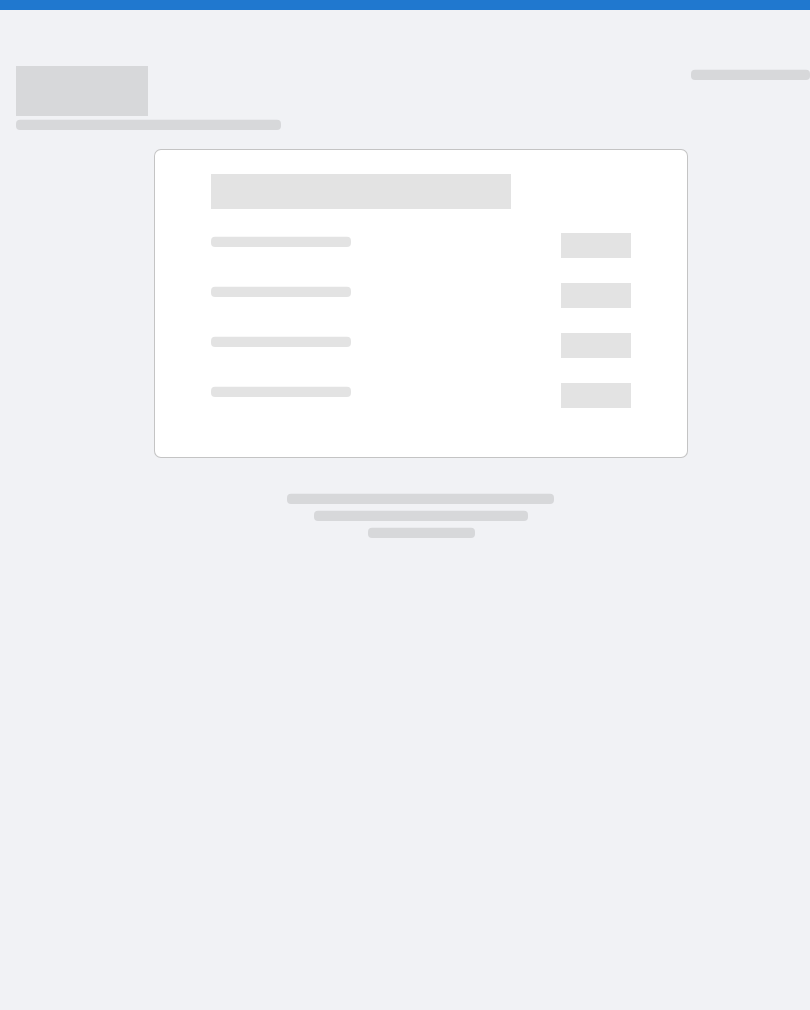 scroll, scrollTop: 0, scrollLeft: 0, axis: both 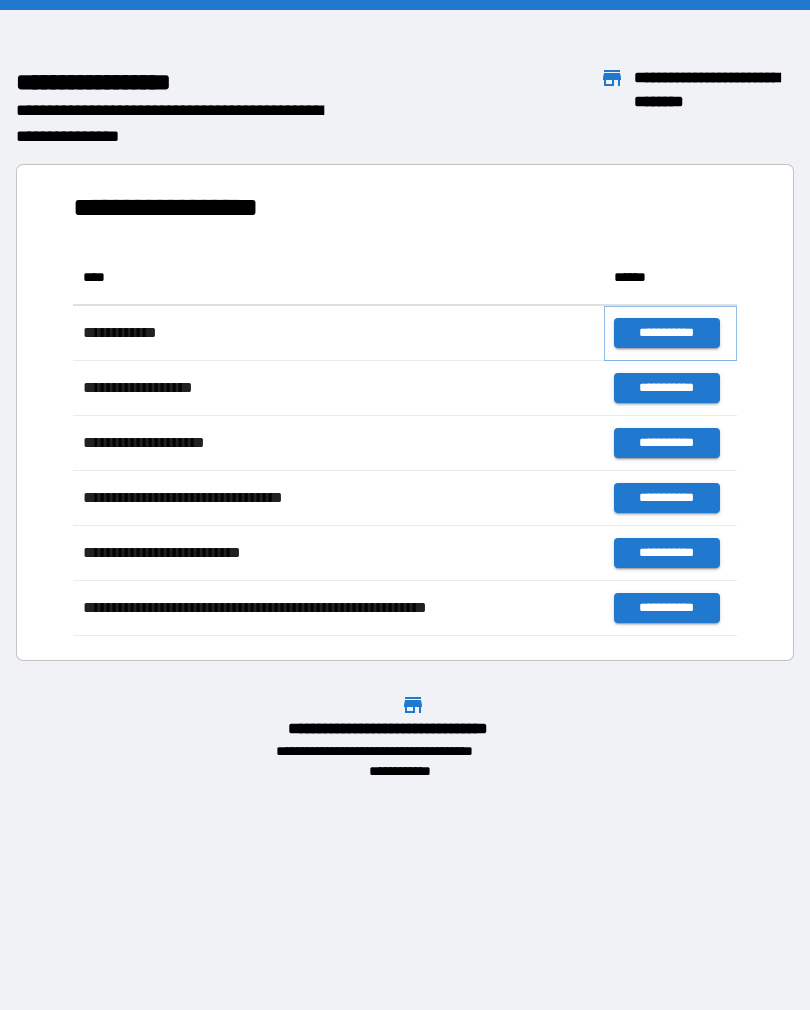 click on "**********" at bounding box center [666, 333] 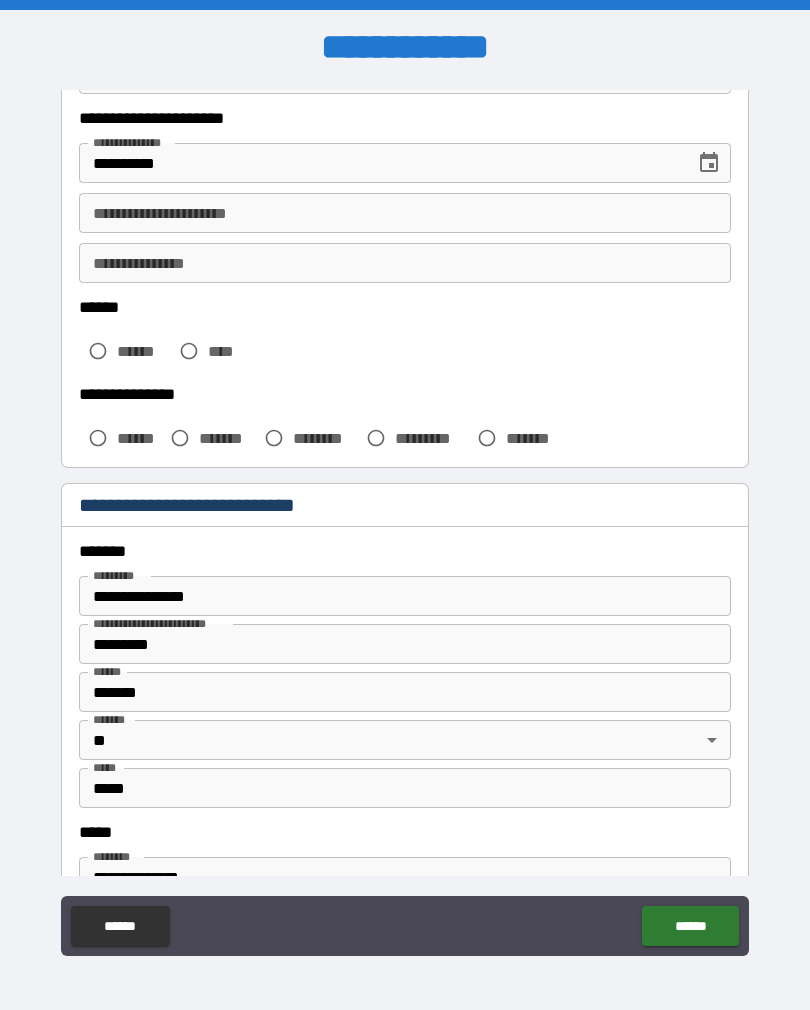 scroll, scrollTop: 338, scrollLeft: 0, axis: vertical 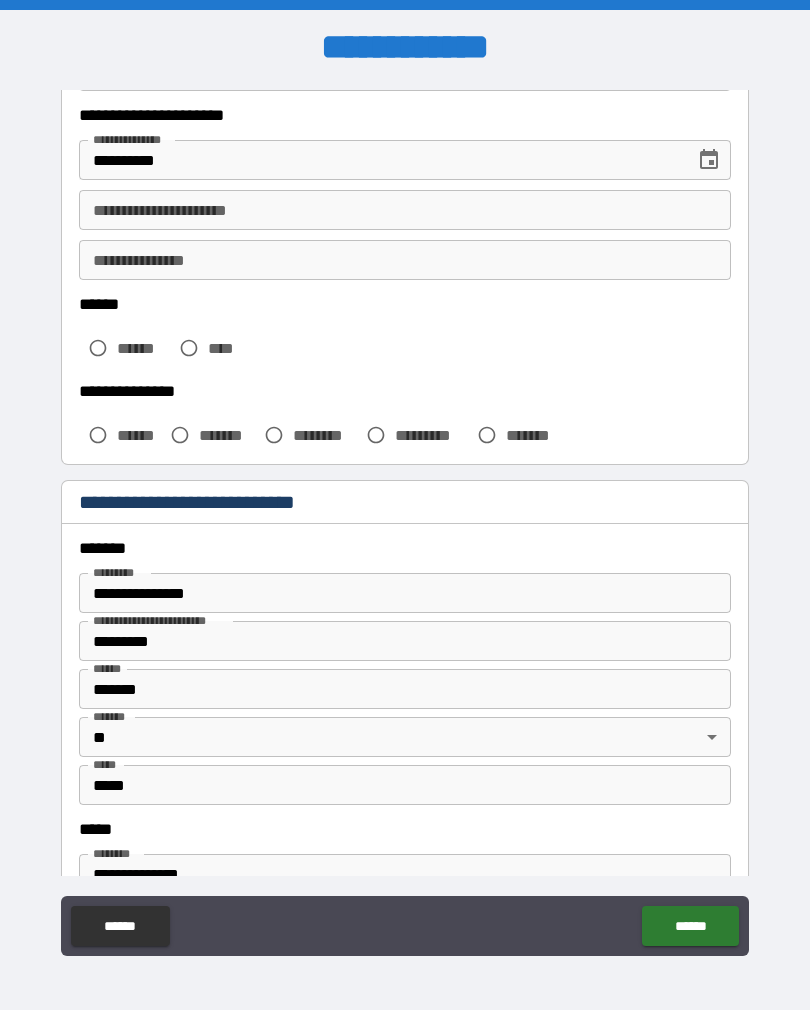 click on "**********" at bounding box center (405, 210) 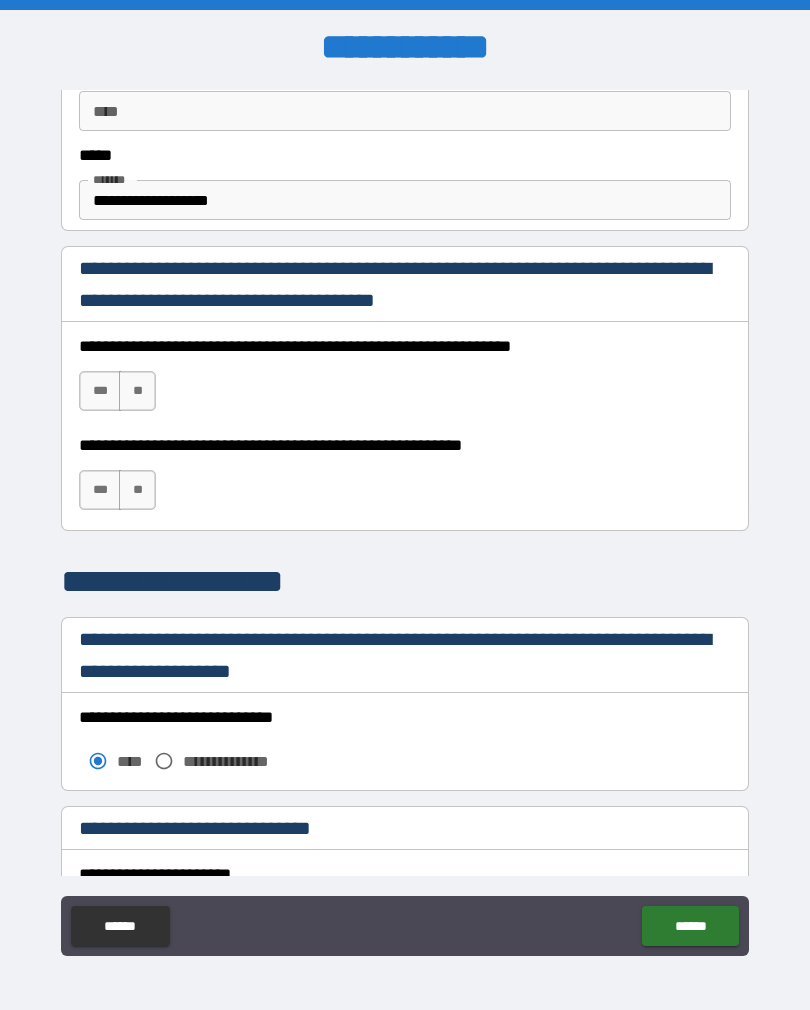 scroll, scrollTop: 1203, scrollLeft: 0, axis: vertical 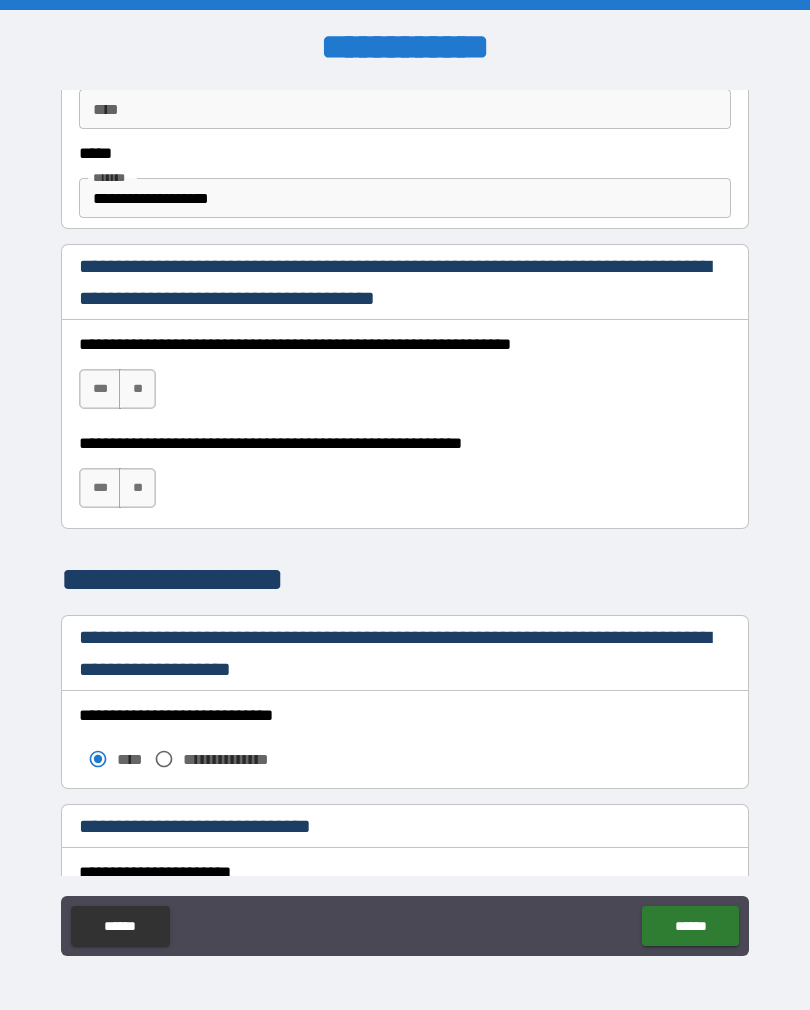 click on "***" at bounding box center (100, 389) 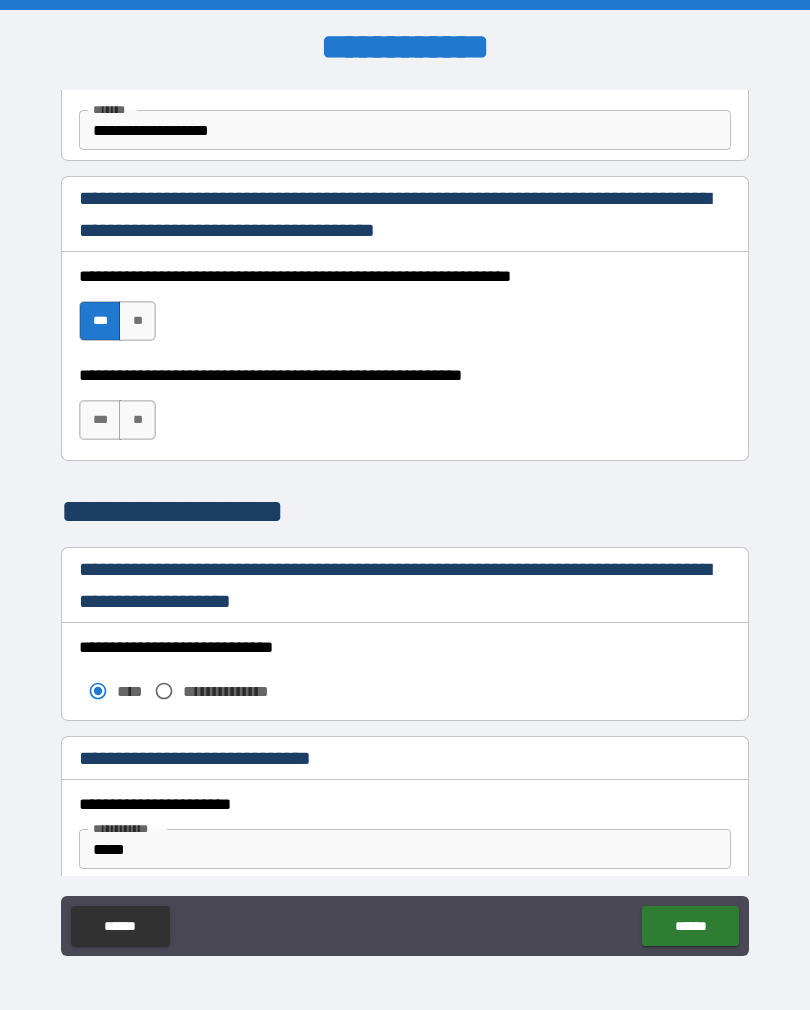 scroll, scrollTop: 1281, scrollLeft: 0, axis: vertical 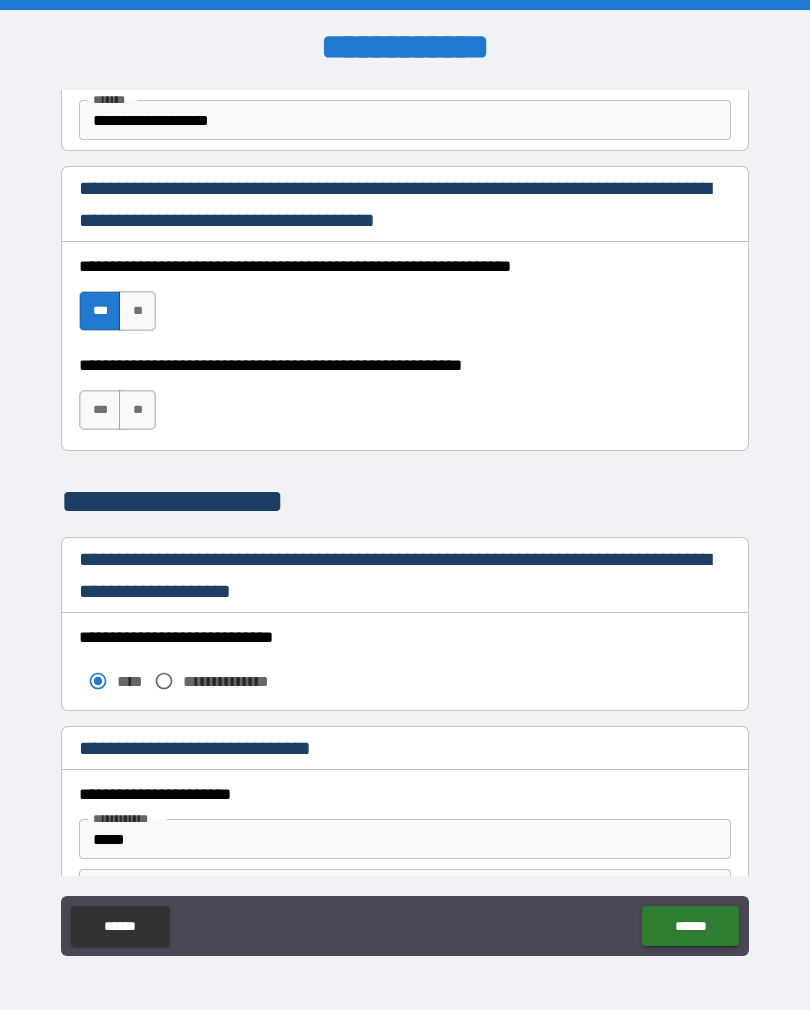 click on "***" at bounding box center [100, 410] 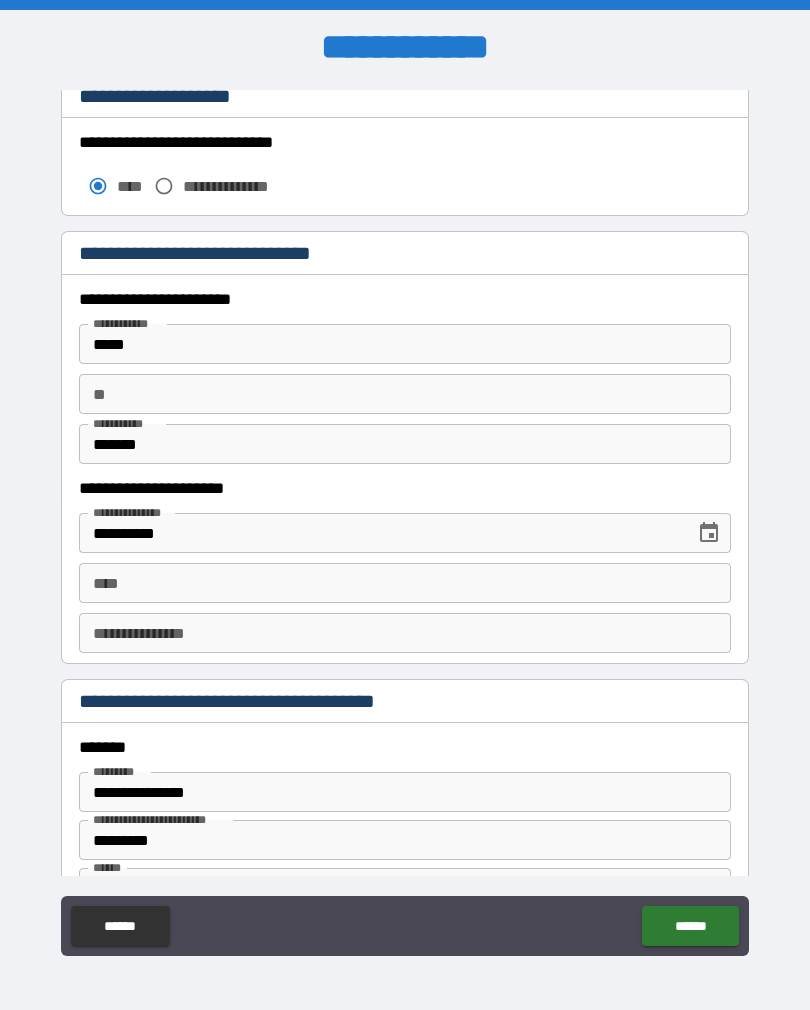 scroll, scrollTop: 1786, scrollLeft: 0, axis: vertical 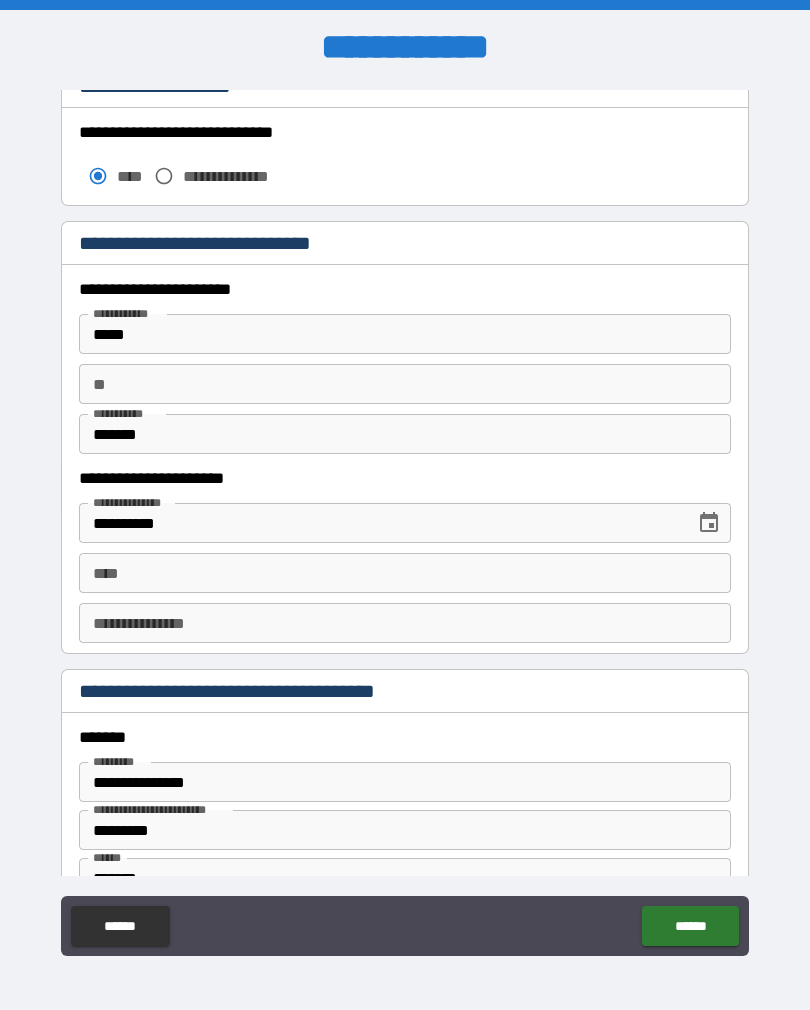 click on "****" at bounding box center (405, 573) 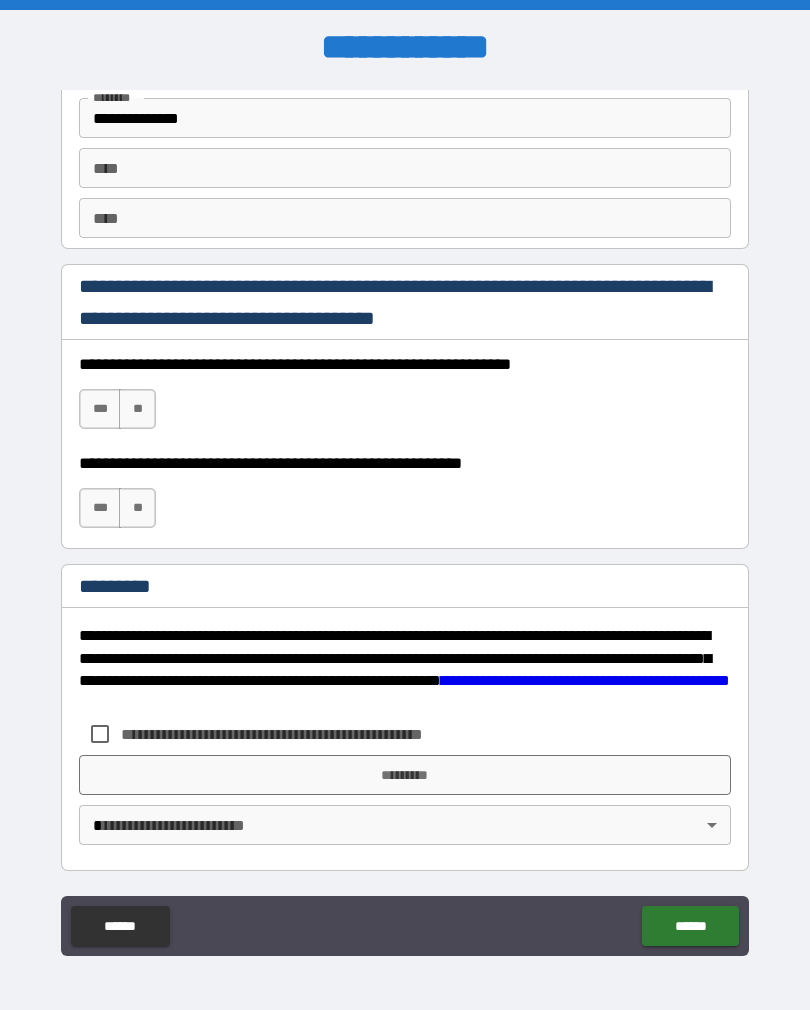 scroll, scrollTop: 2820, scrollLeft: 0, axis: vertical 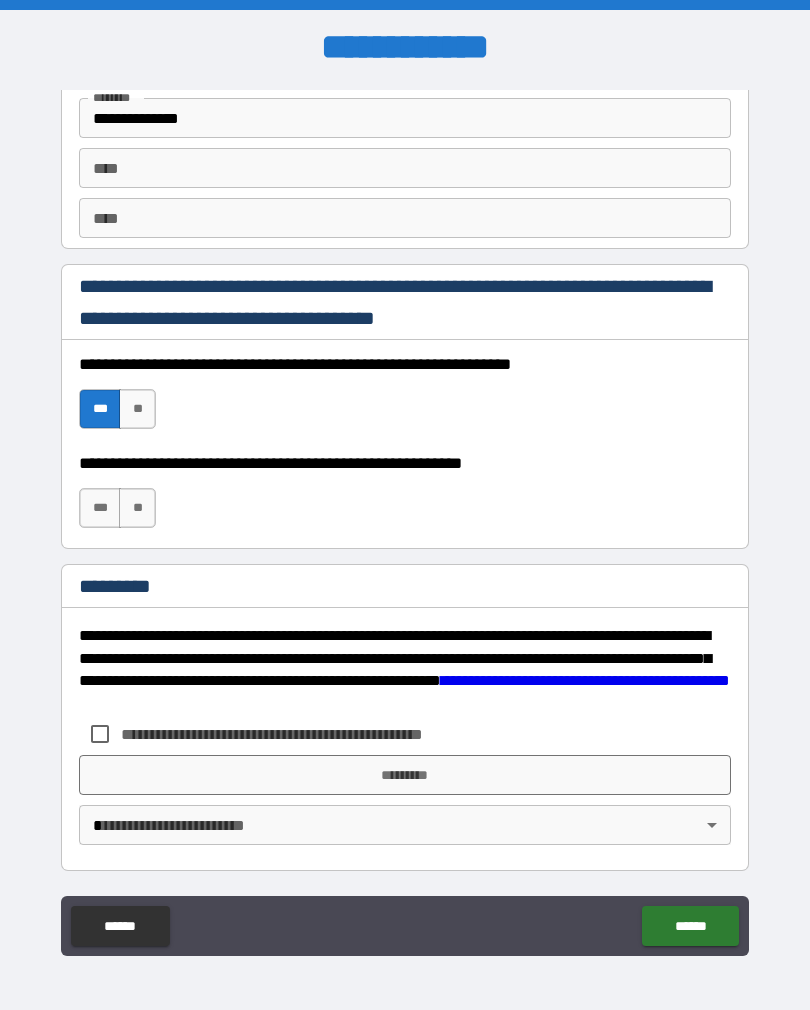 click on "***" at bounding box center [100, 508] 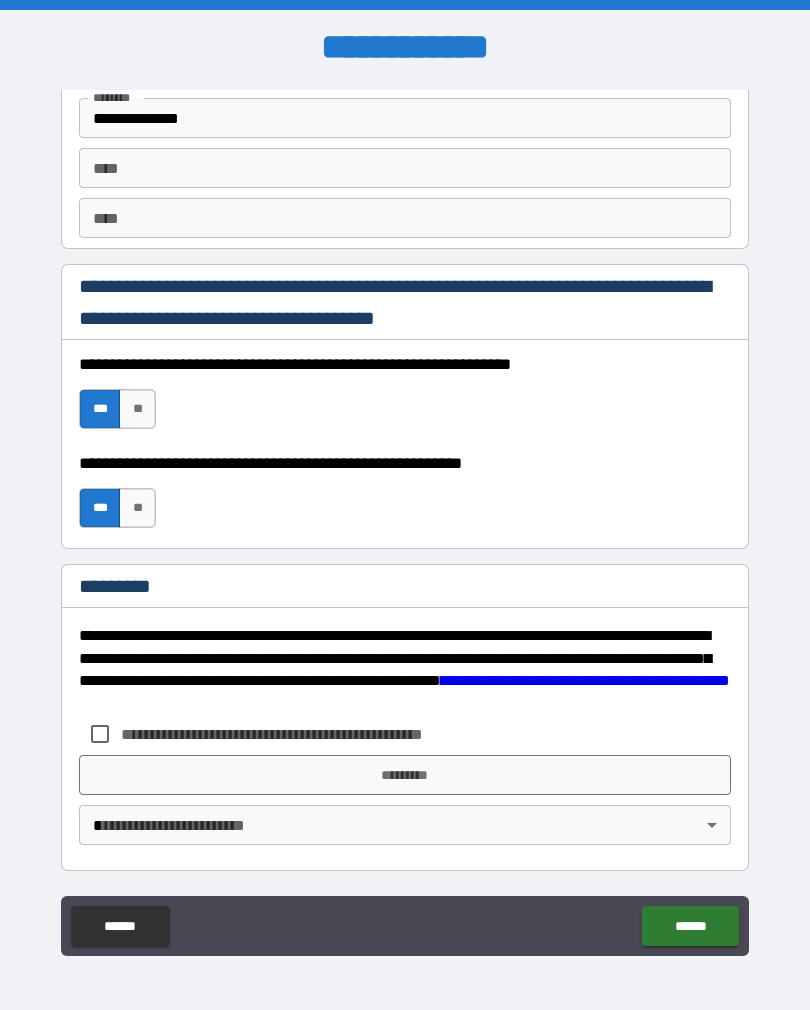 scroll, scrollTop: 2820, scrollLeft: 0, axis: vertical 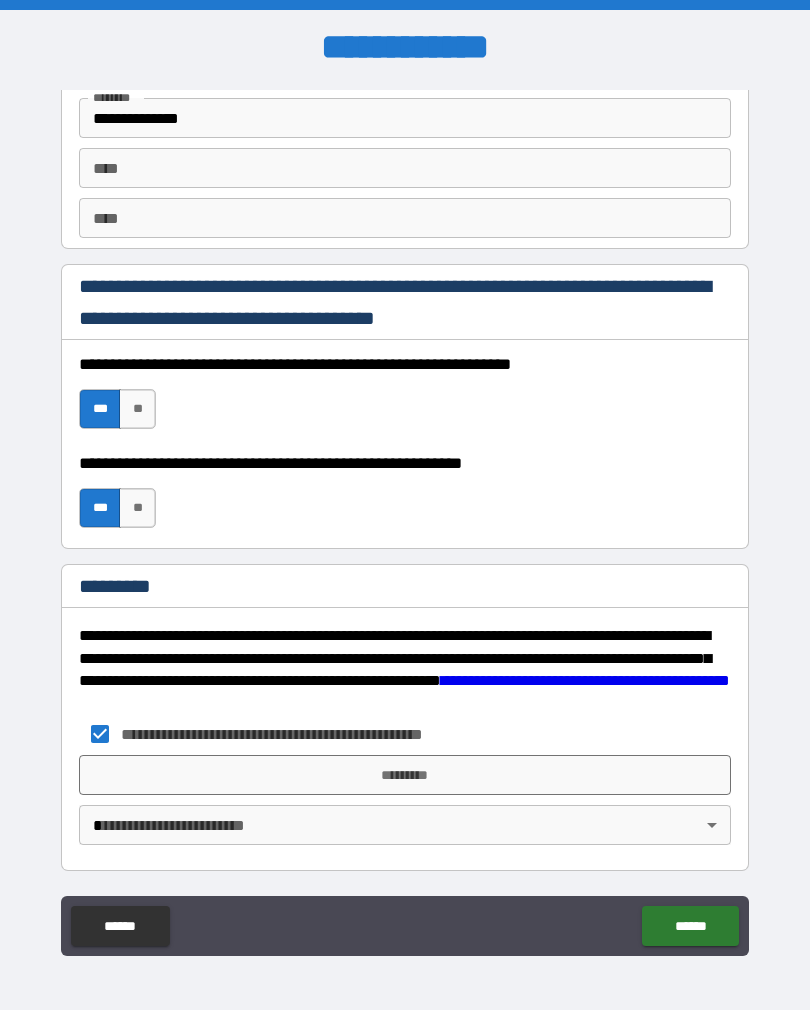 click on "*********" at bounding box center (405, 775) 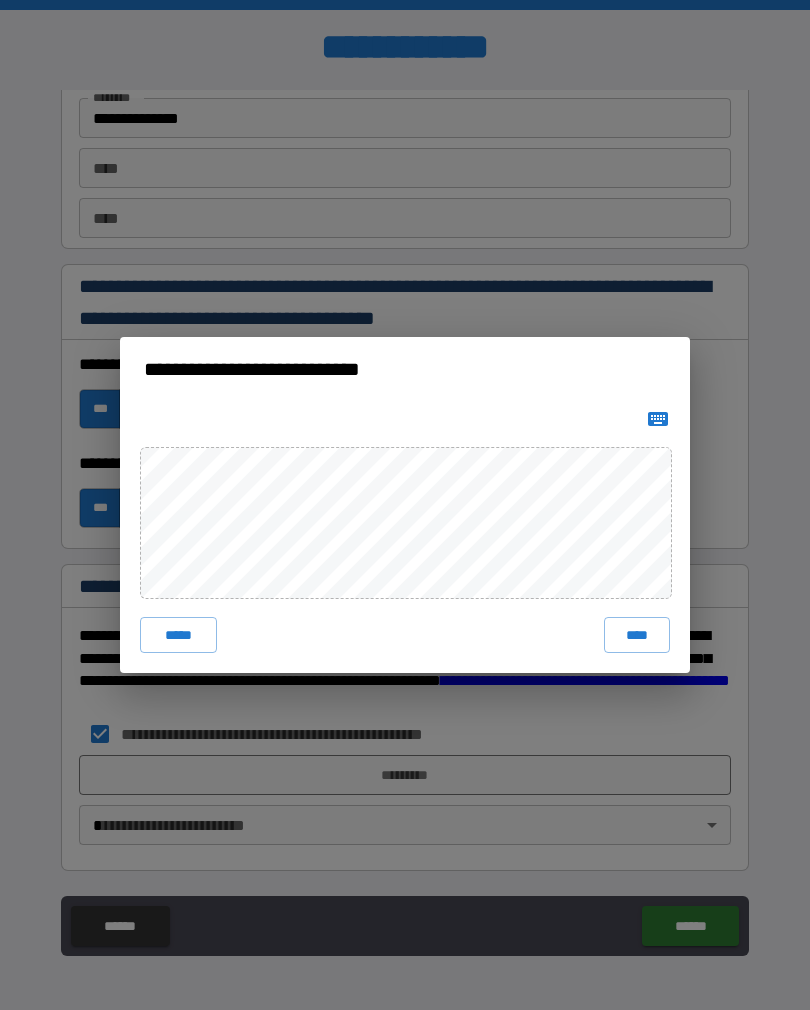 click on "****" at bounding box center [637, 635] 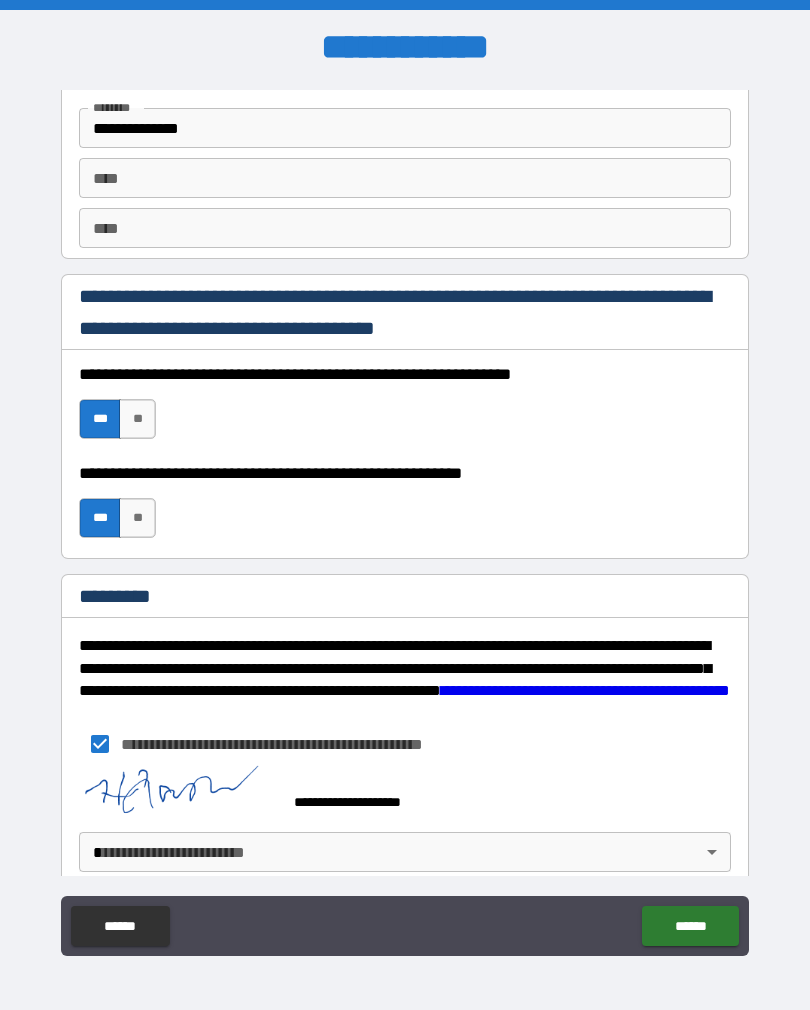 click on "******" at bounding box center (690, 926) 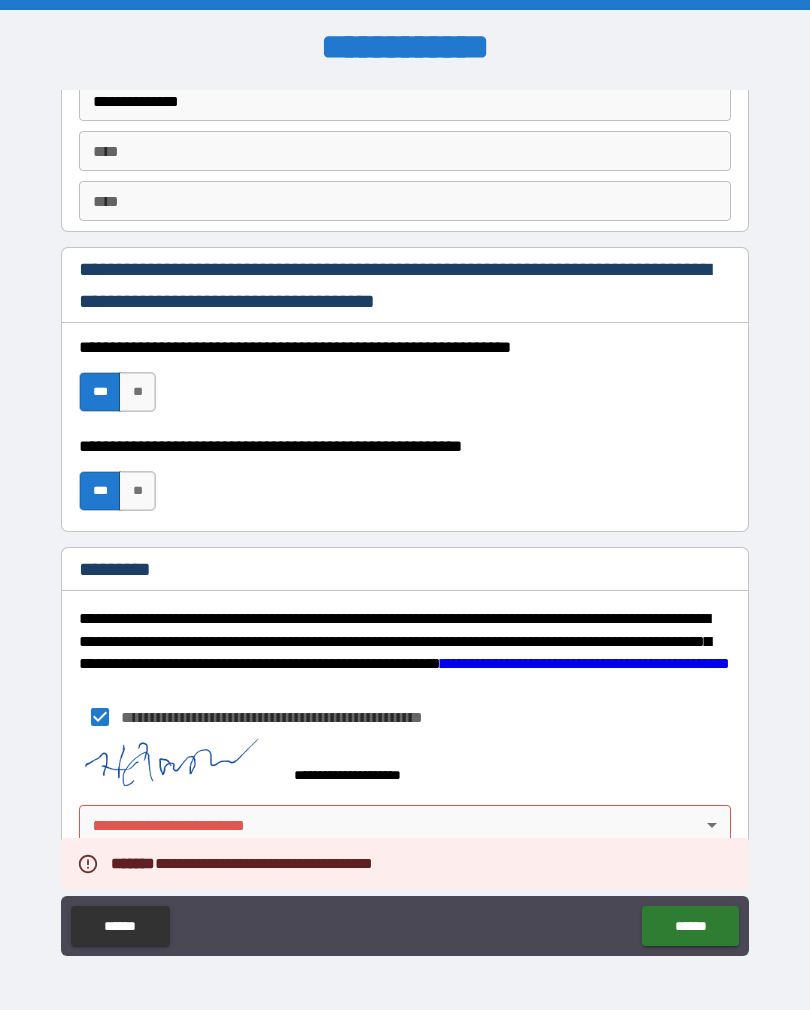 scroll, scrollTop: 2837, scrollLeft: 0, axis: vertical 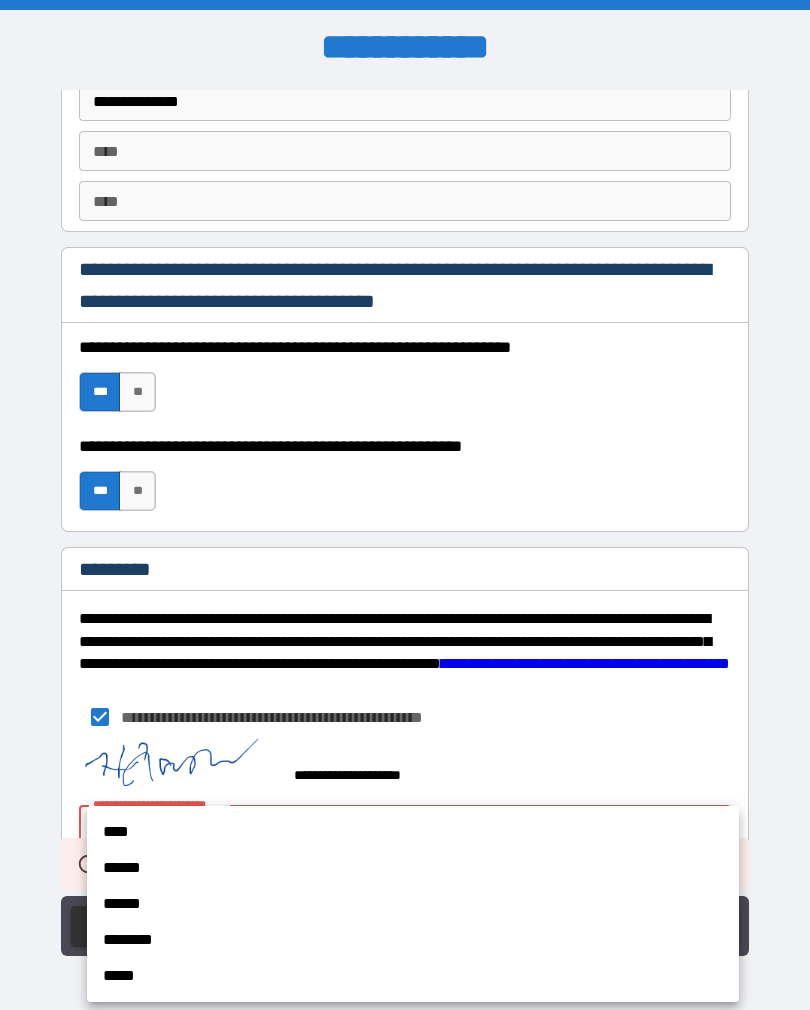 click on "****" at bounding box center (413, 832) 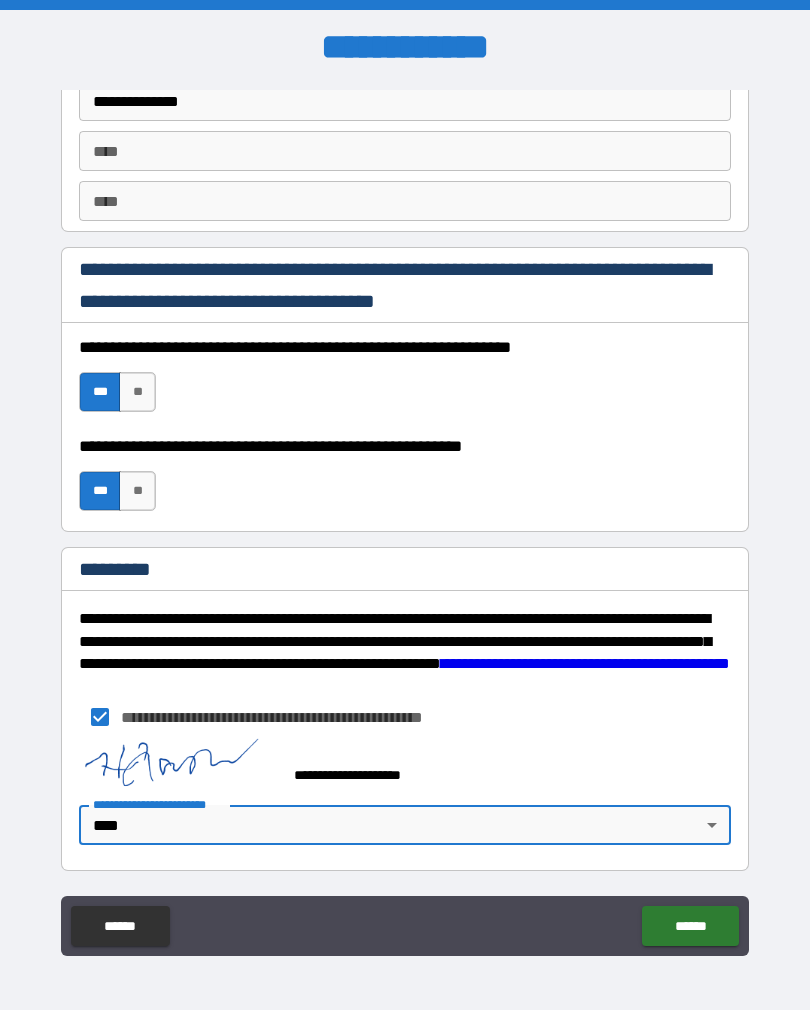 click on "******" at bounding box center (690, 926) 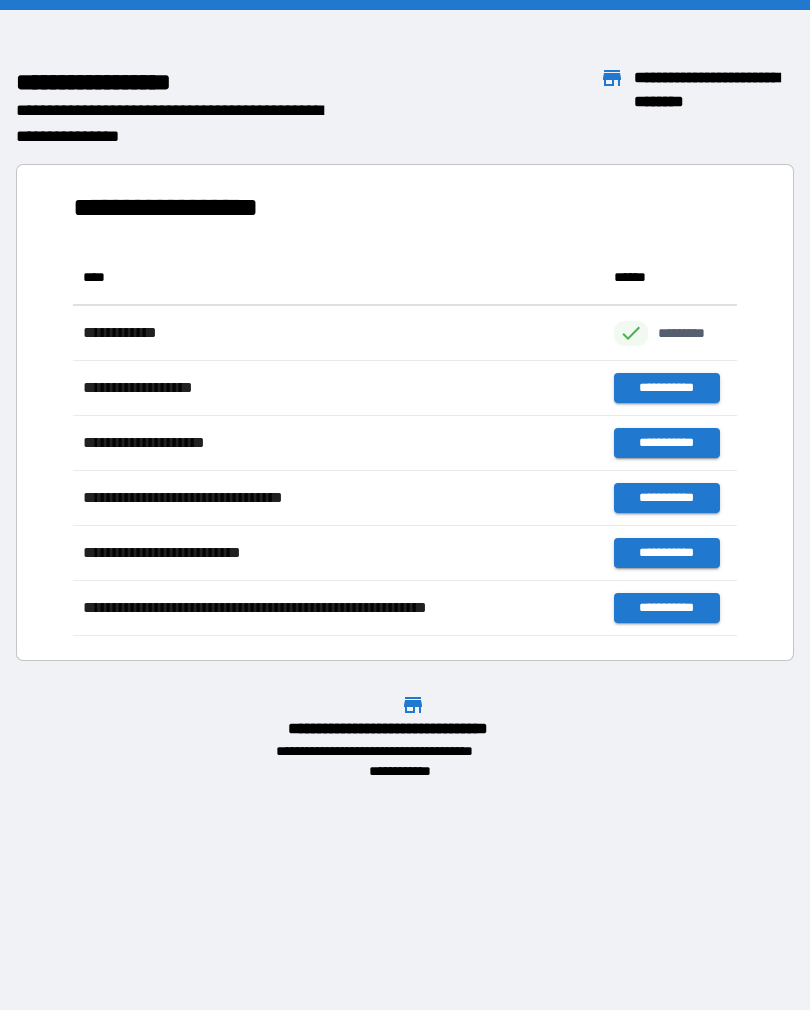 scroll, scrollTop: 1, scrollLeft: 1, axis: both 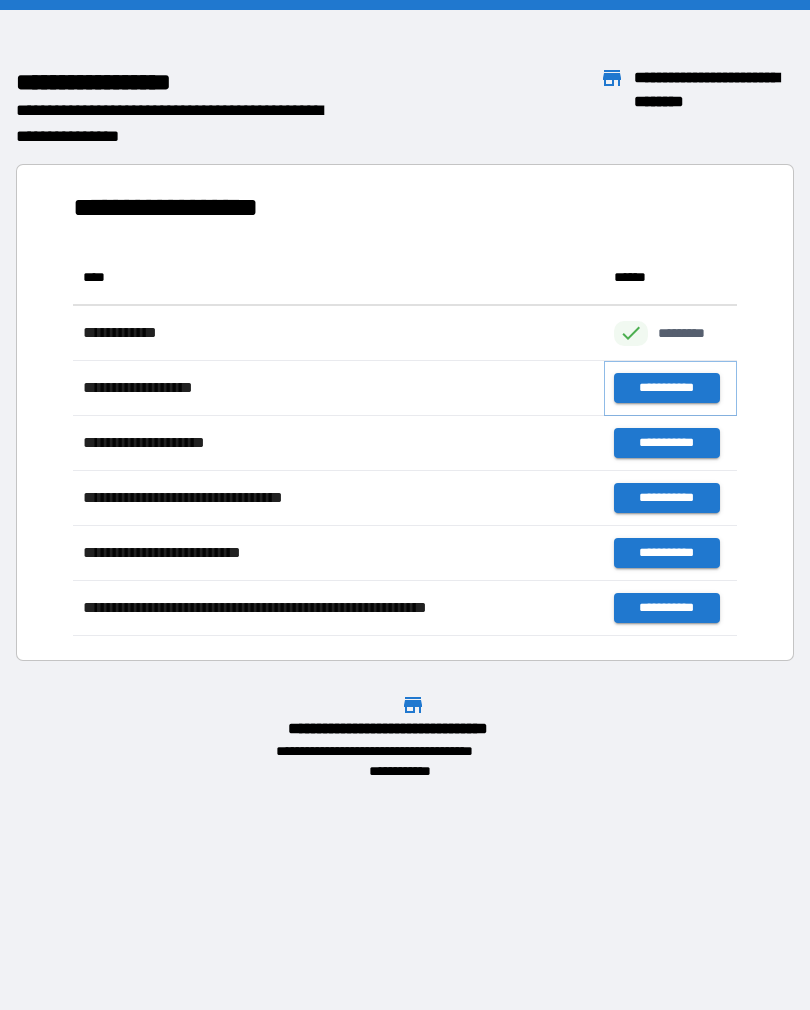 click on "**********" at bounding box center [666, 388] 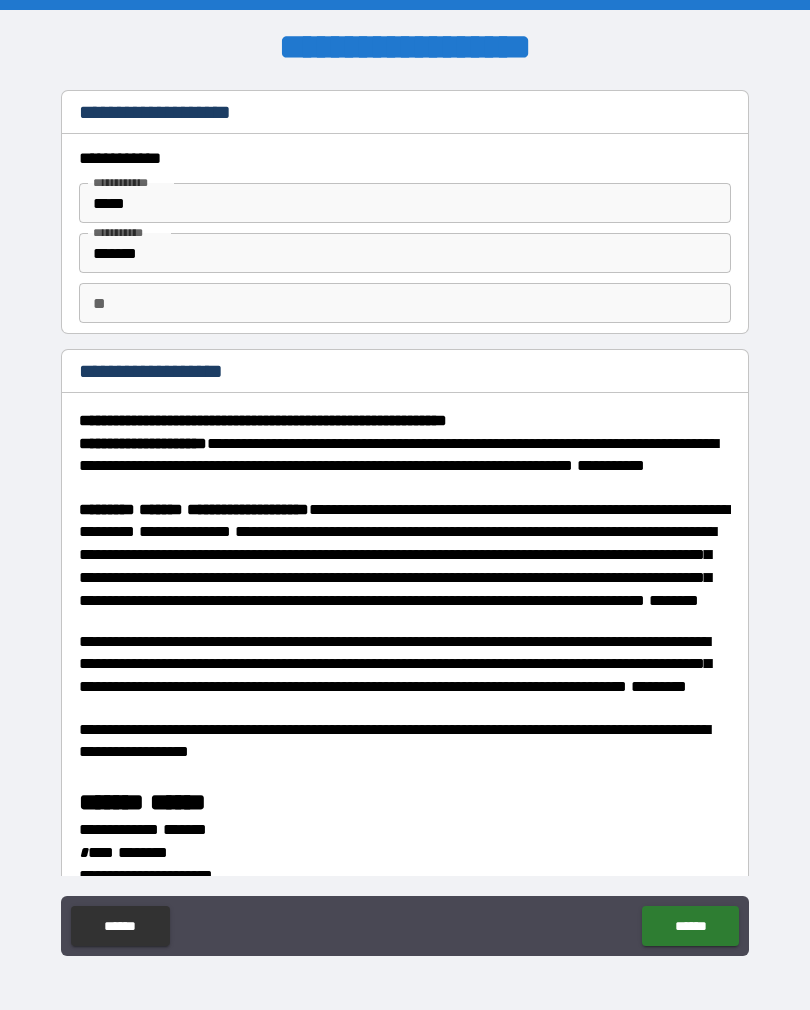 click on "**********" at bounding box center [405, 660] 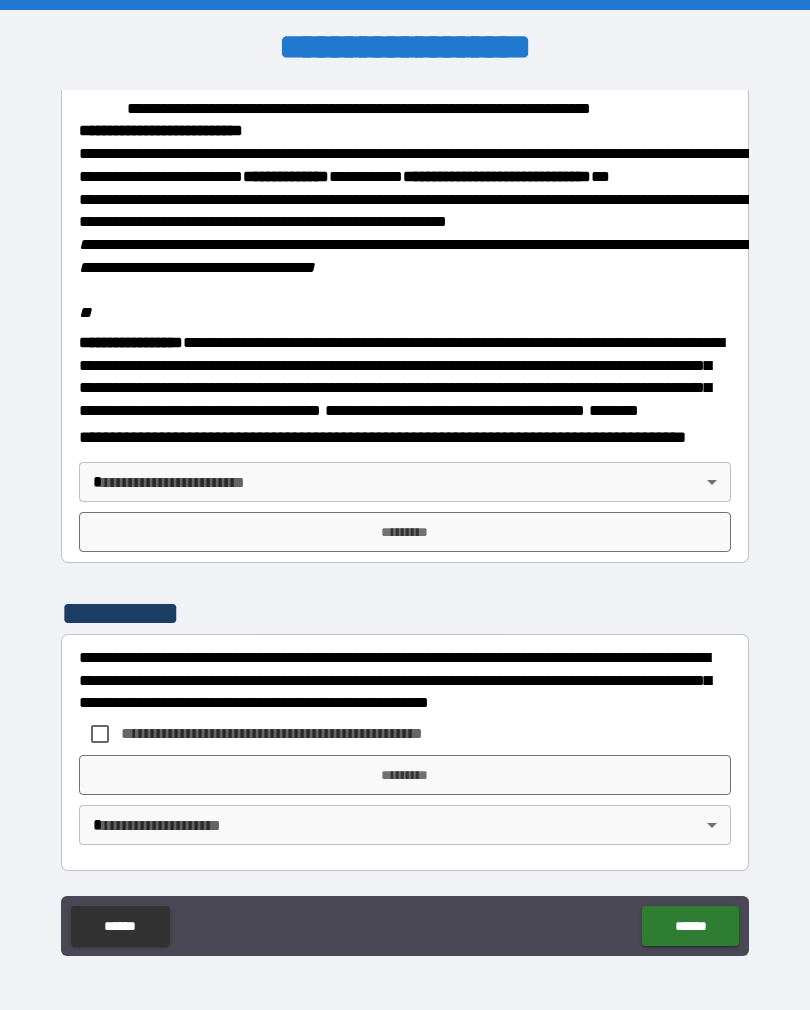scroll, scrollTop: 2323, scrollLeft: 0, axis: vertical 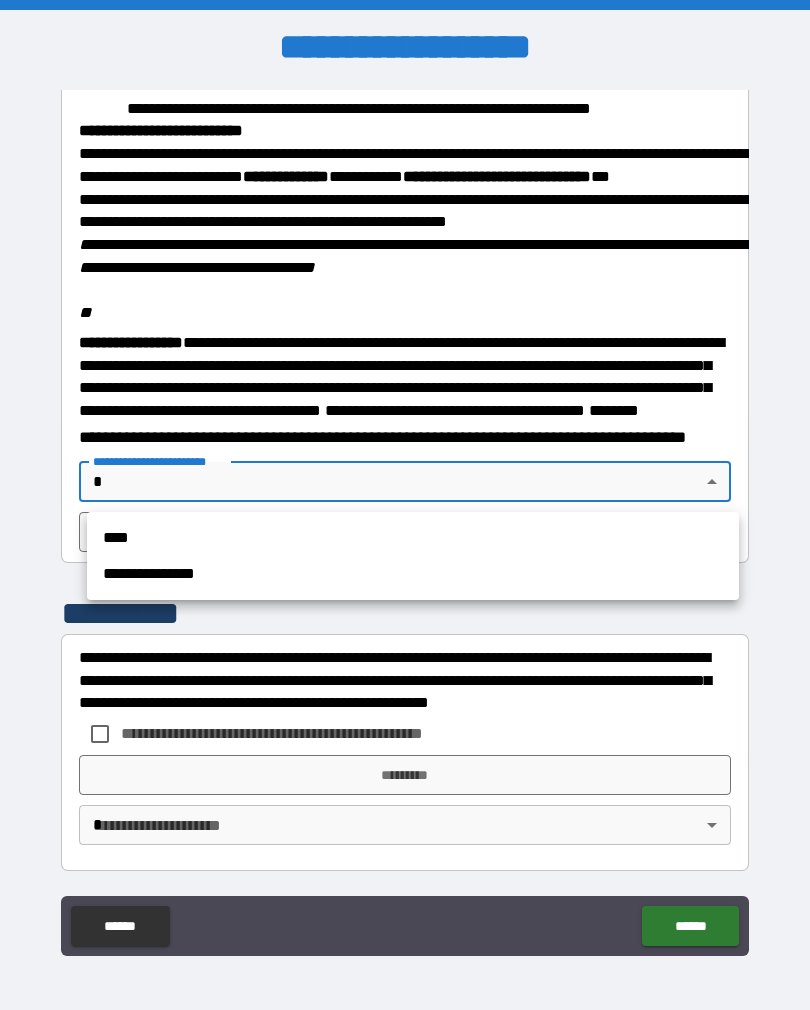 click on "****" at bounding box center [413, 538] 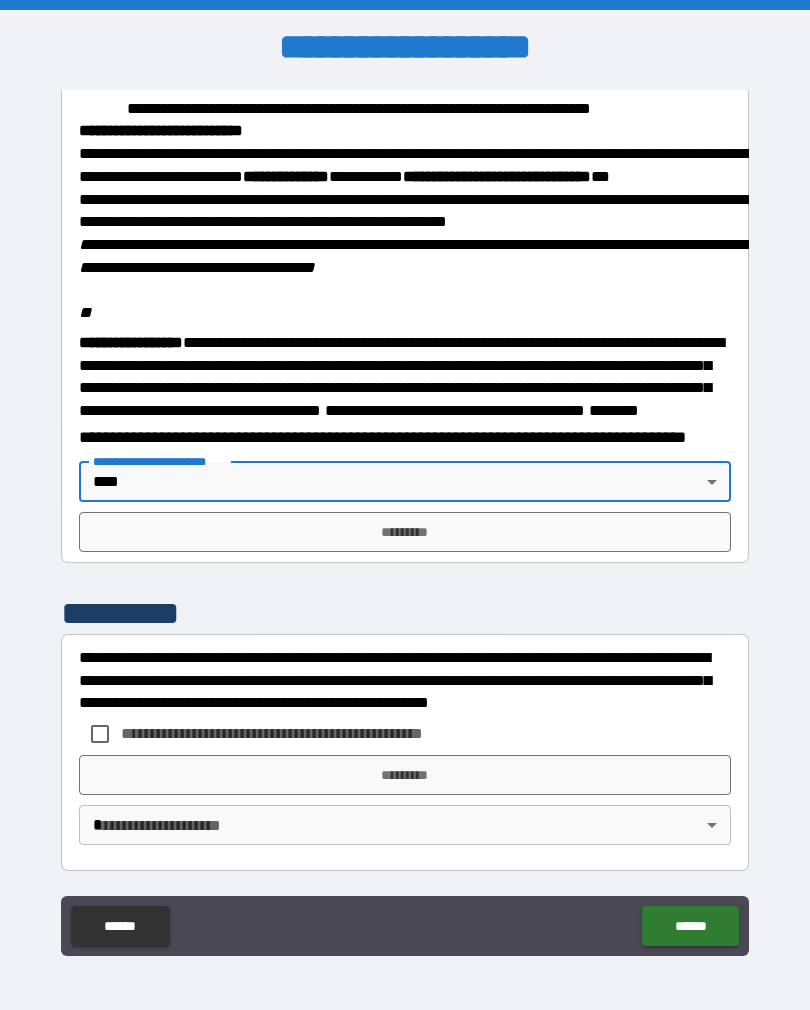 click on "*********" at bounding box center [405, 532] 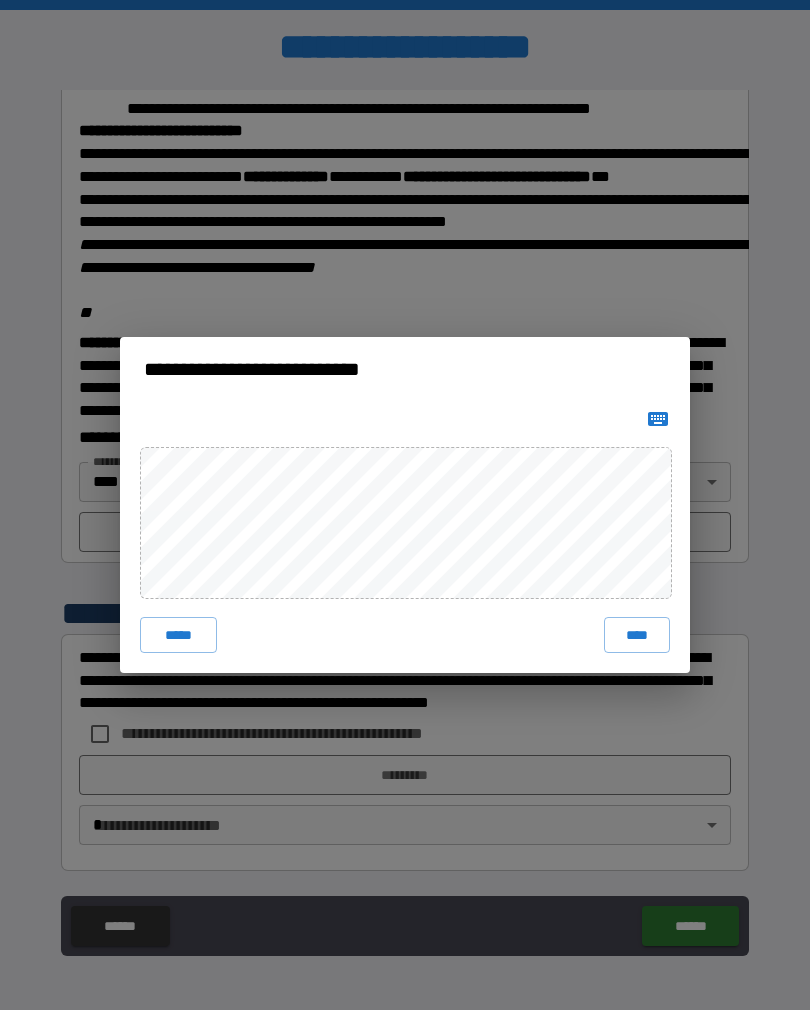 click on "****" at bounding box center (637, 635) 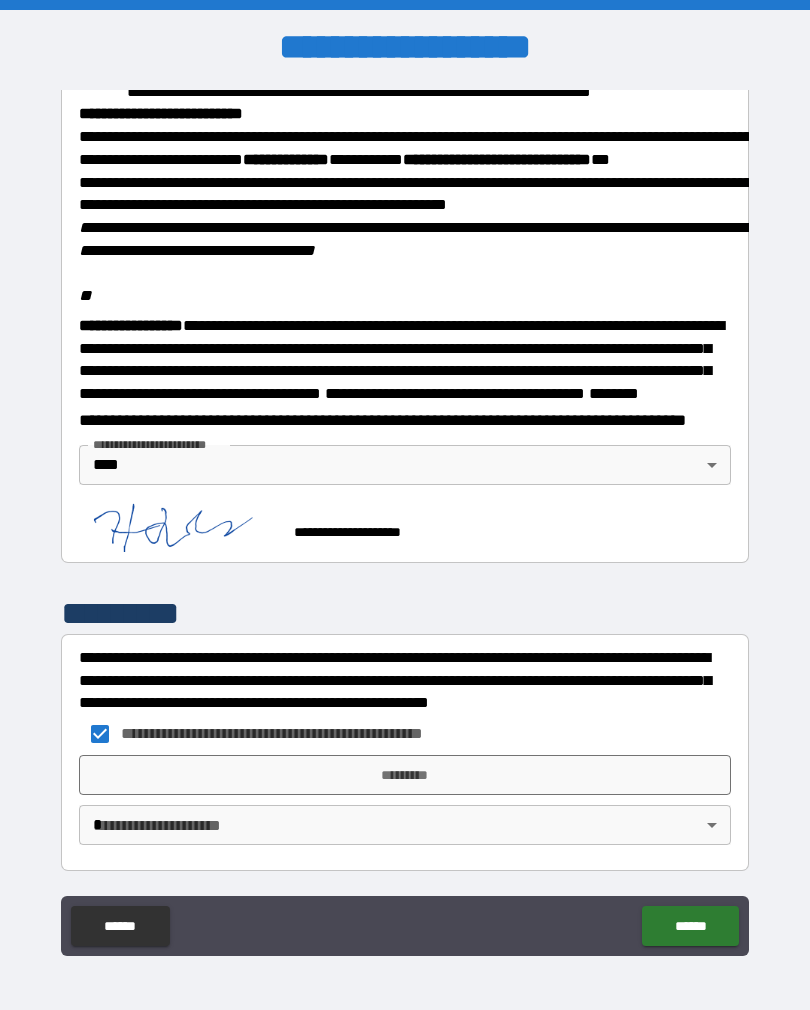 scroll, scrollTop: 2340, scrollLeft: 0, axis: vertical 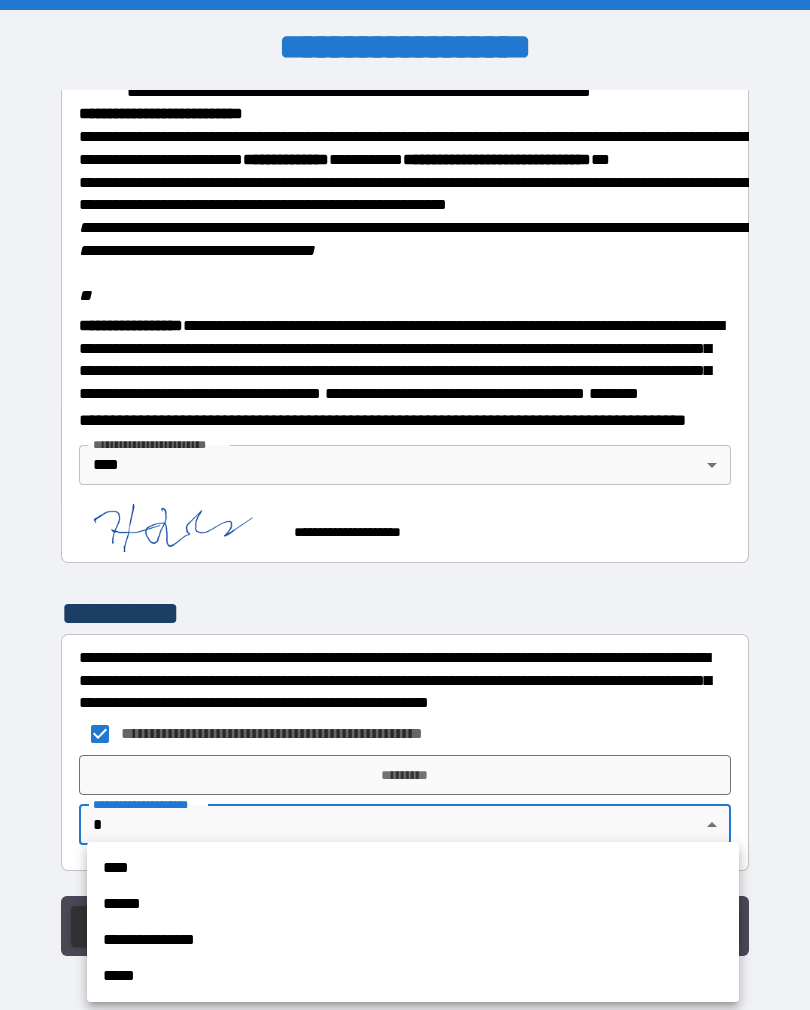 click on "****" at bounding box center [413, 868] 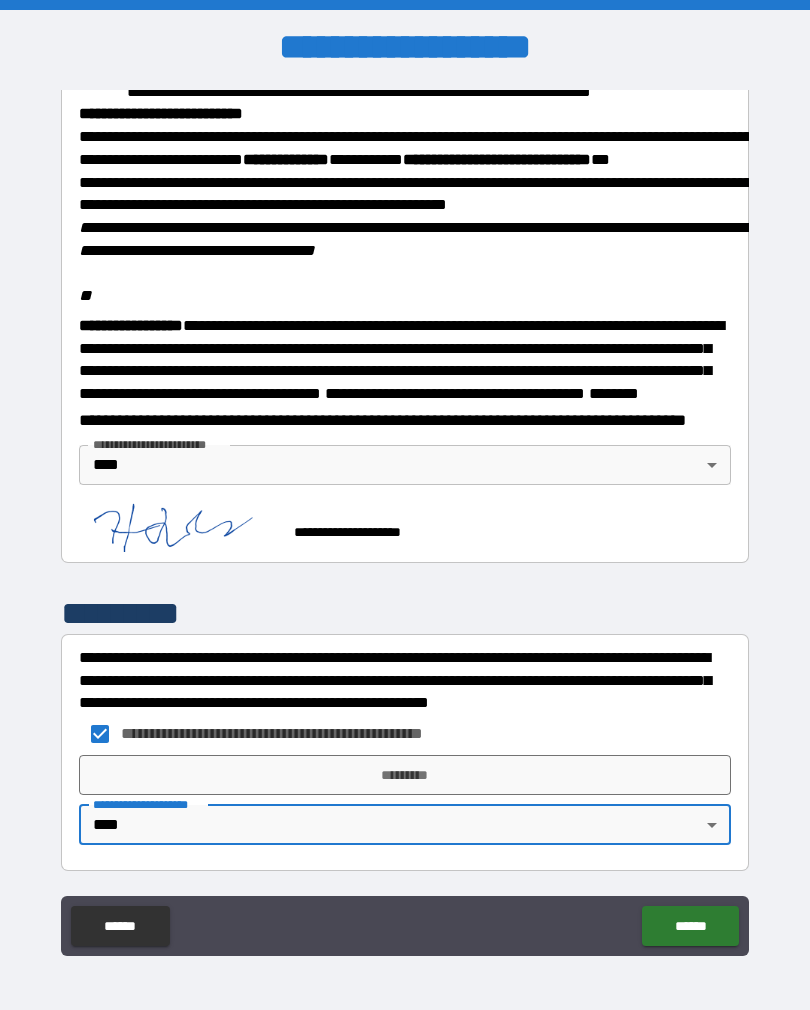 type on "****" 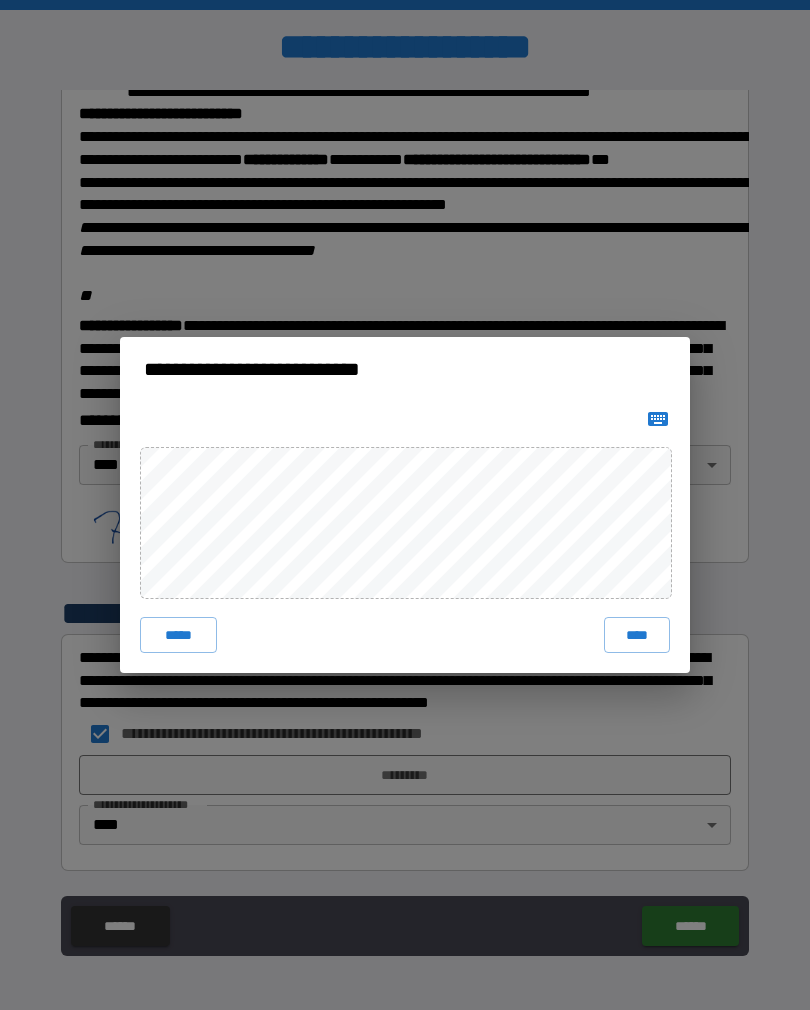 click on "****" at bounding box center (637, 635) 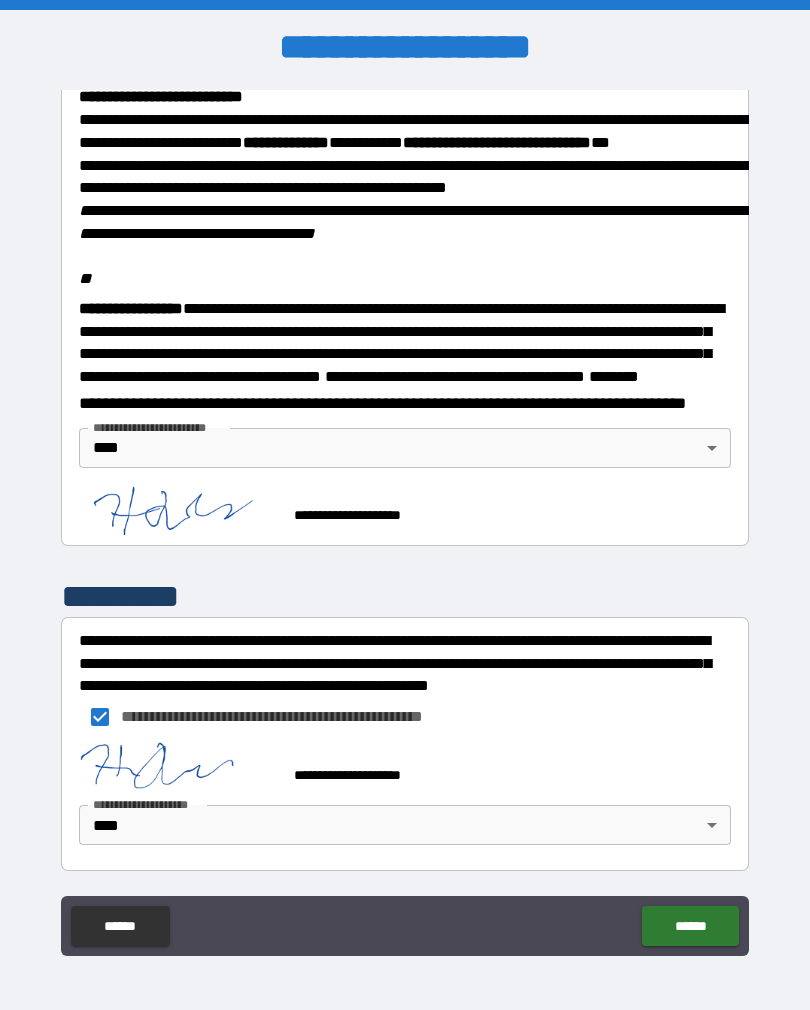 click on "******" at bounding box center [690, 926] 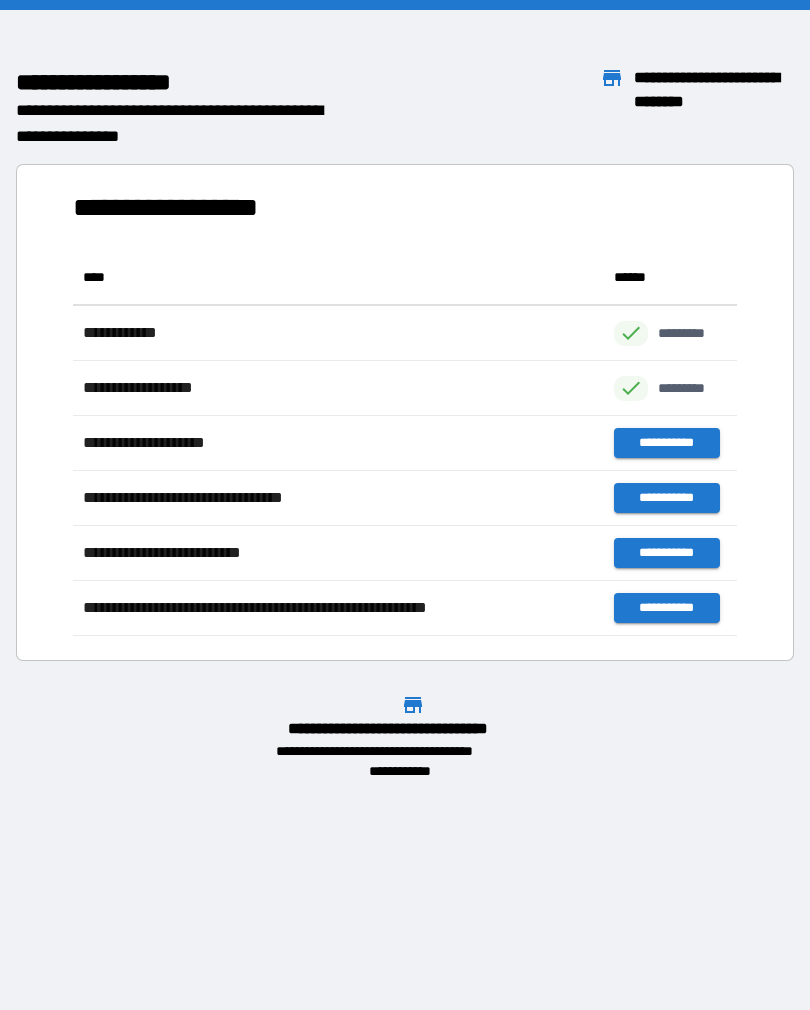 scroll, scrollTop: 1, scrollLeft: 1, axis: both 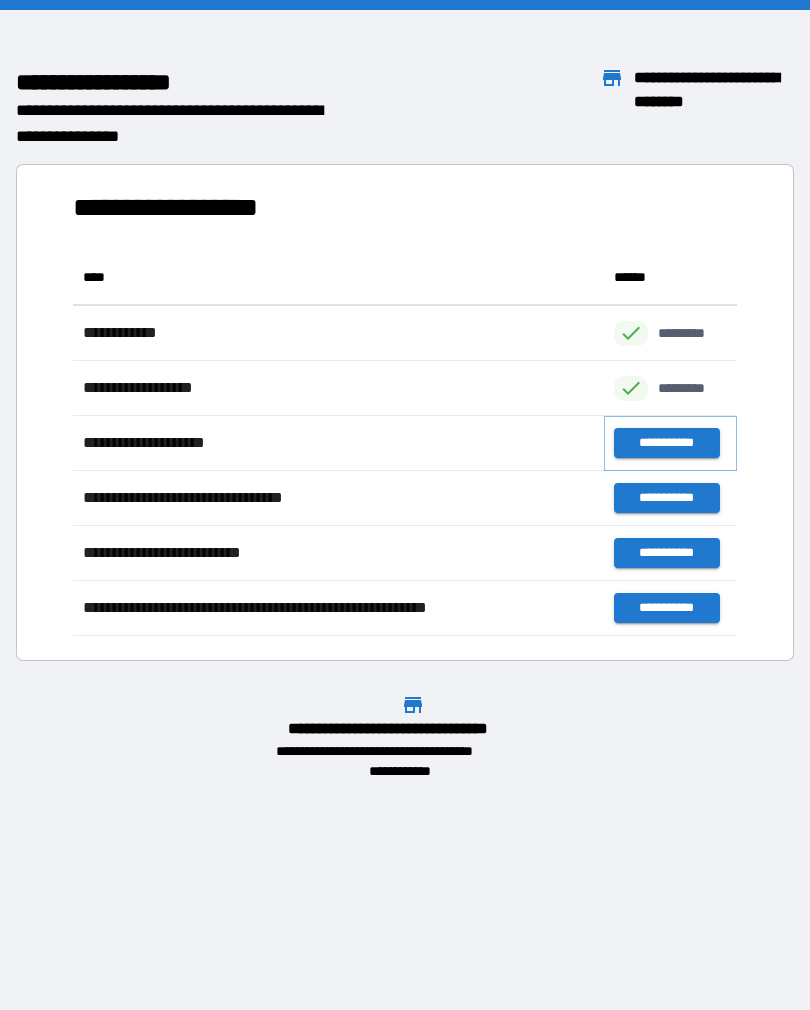 click on "**********" at bounding box center (666, 443) 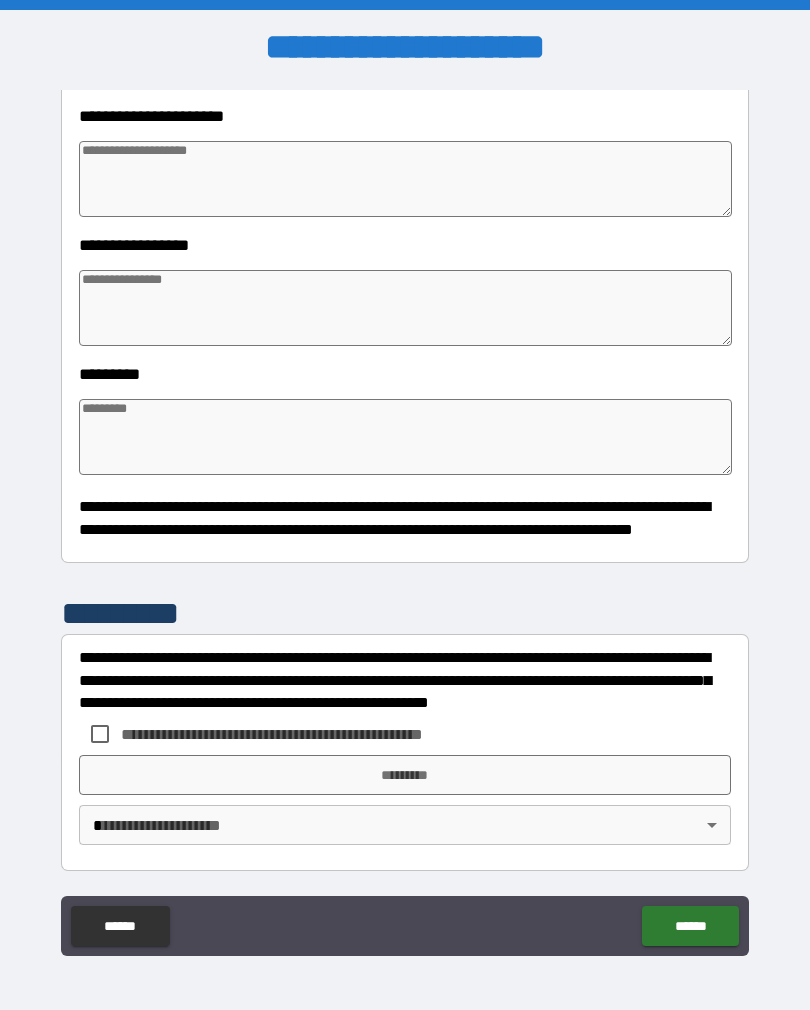 scroll, scrollTop: 392, scrollLeft: 0, axis: vertical 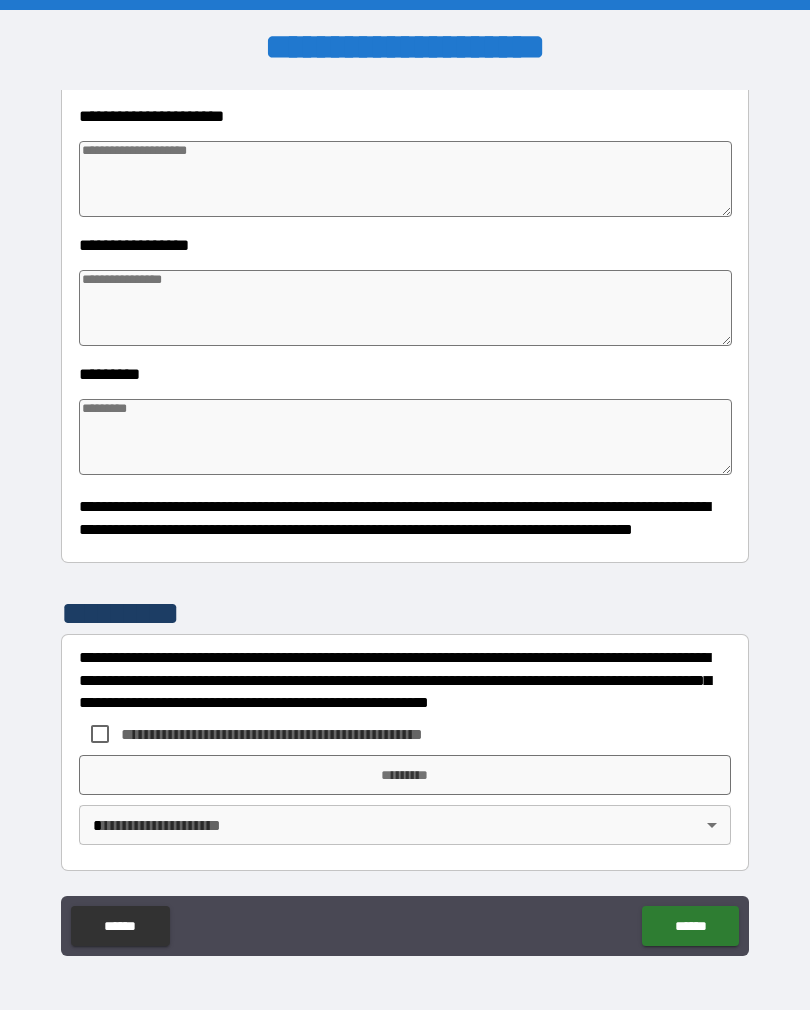 click on "******" at bounding box center (690, 926) 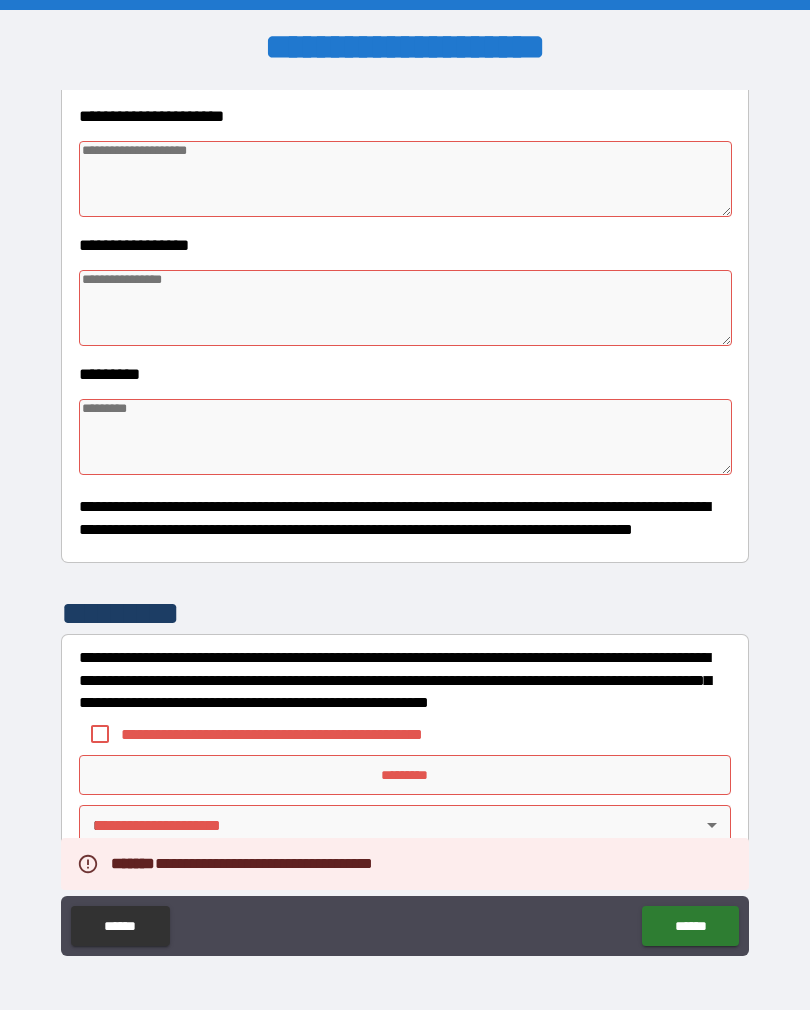 type on "*" 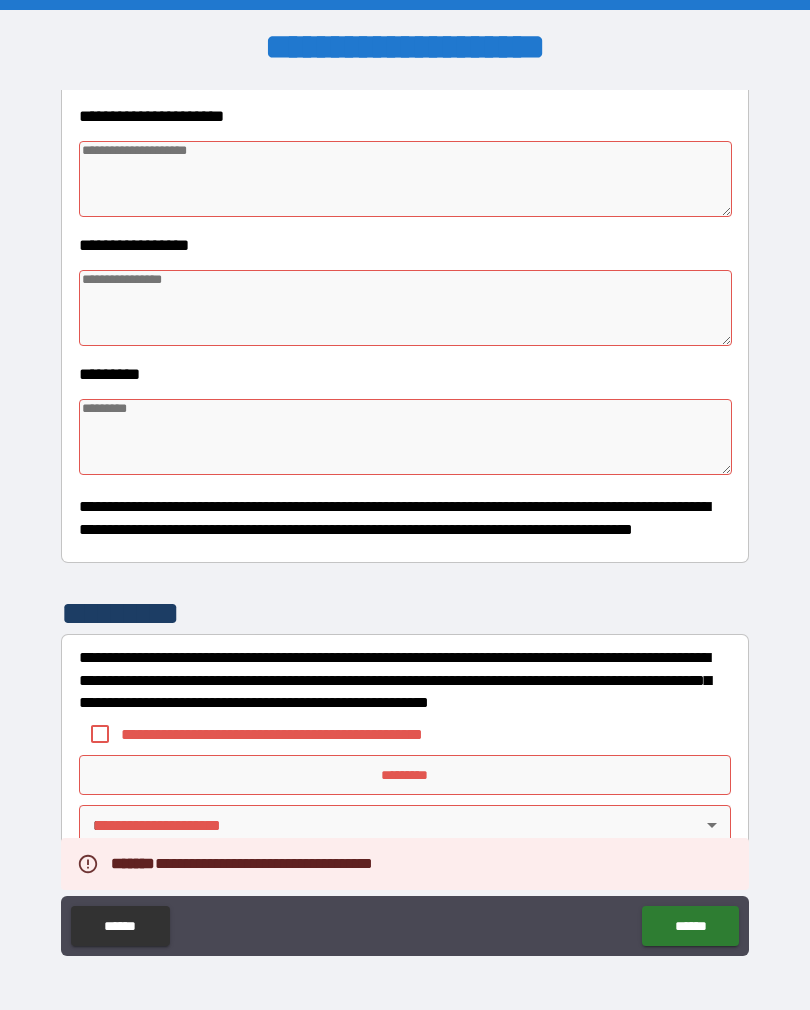 type on "*" 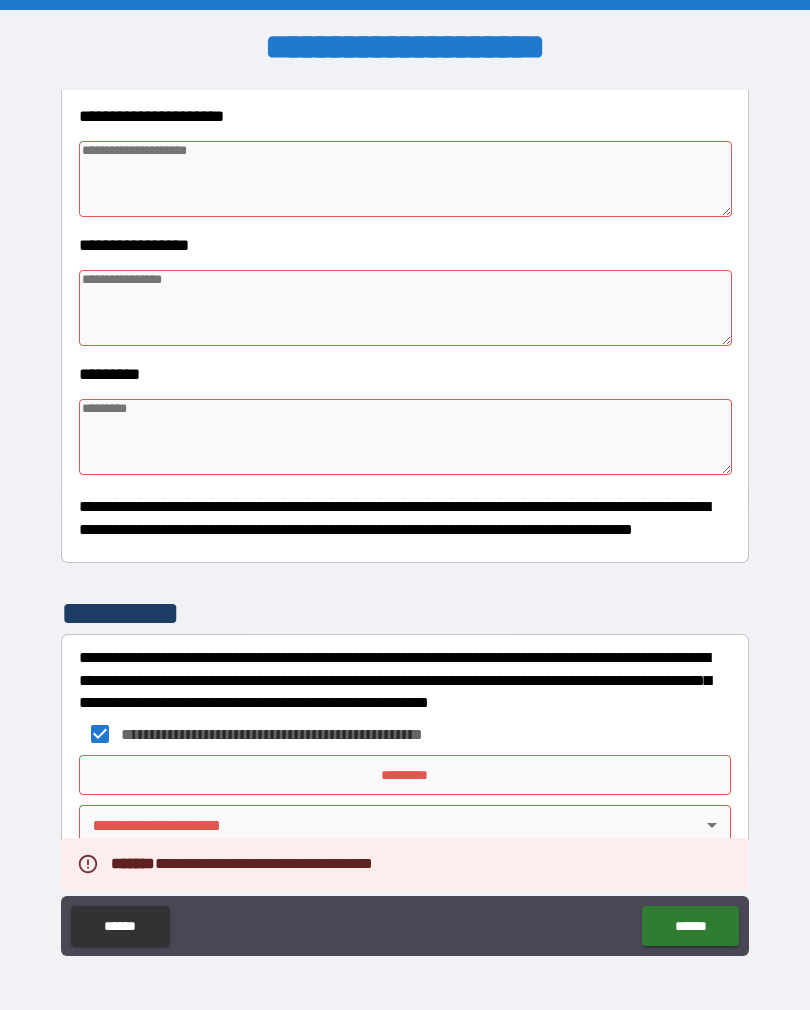 type on "*" 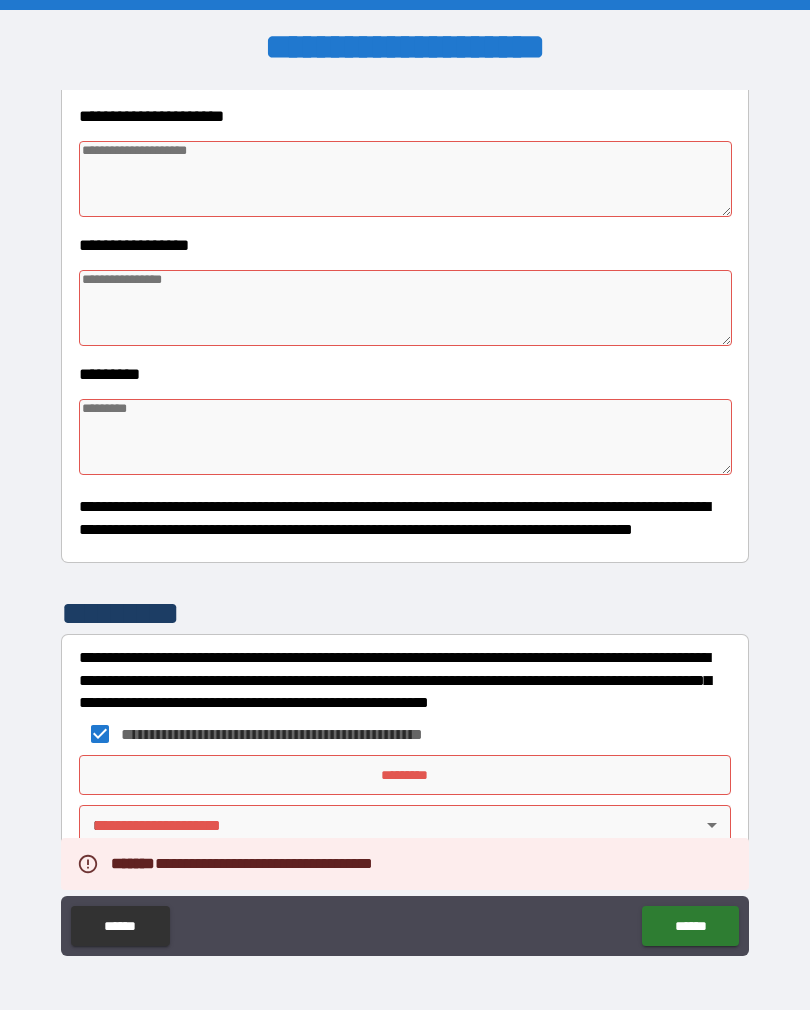 type on "*" 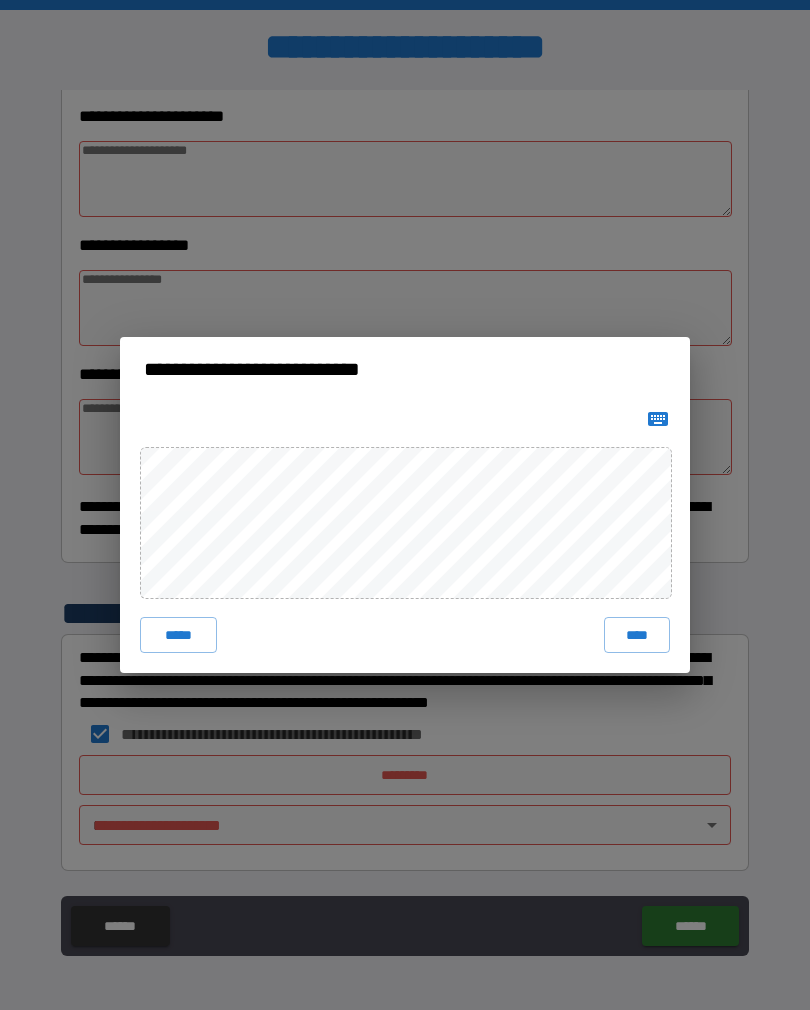 click on "****" at bounding box center [637, 635] 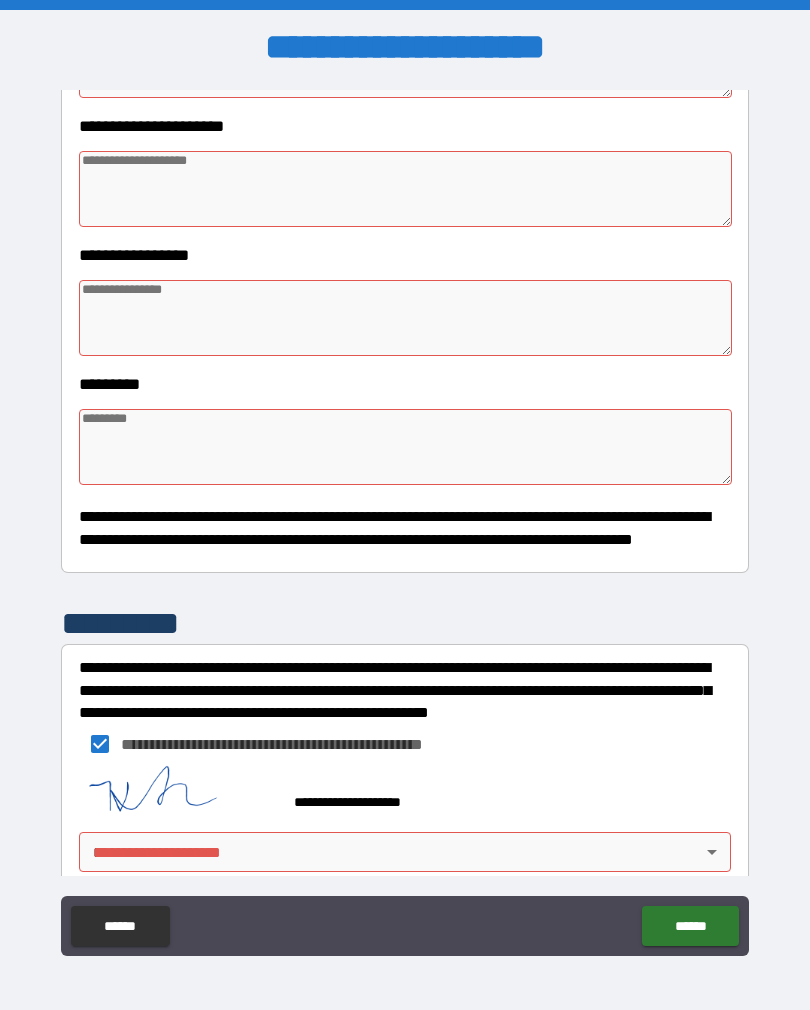 type on "*" 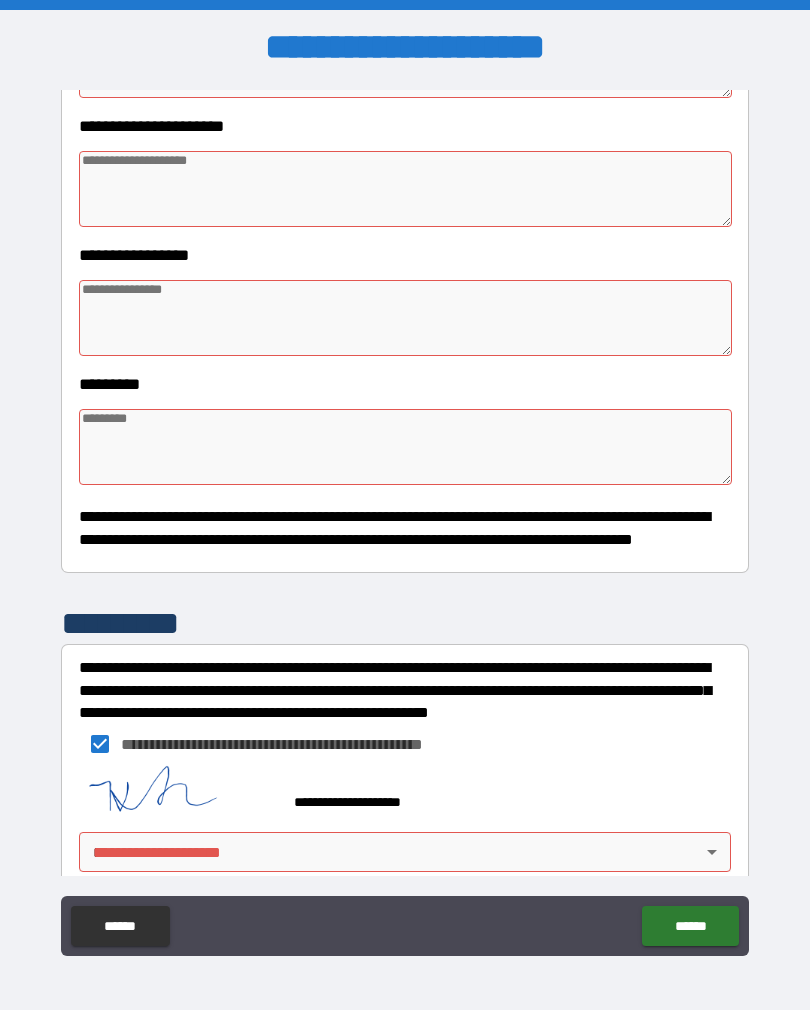 type on "*" 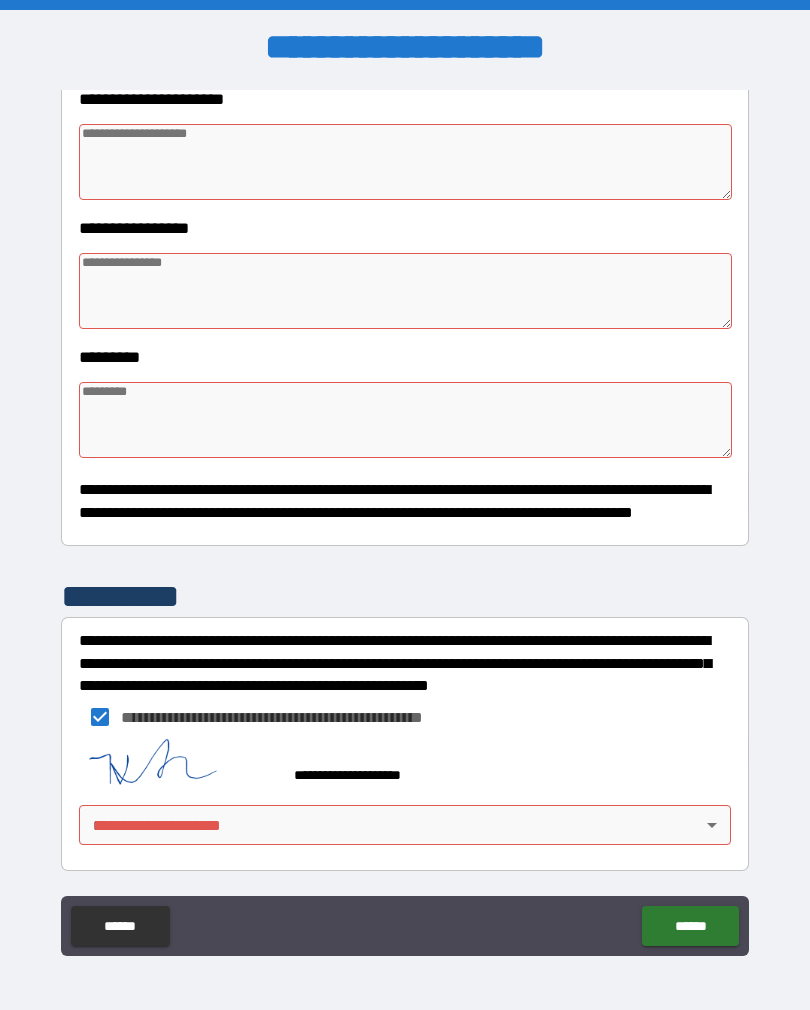 scroll, scrollTop: 409, scrollLeft: 0, axis: vertical 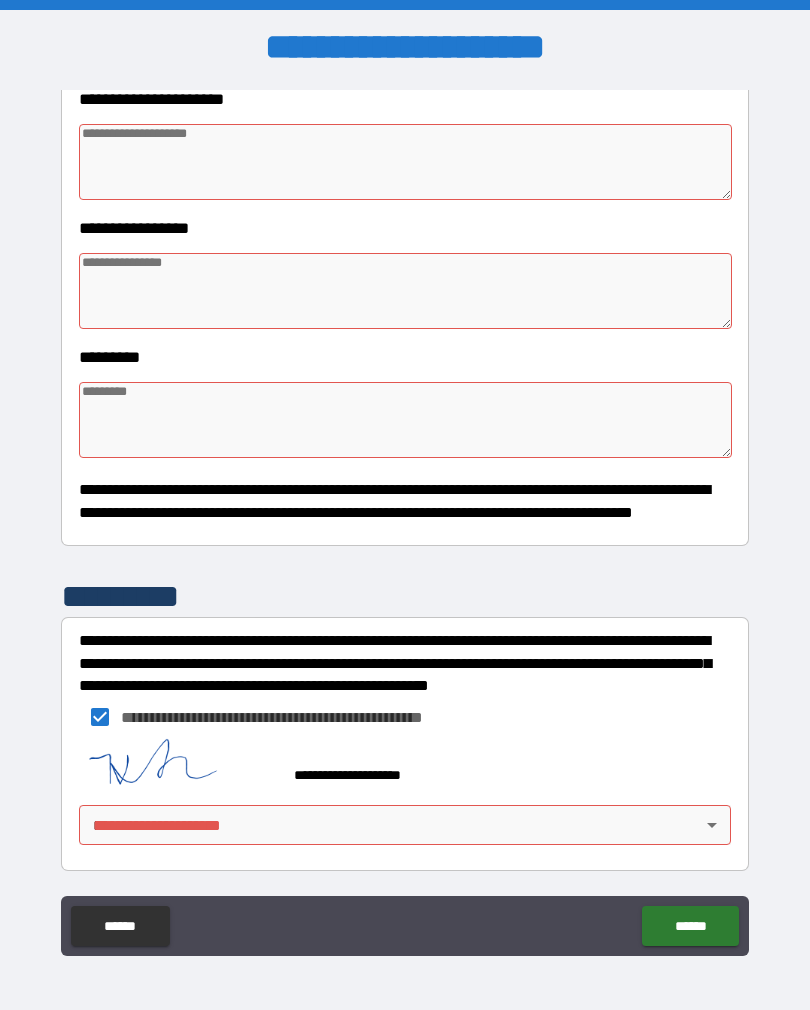 click on "**********" at bounding box center (405, 520) 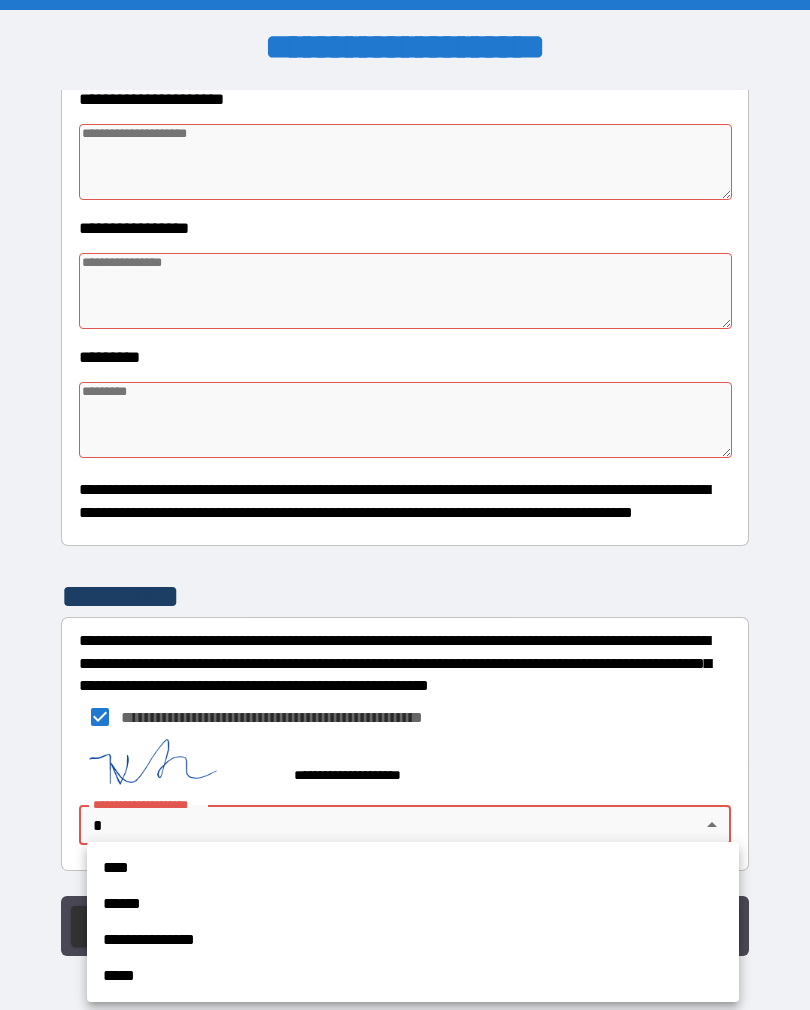 click on "****" at bounding box center (413, 868) 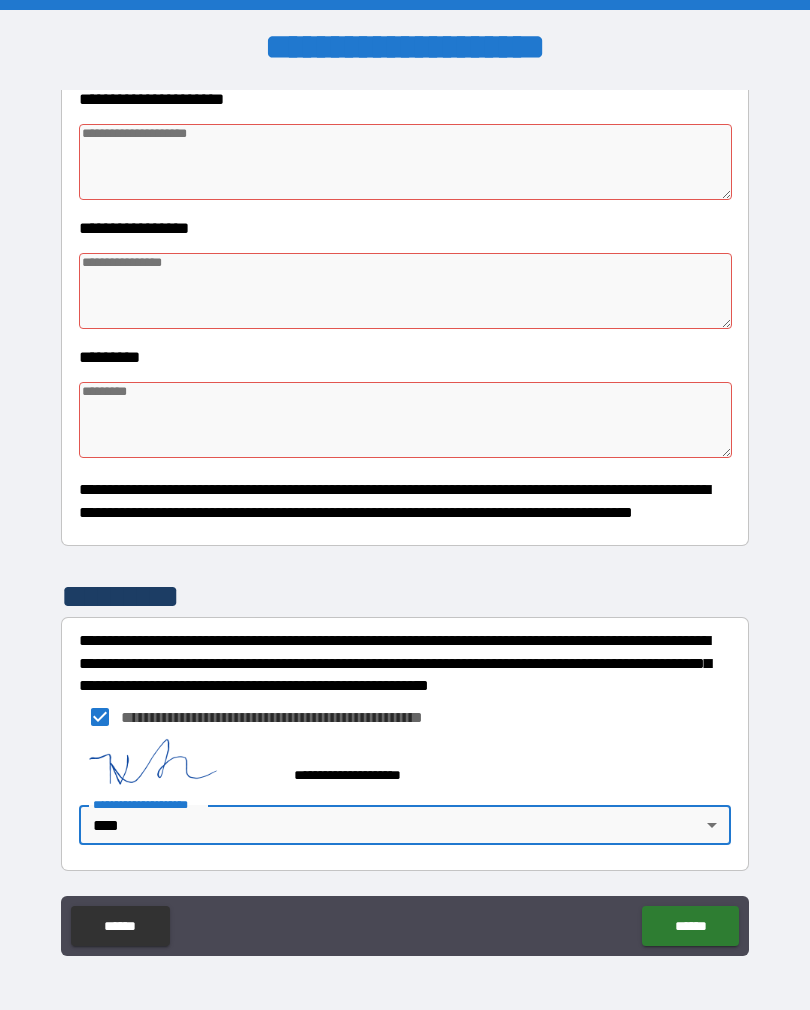 type on "*" 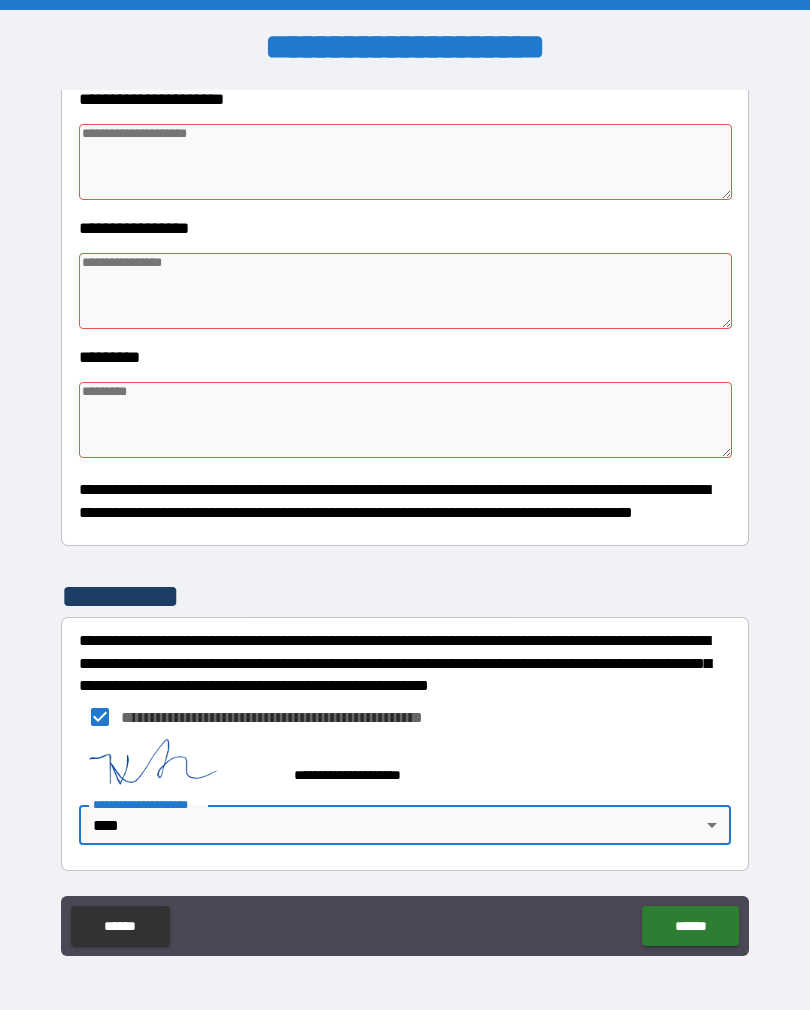 type on "*" 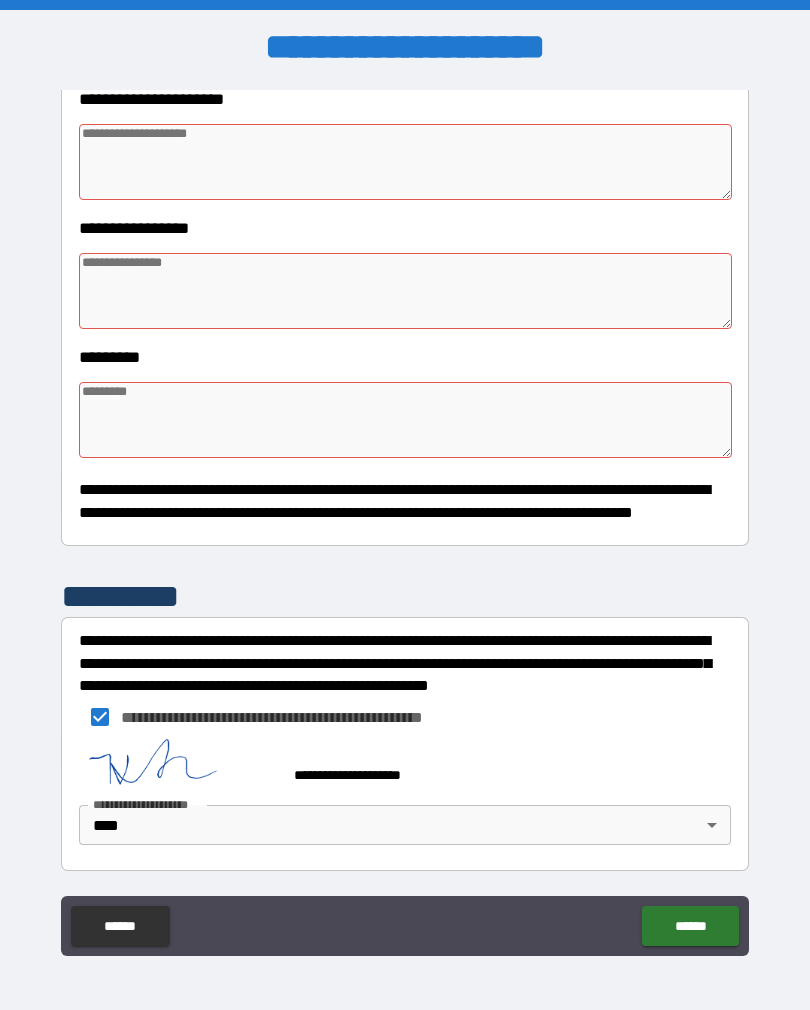 type on "*" 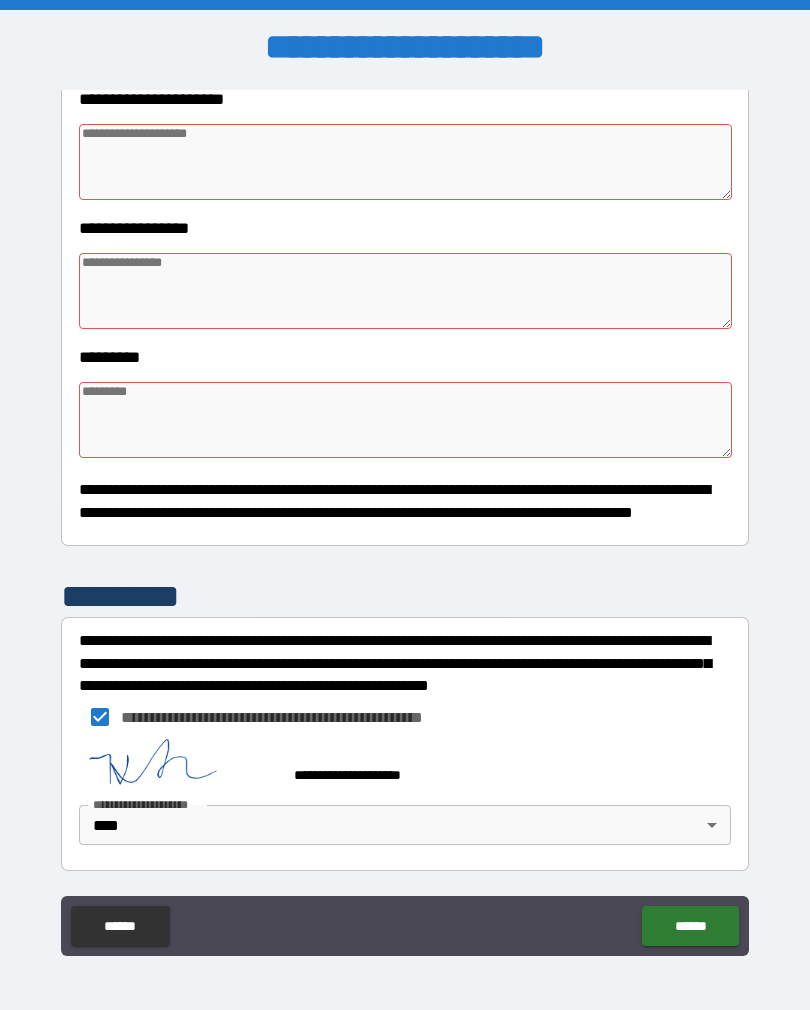 type on "*" 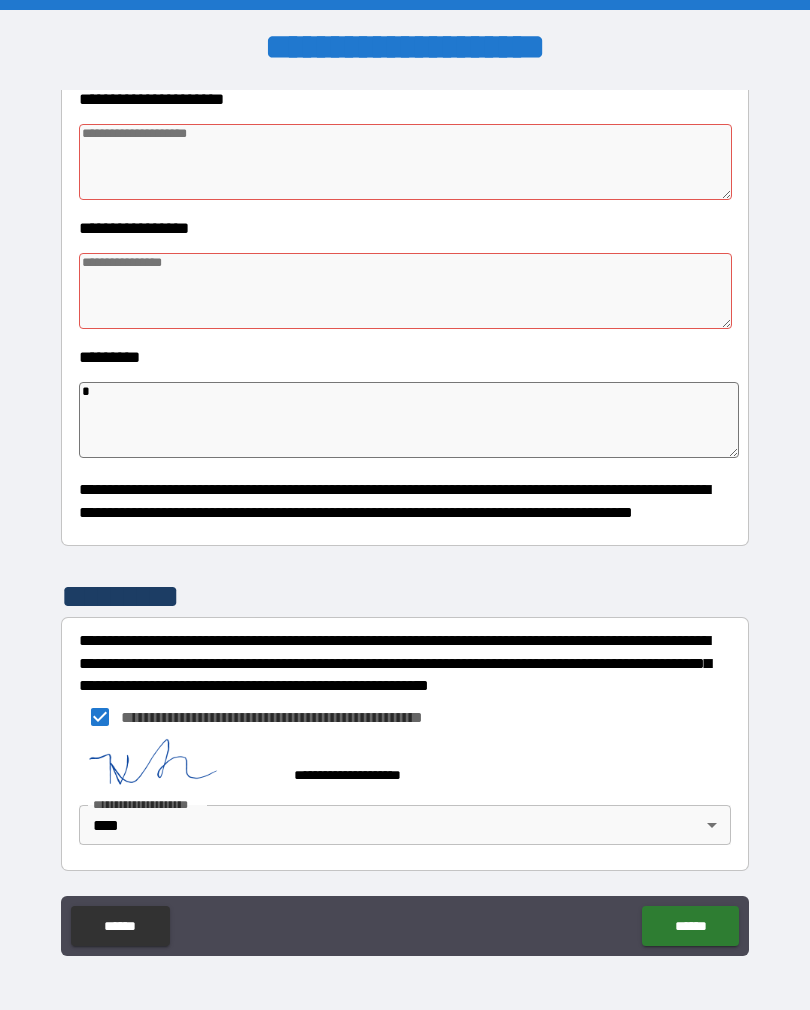 type on "*" 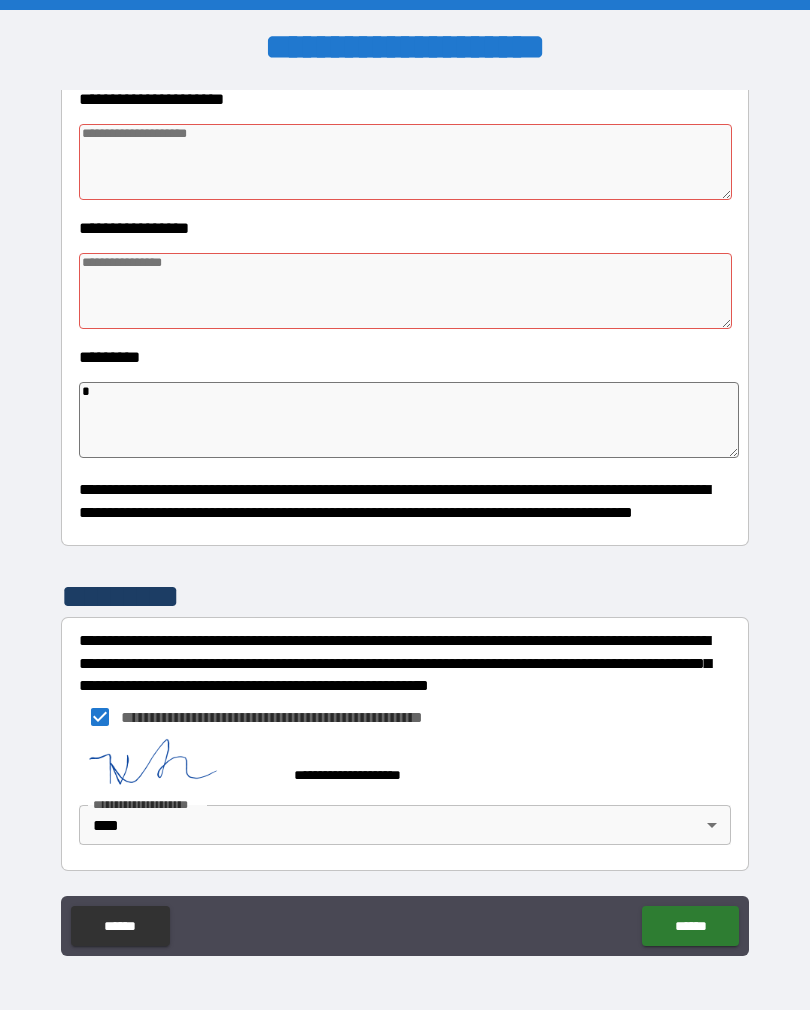 type on "*" 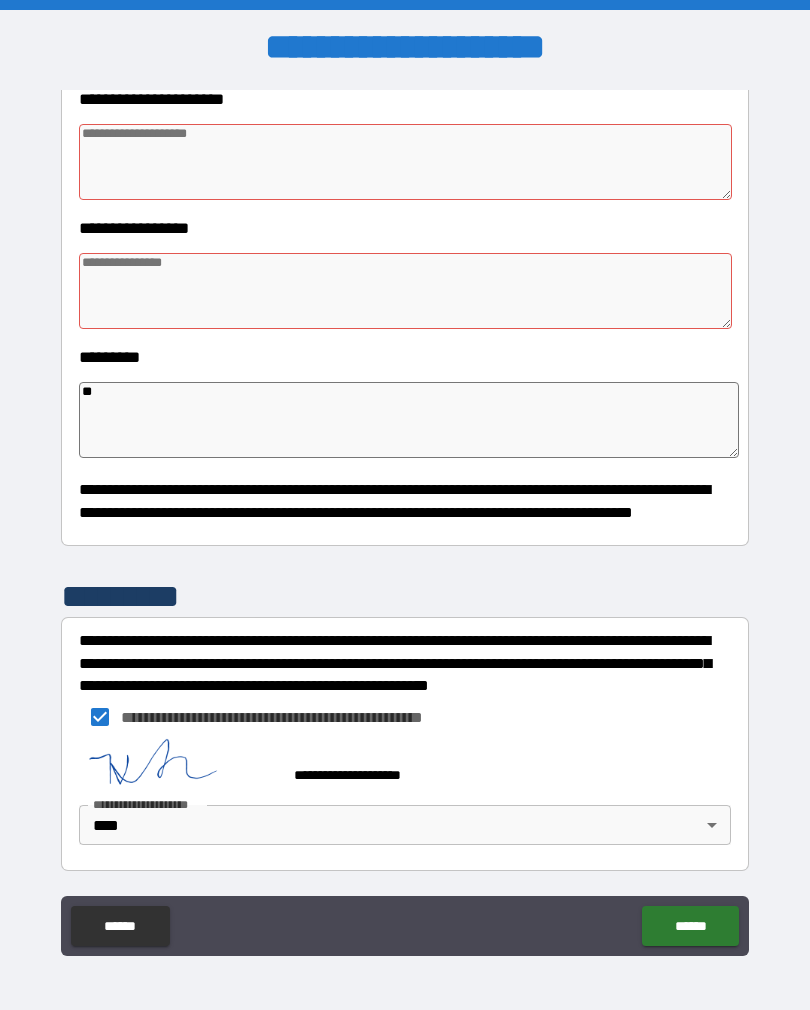 type on "*" 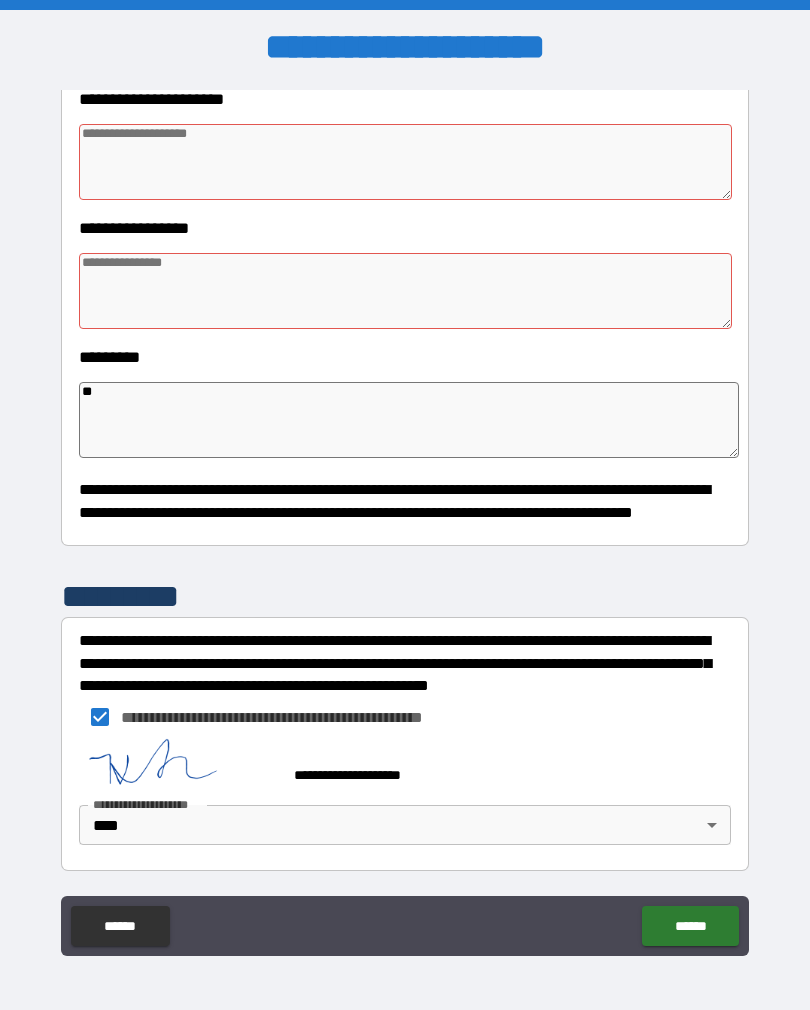 type on "*" 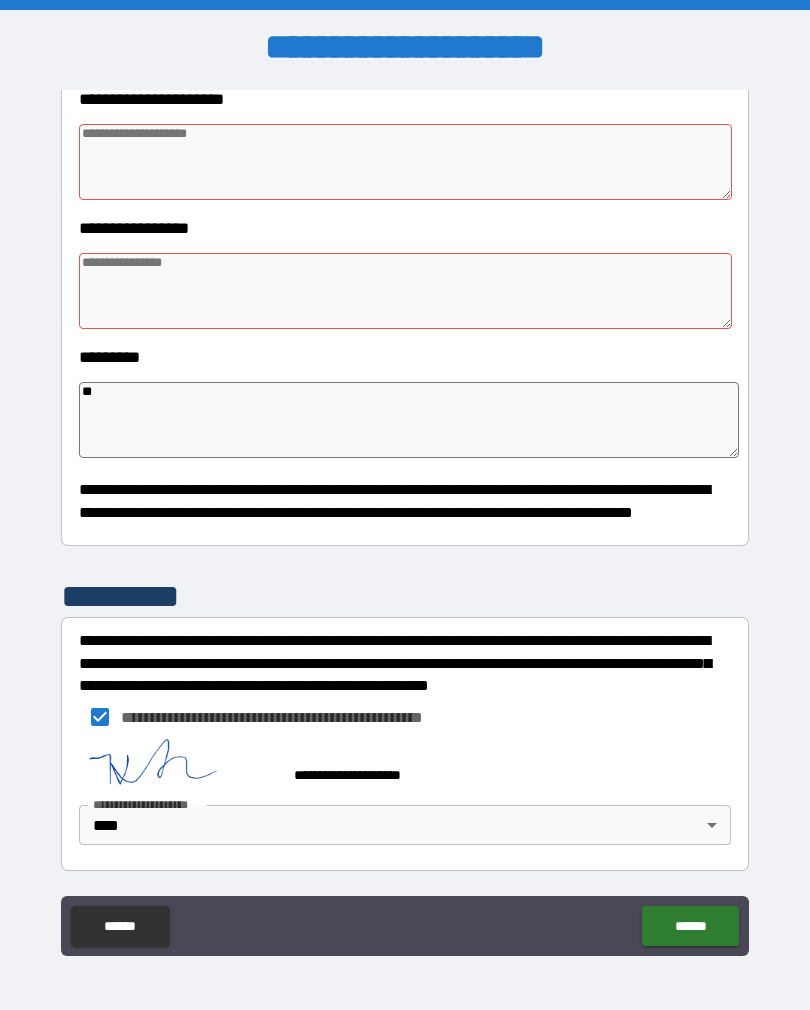 type on "*" 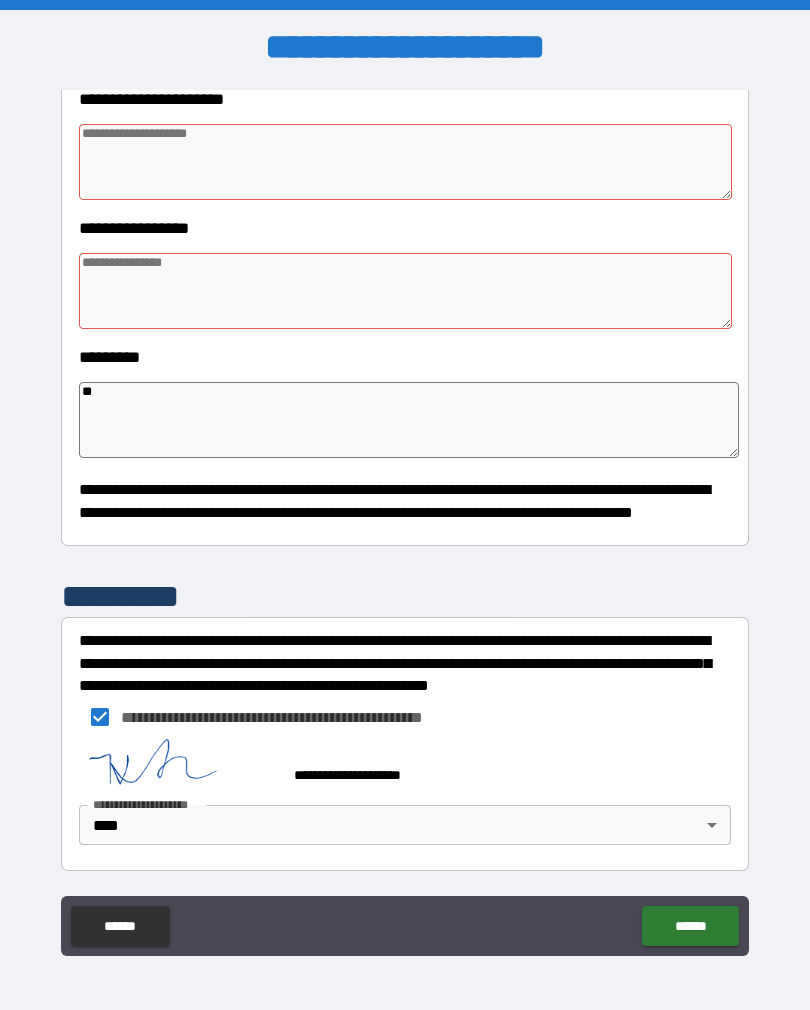 type on "**" 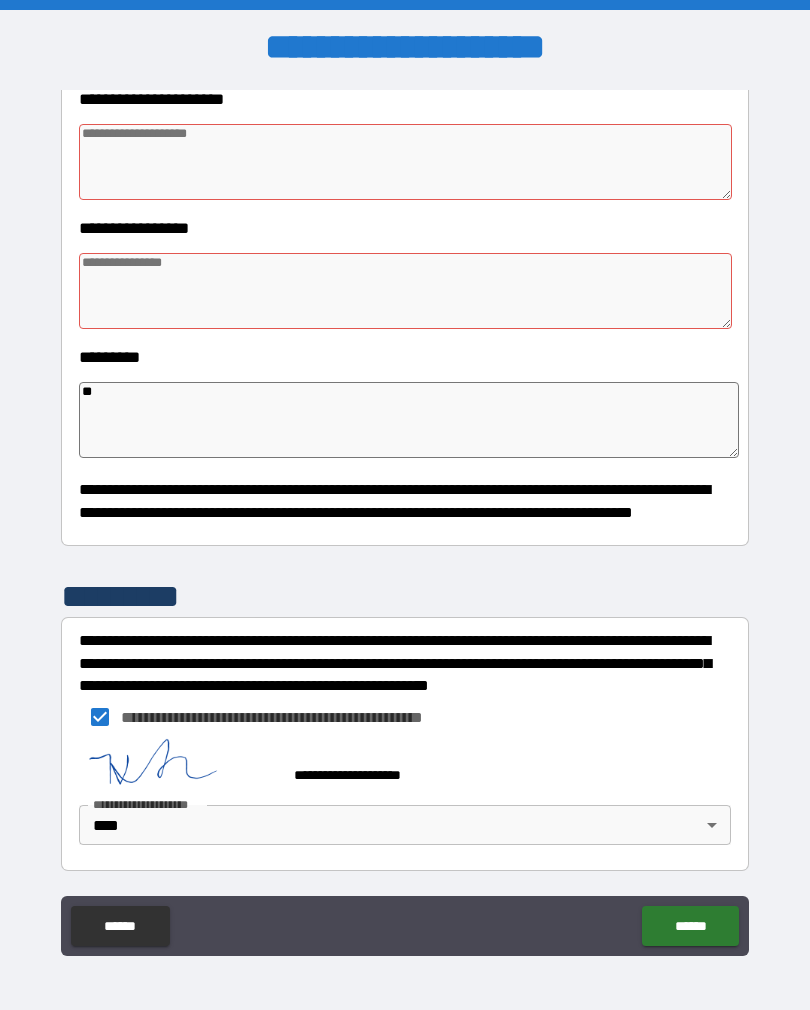 click at bounding box center [405, 291] 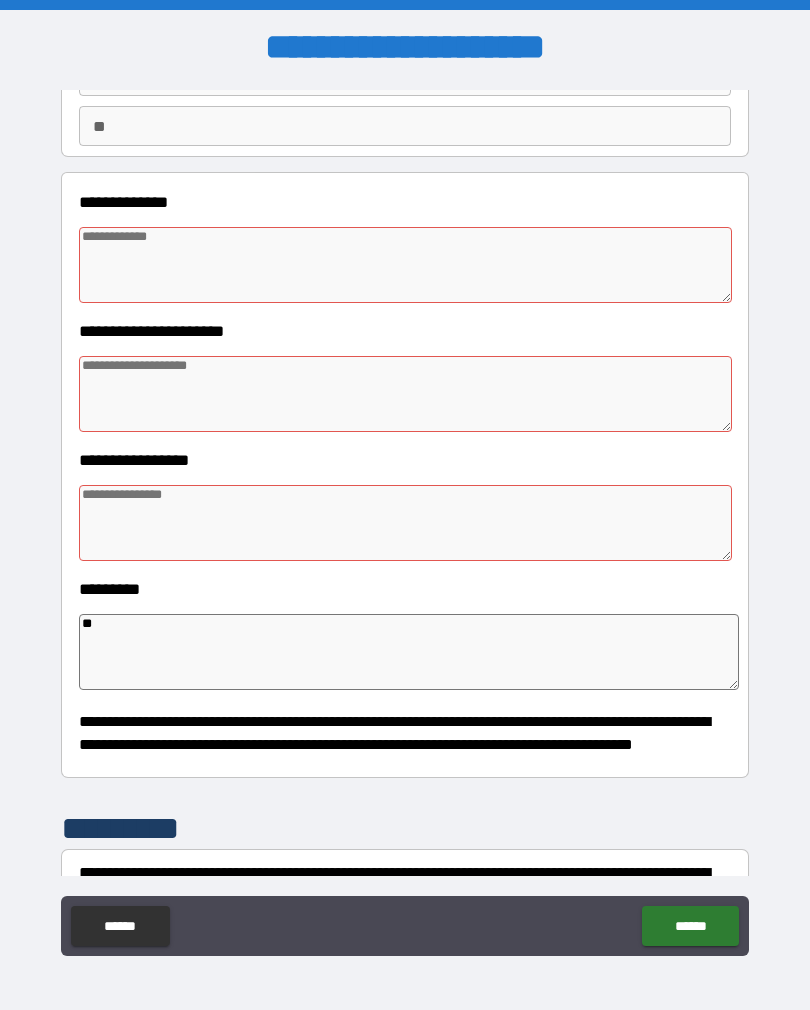 scroll, scrollTop: 173, scrollLeft: 0, axis: vertical 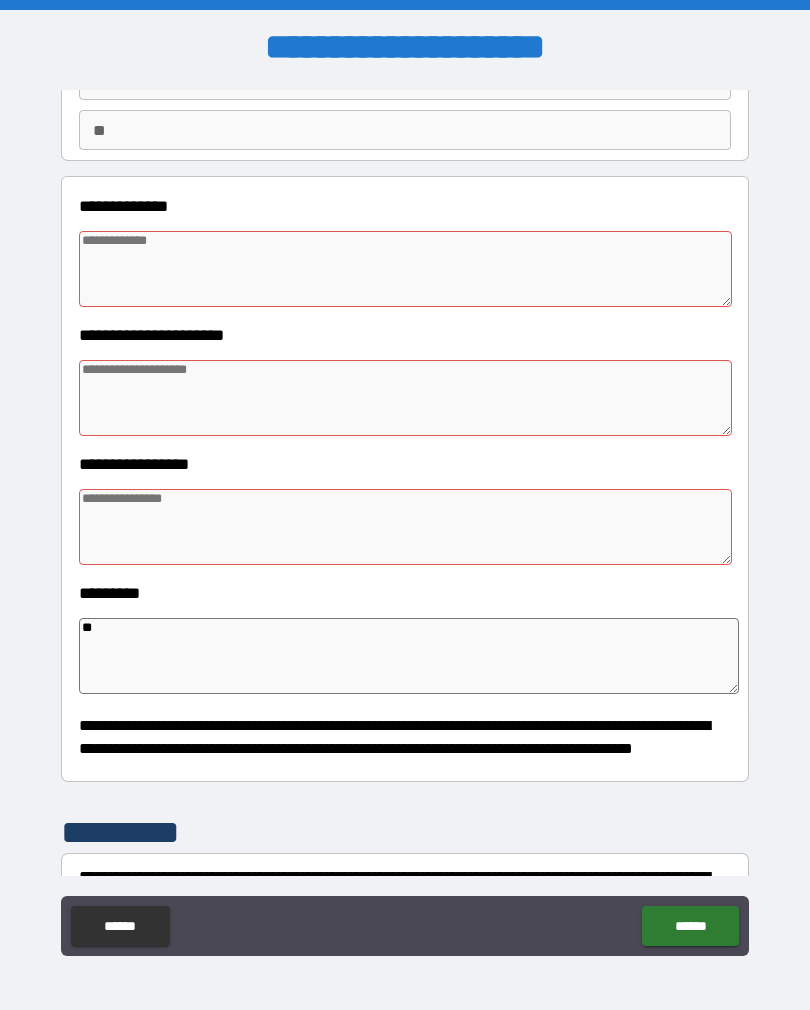 click at bounding box center [405, 269] 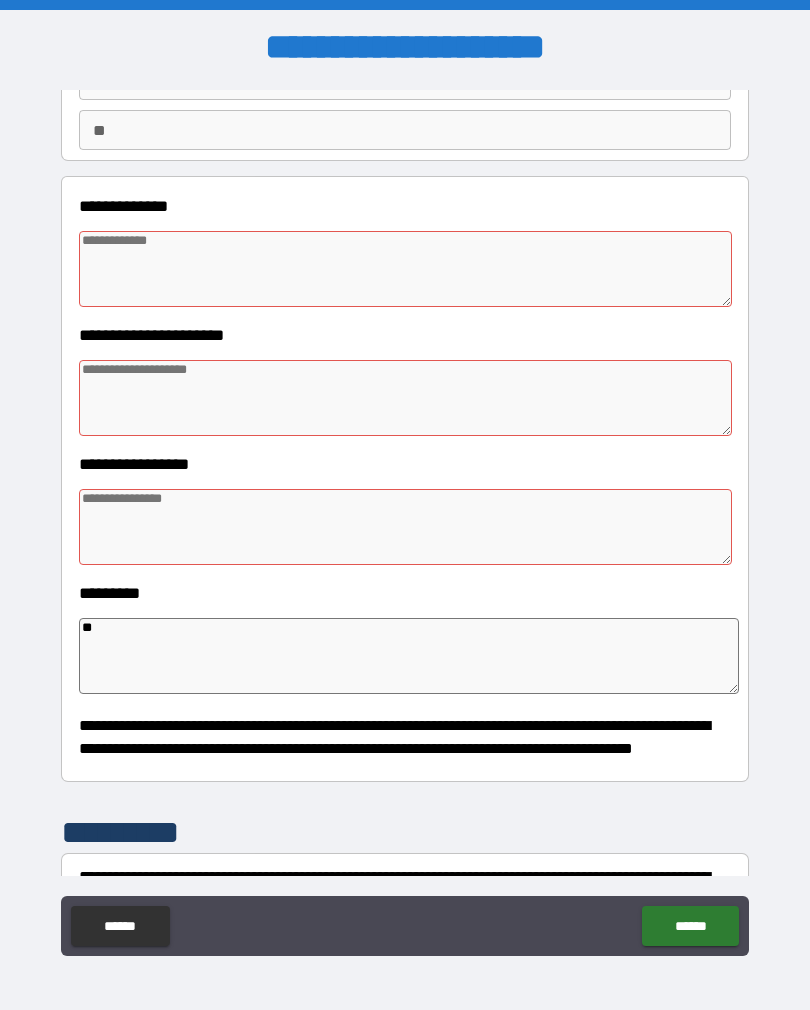 type on "*" 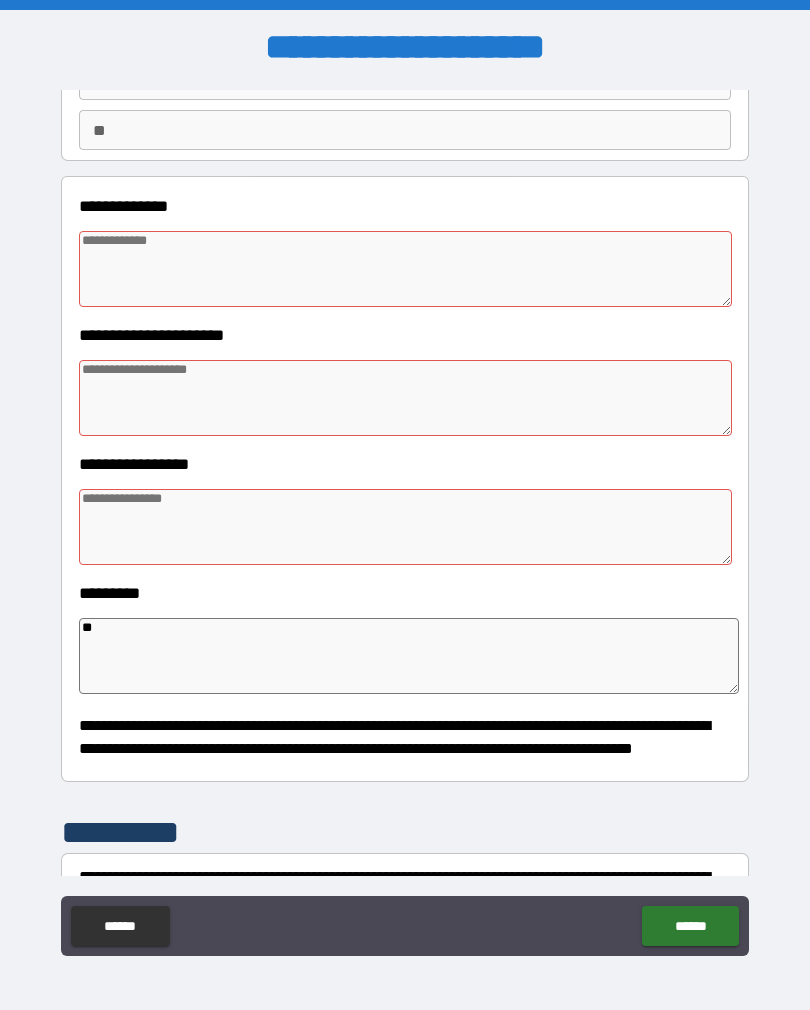 type on "*" 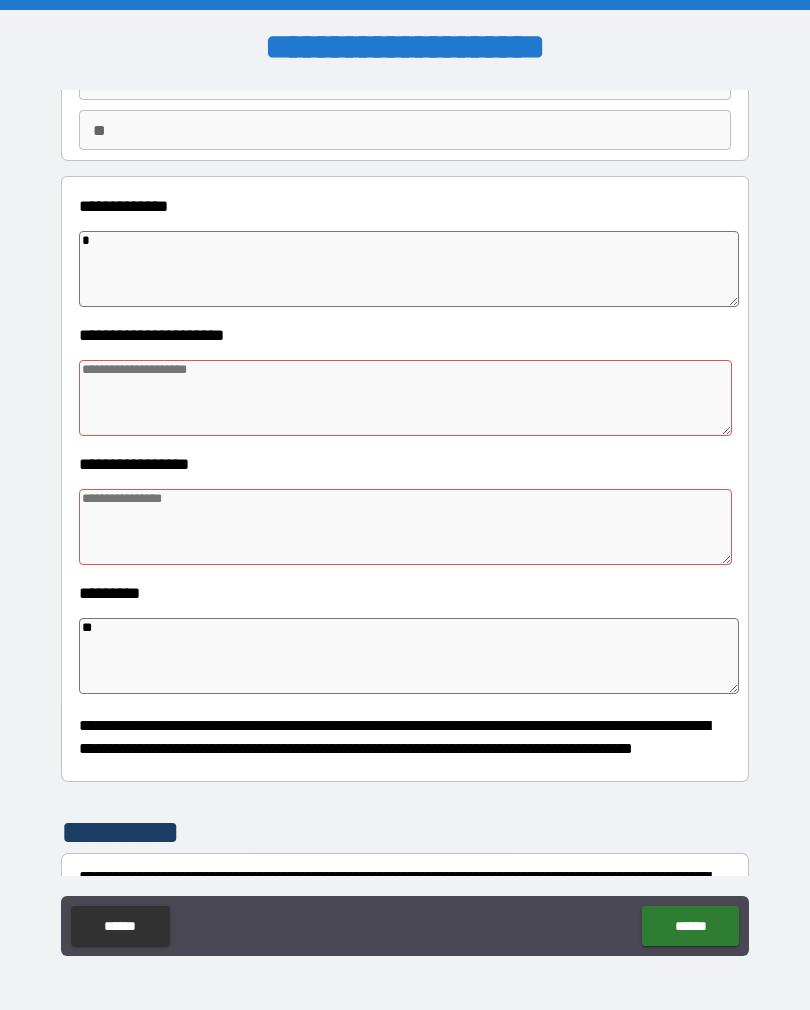 type on "*" 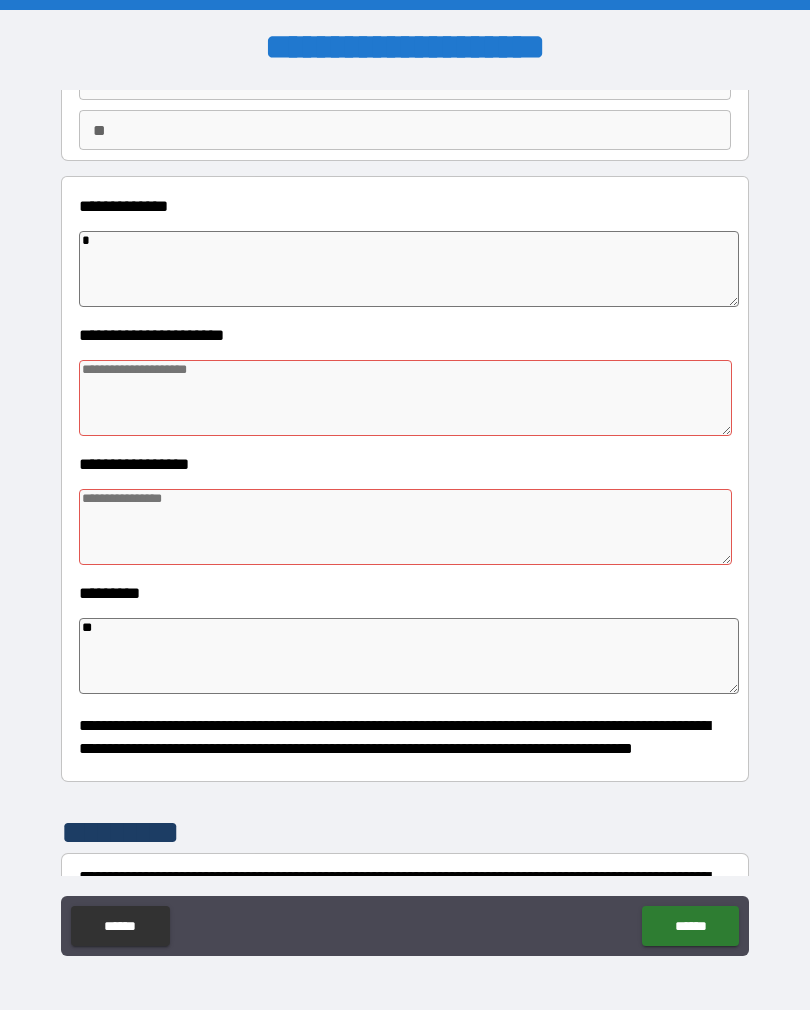 type on "*" 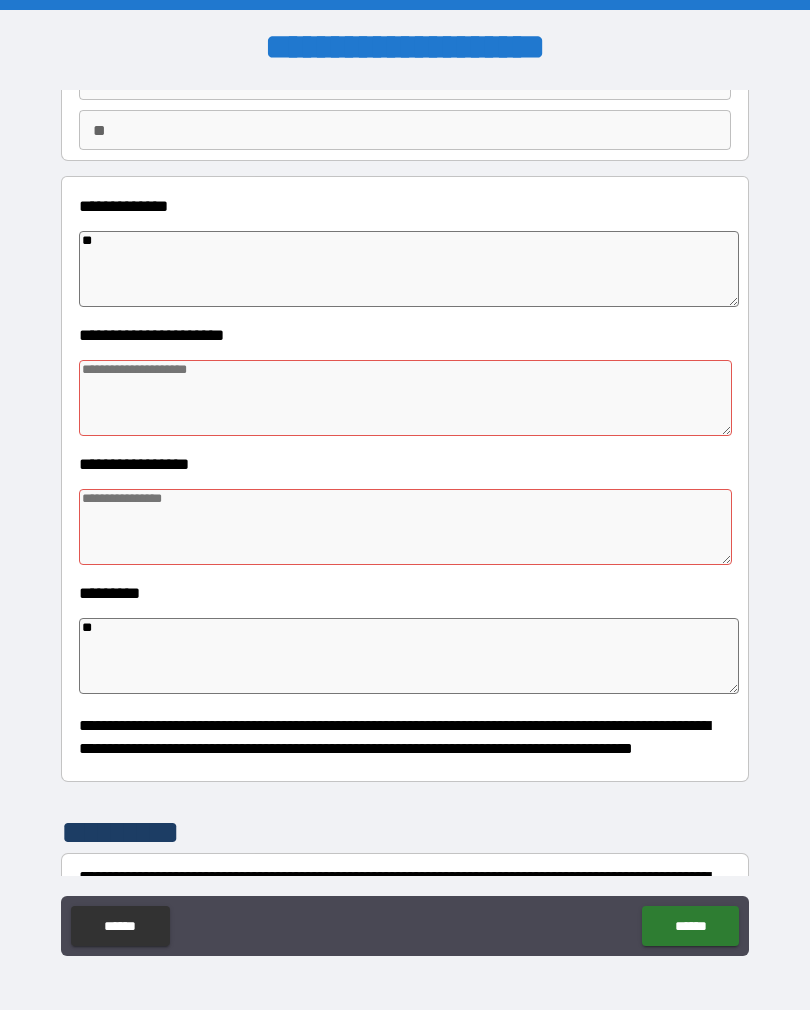 type on "*" 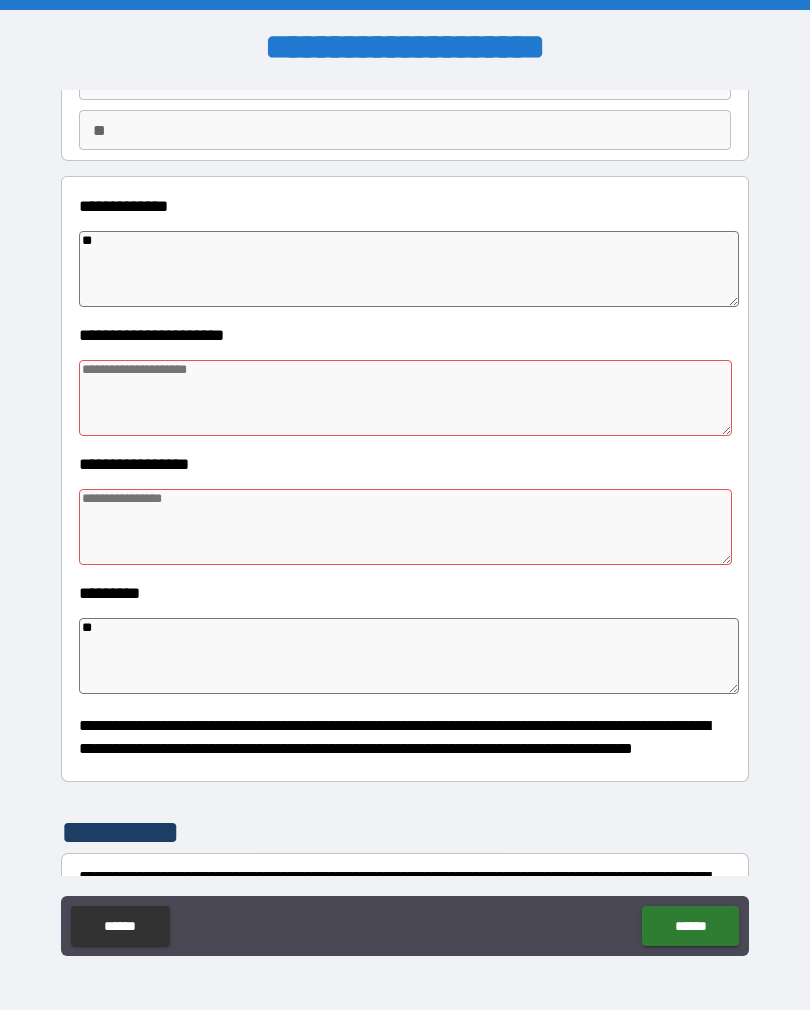 type on "***" 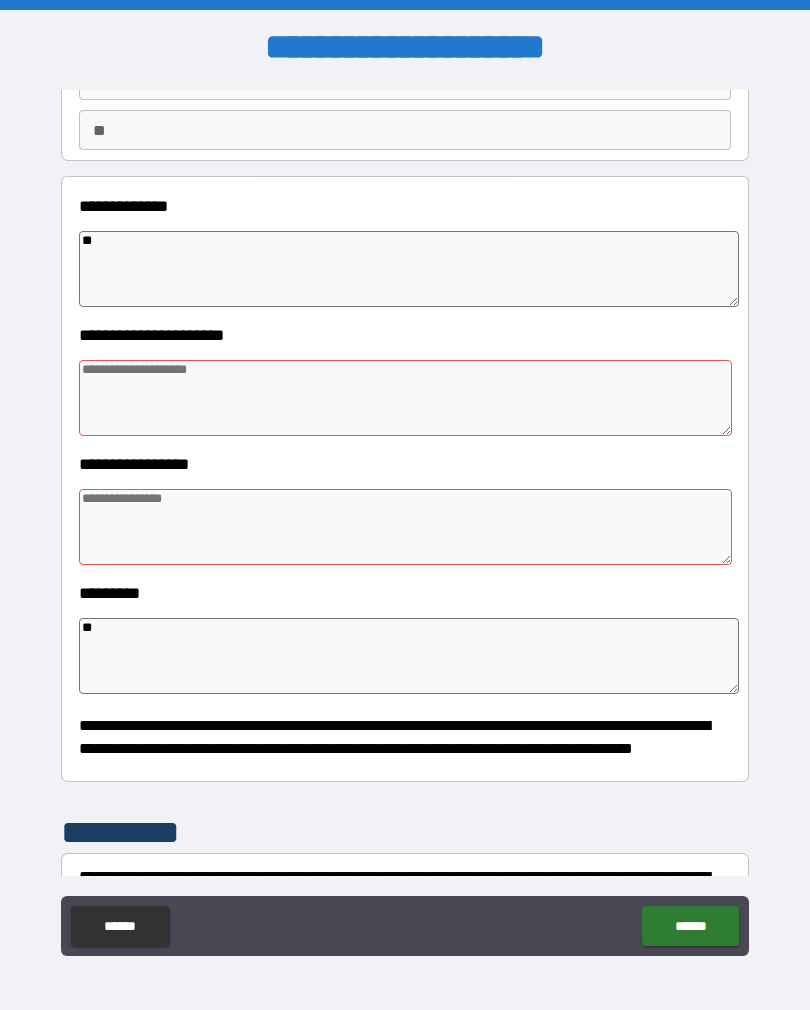 type on "*" 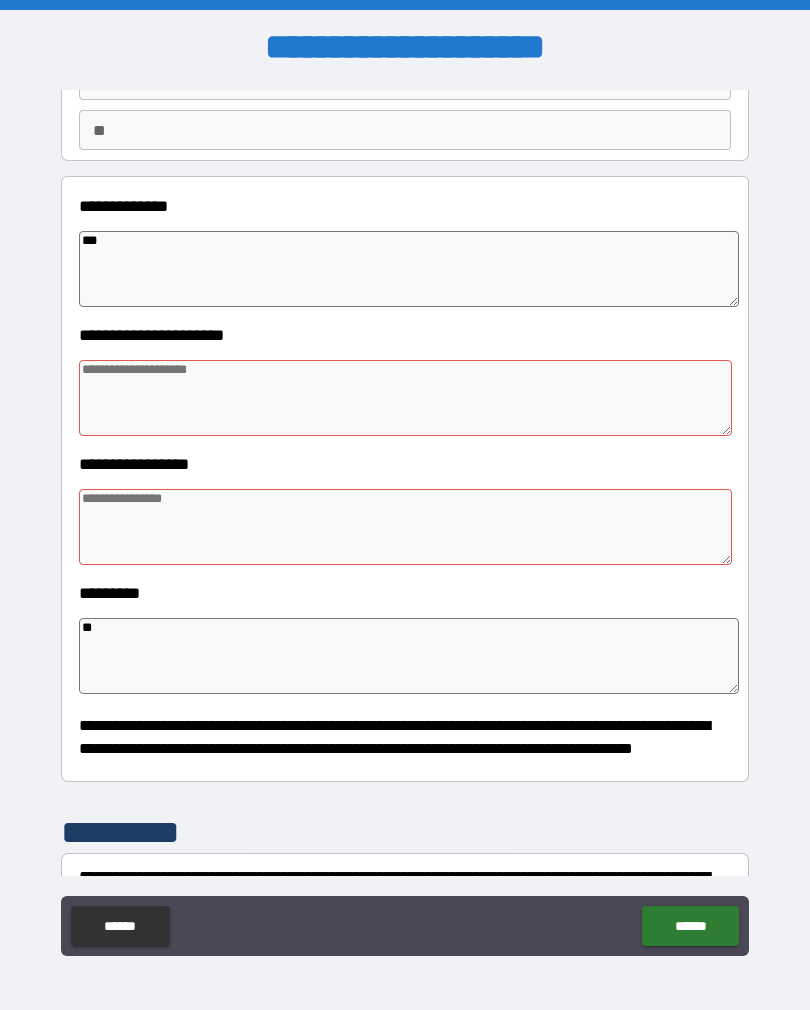 type on "*" 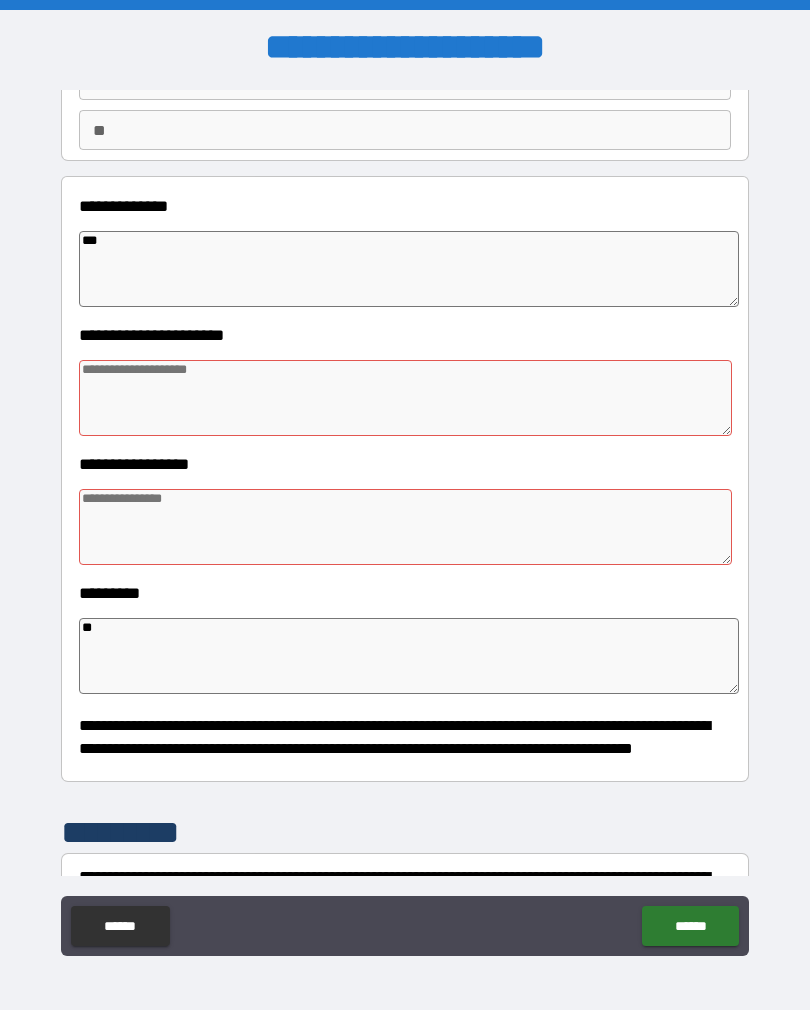 type on "****" 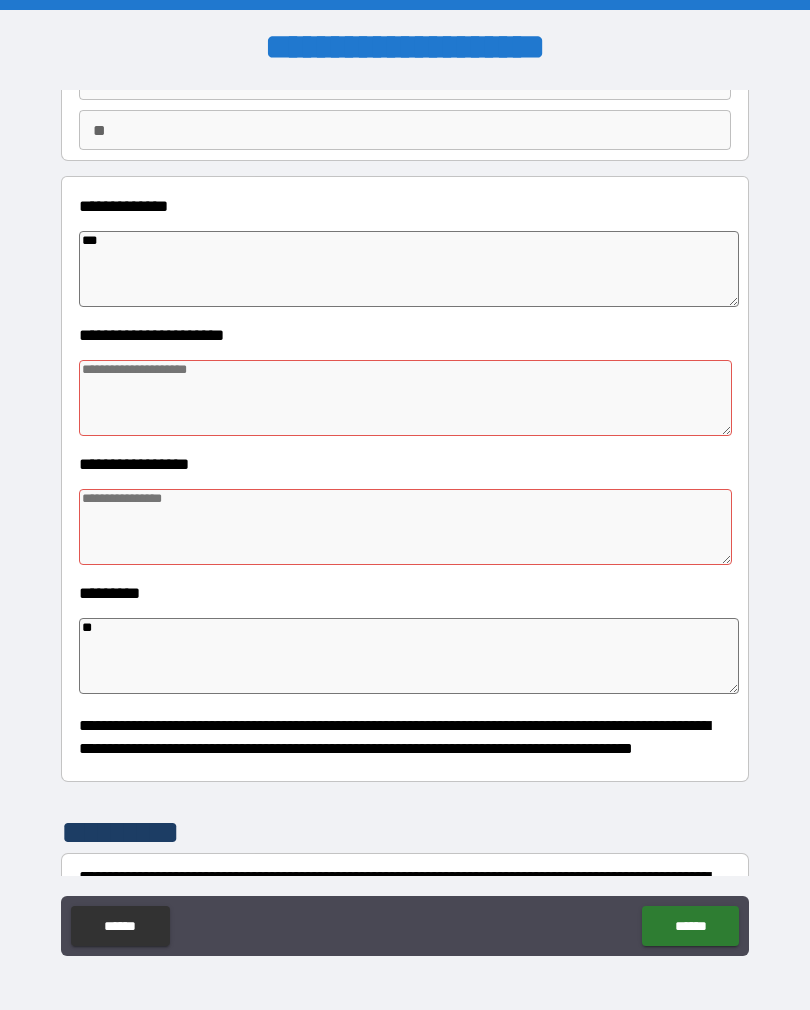 type on "*" 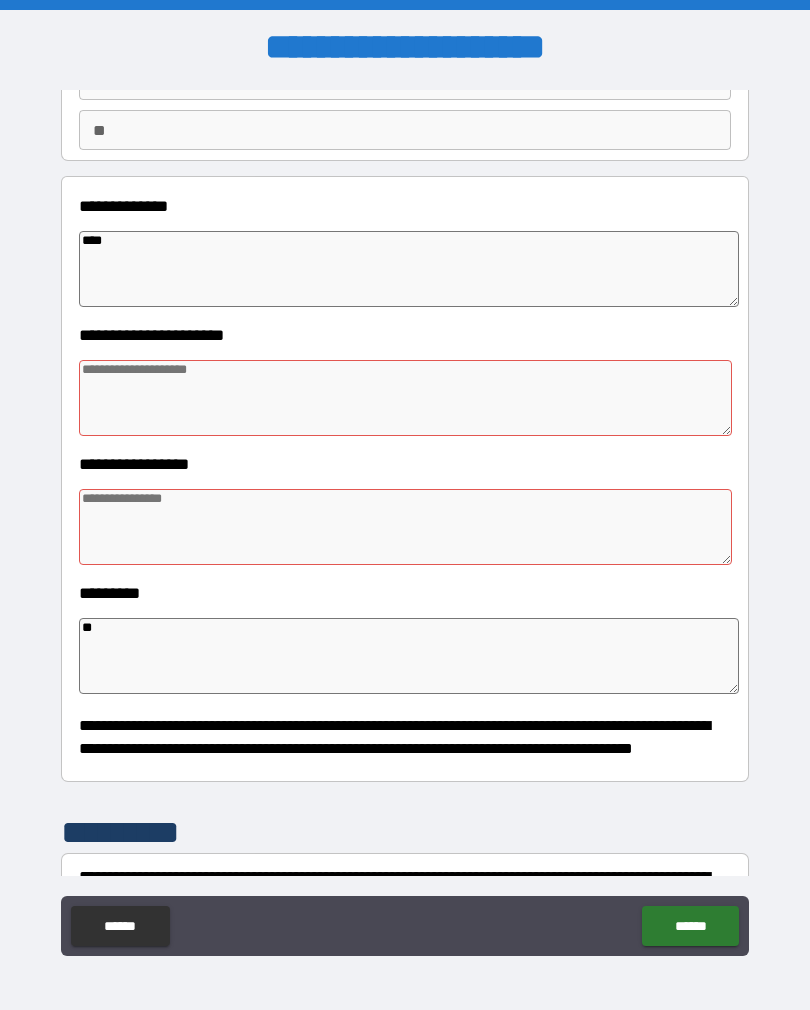 type on "*" 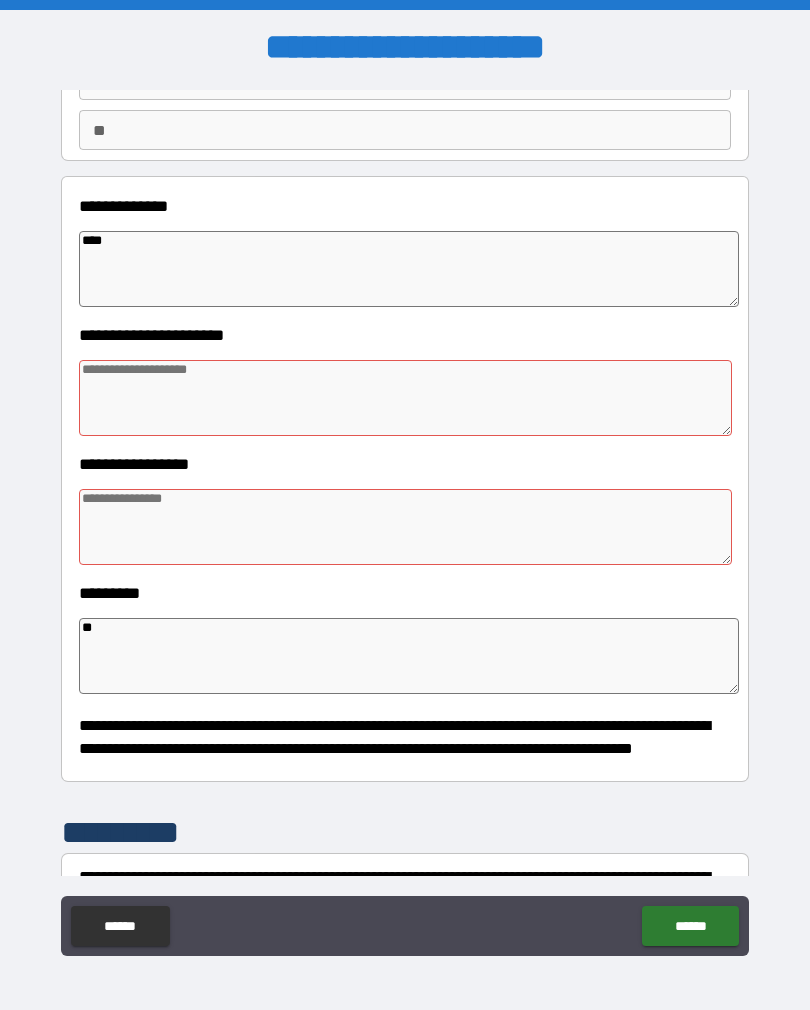 type on "*****" 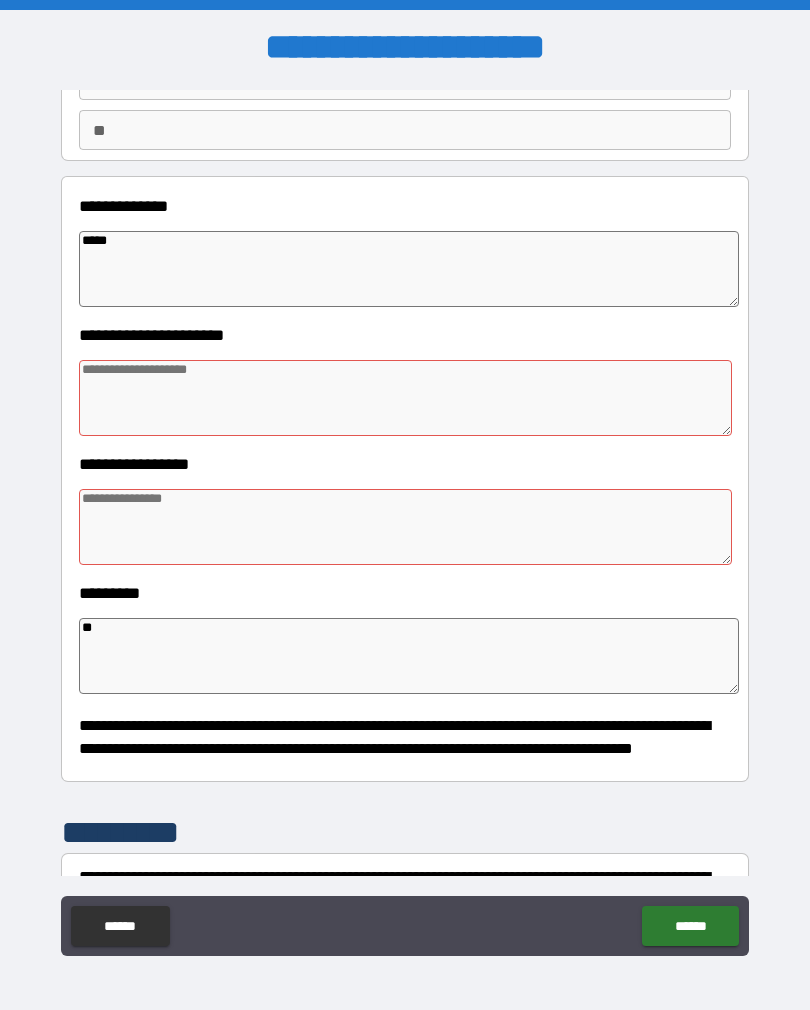 type on "*" 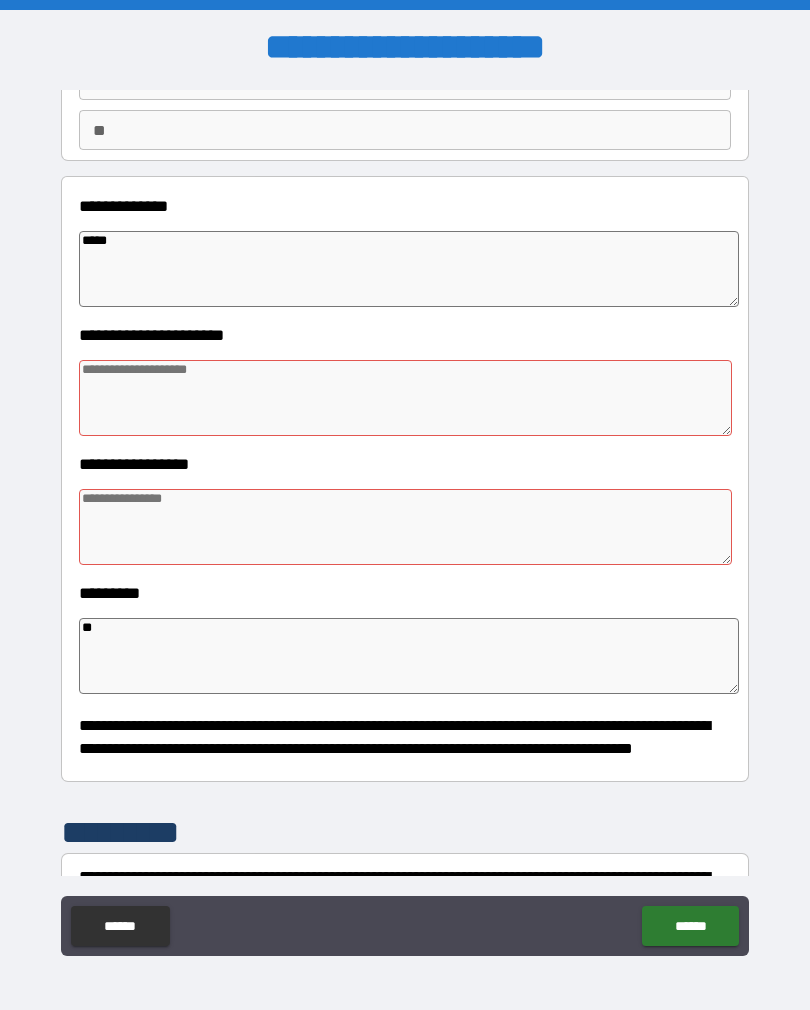 type on "*" 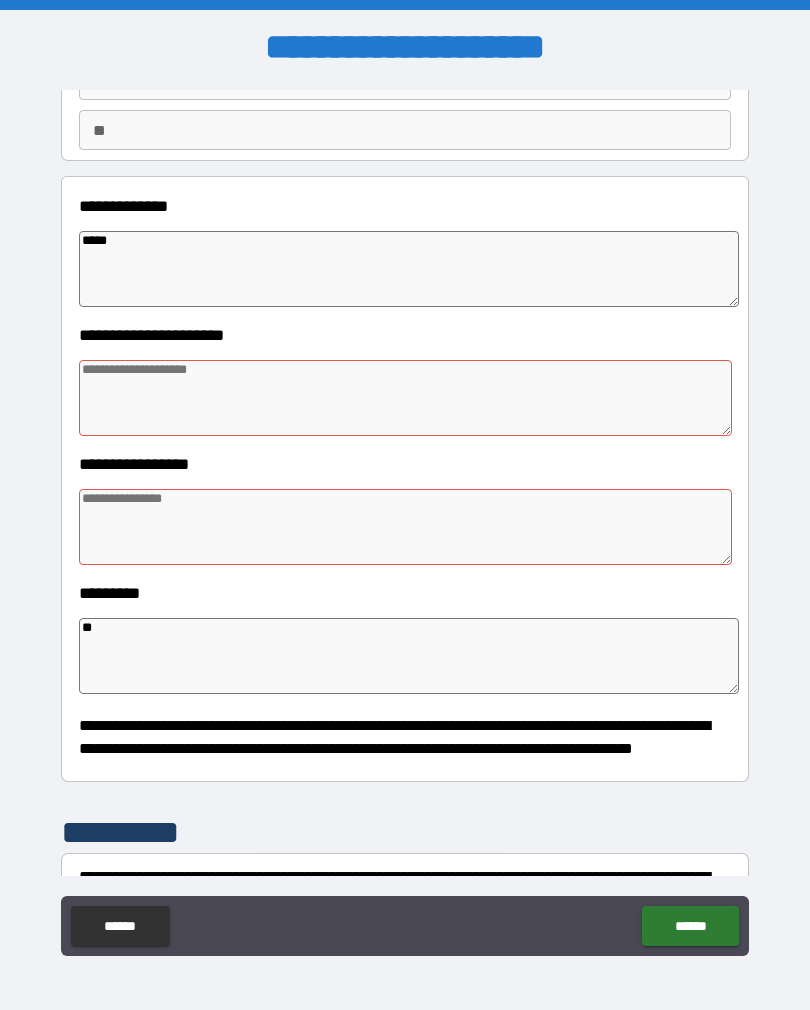 type on "*" 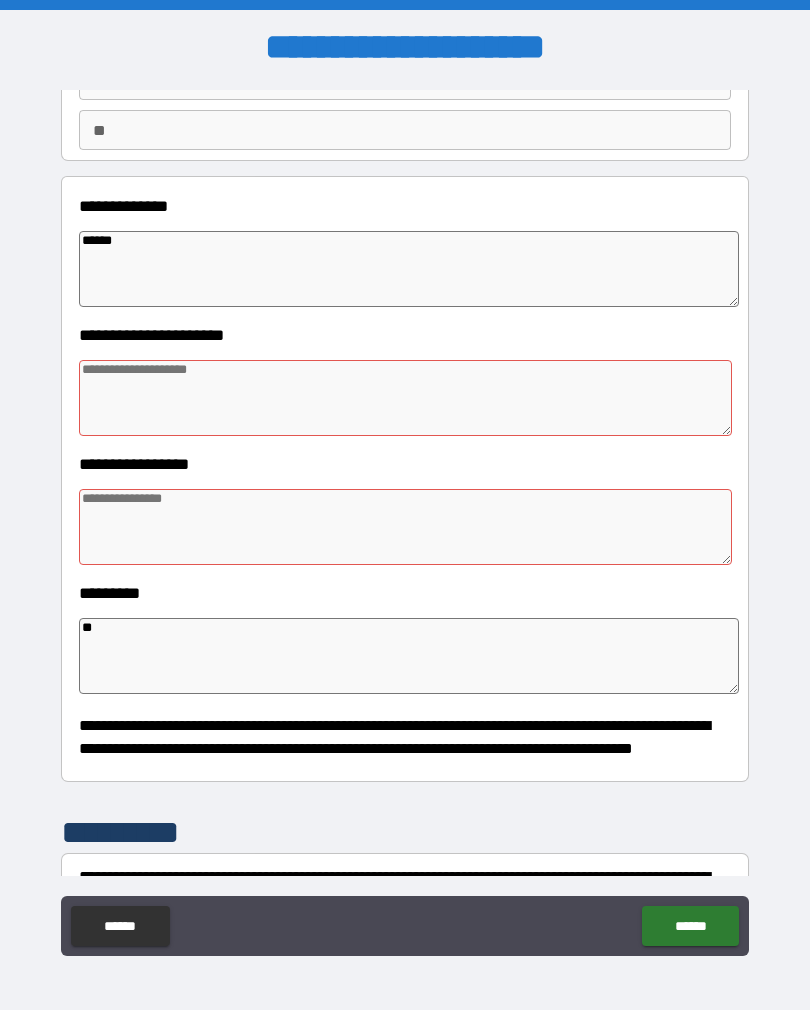 type on "*" 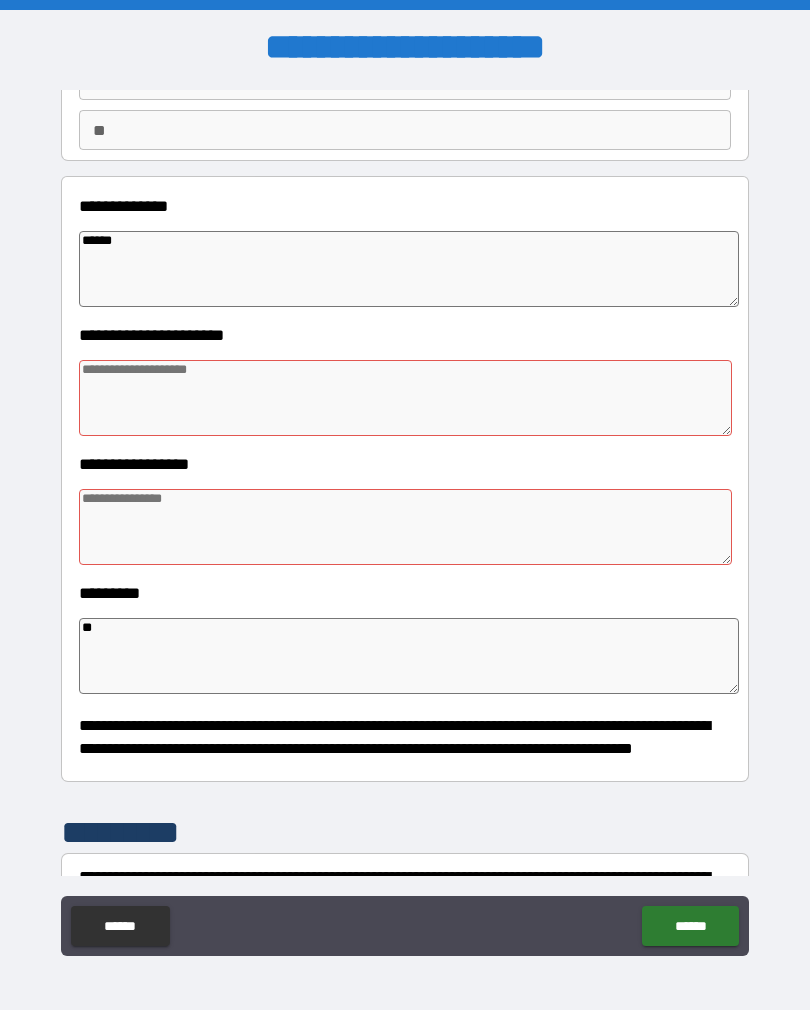 type on "*******" 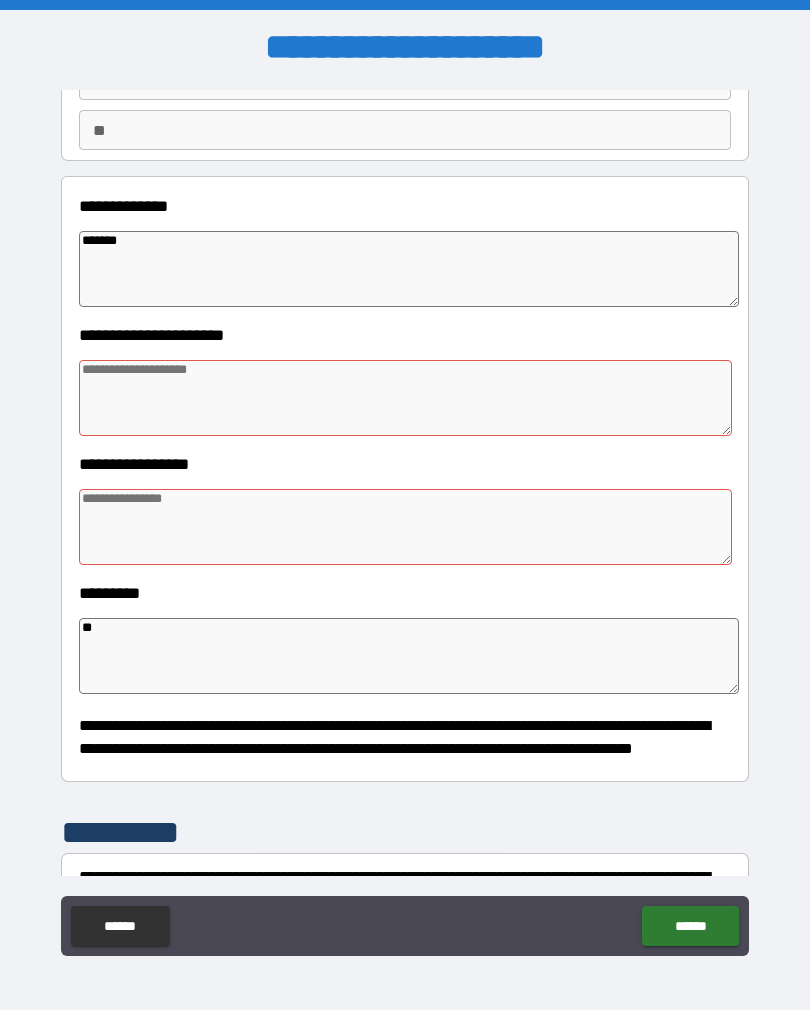 type on "*" 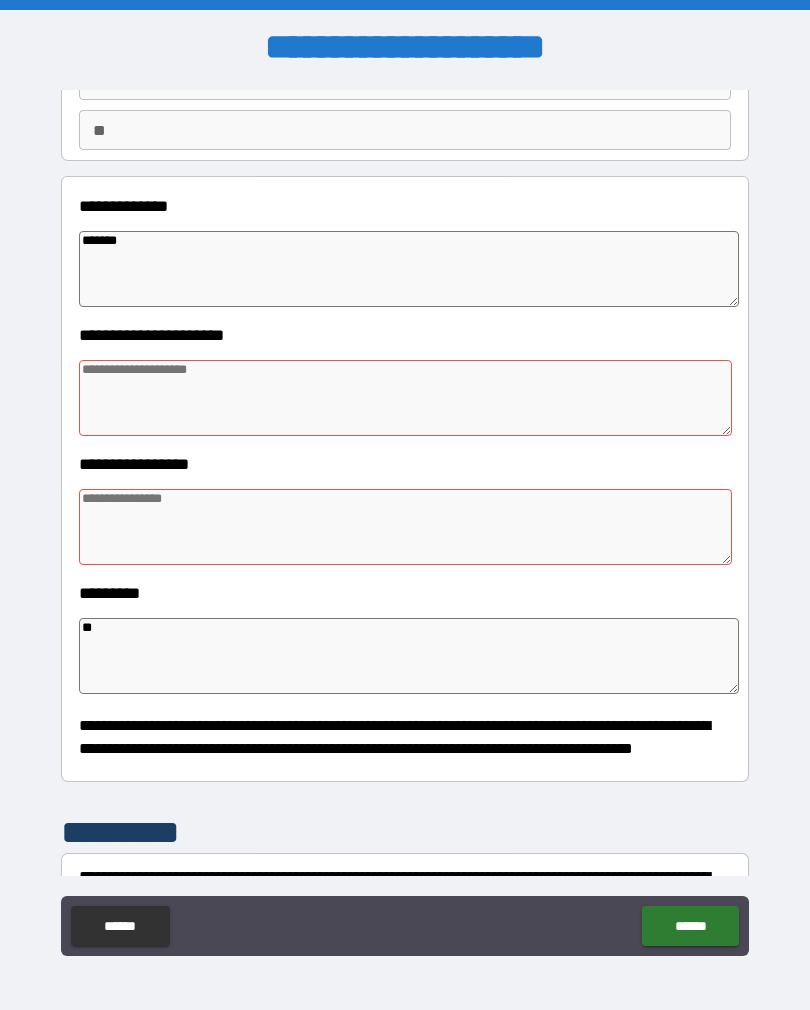 type on "*" 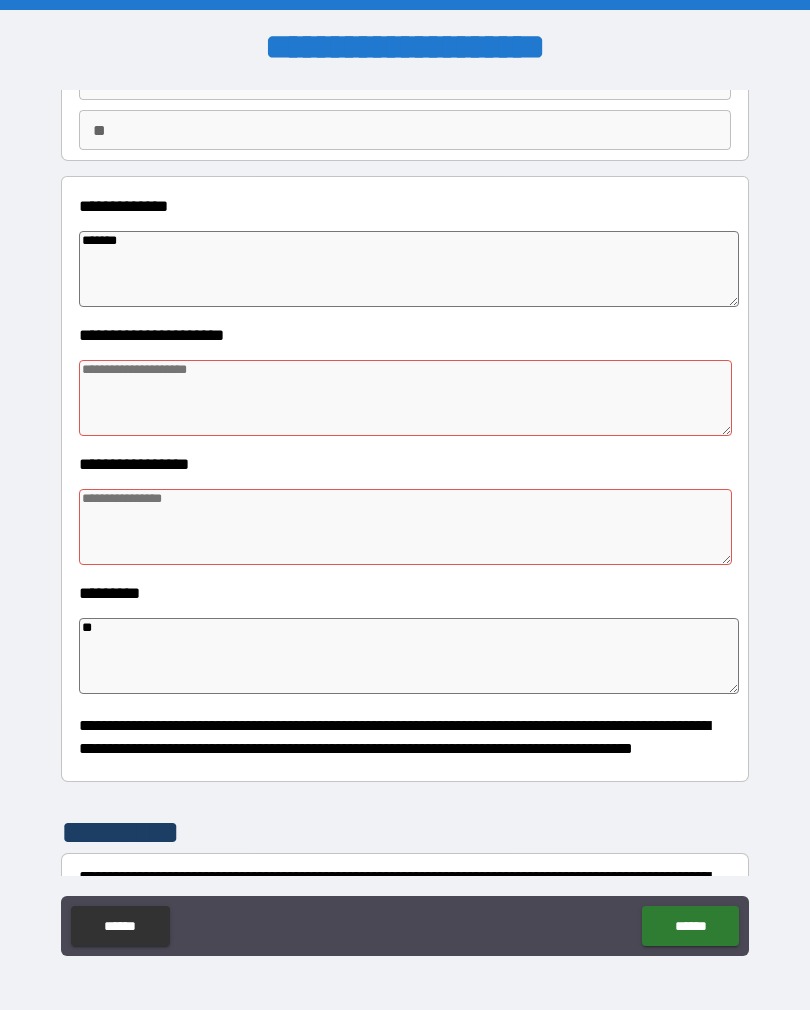 type on "*" 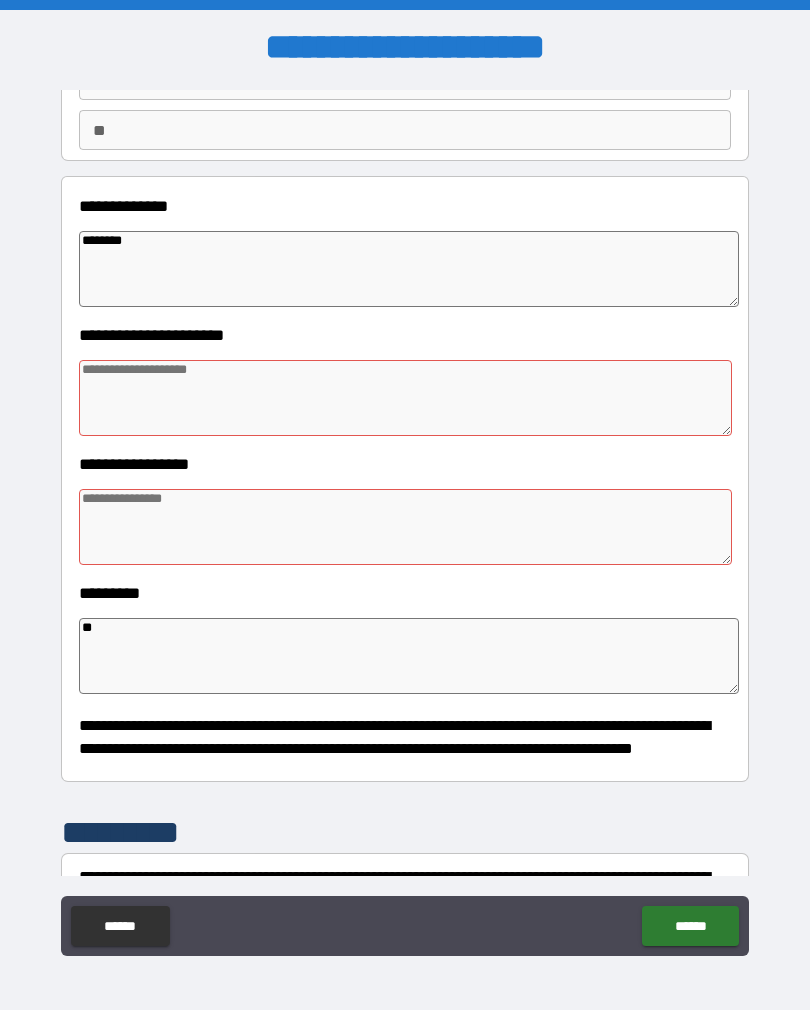 type on "*" 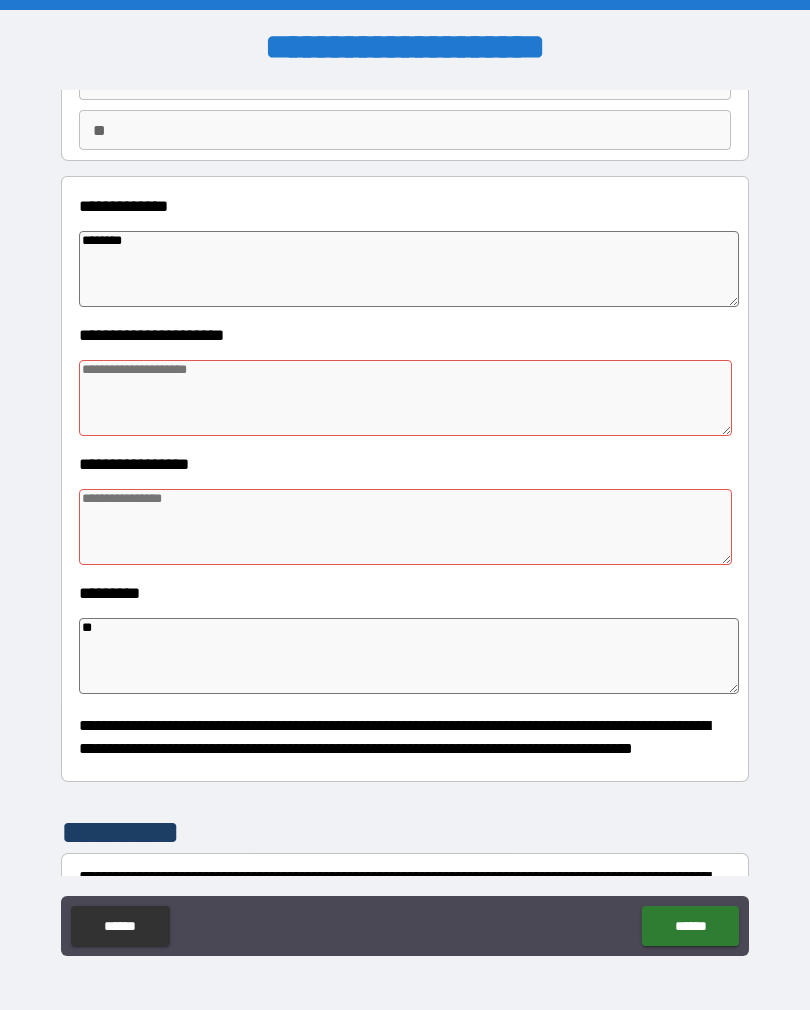 type on "*" 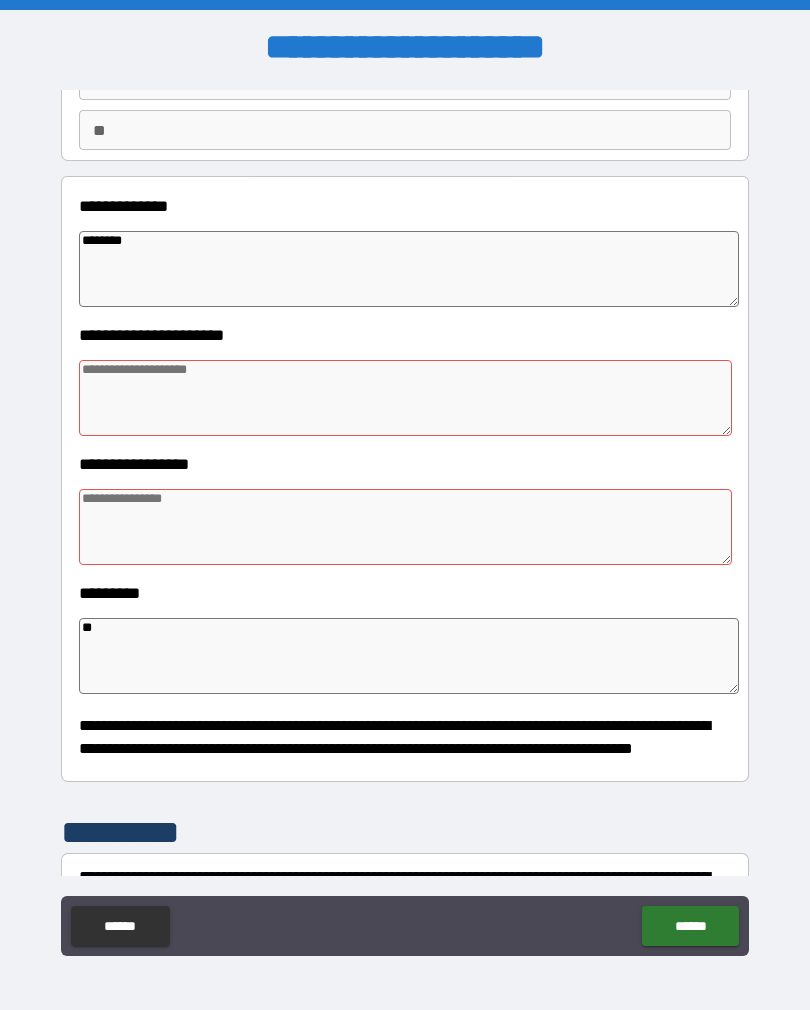 type on "*" 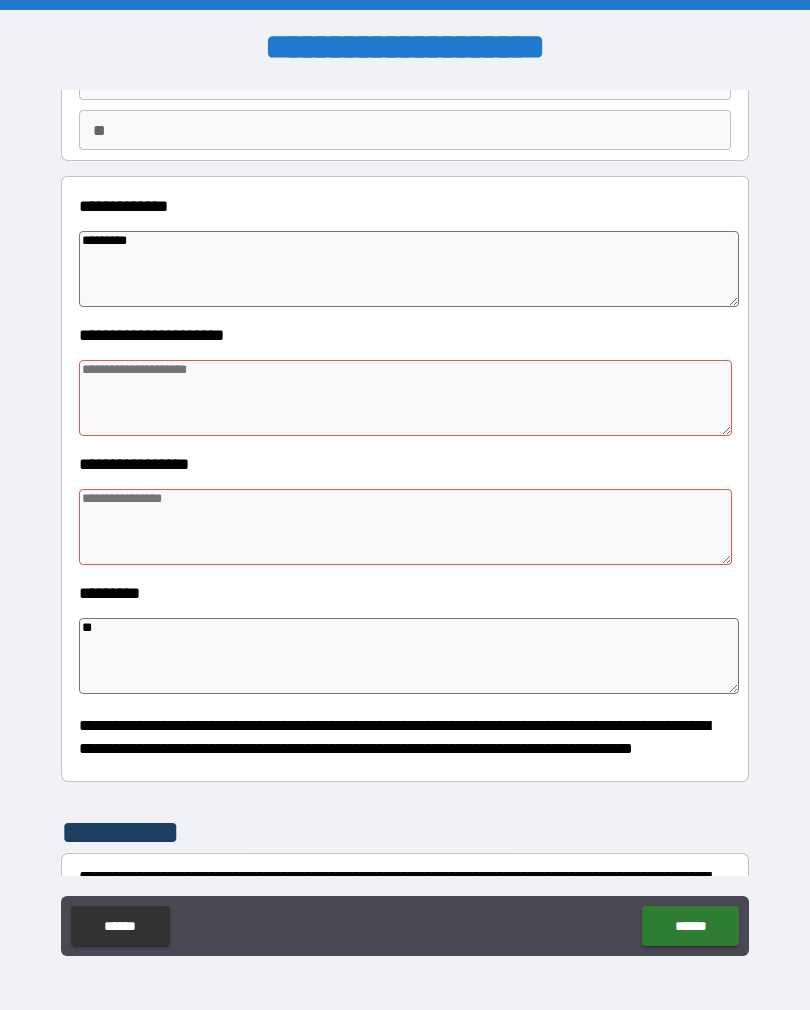 type on "*" 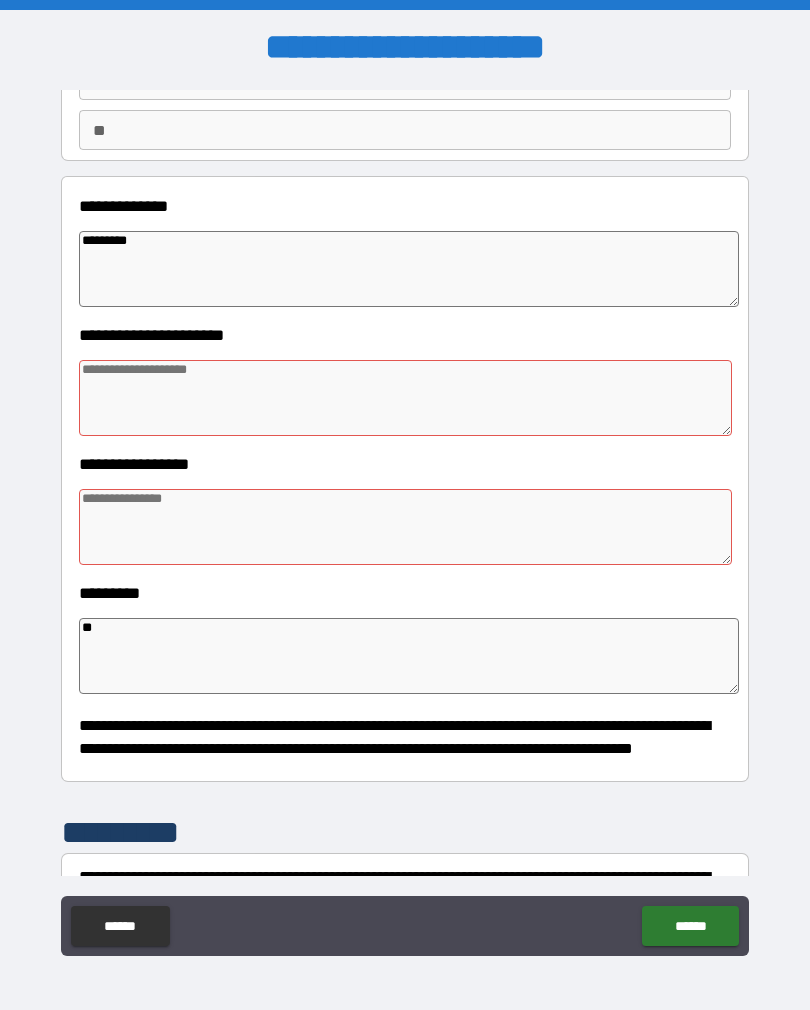 type on "********" 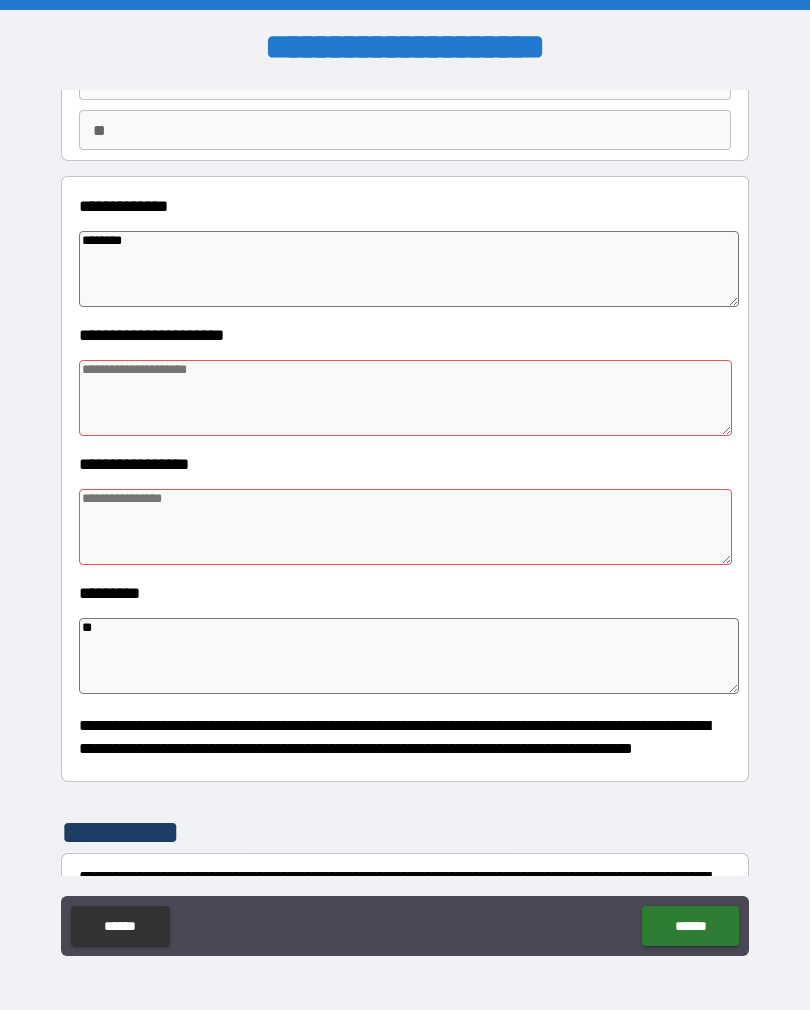 type on "*" 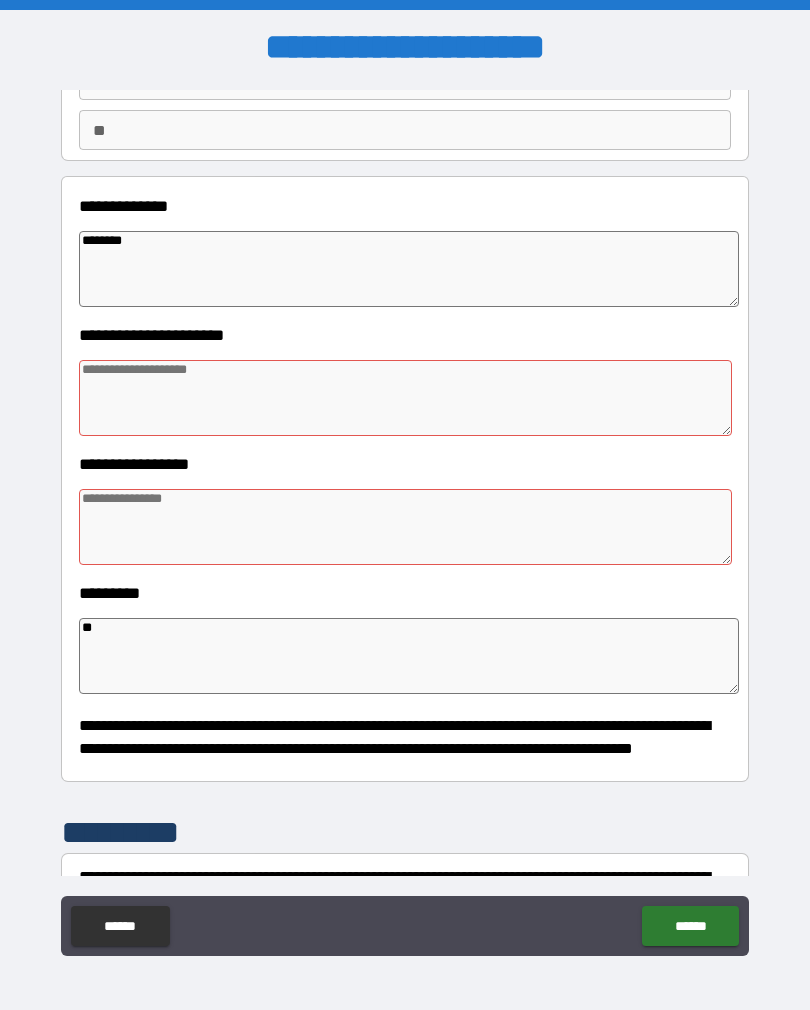 type on "*" 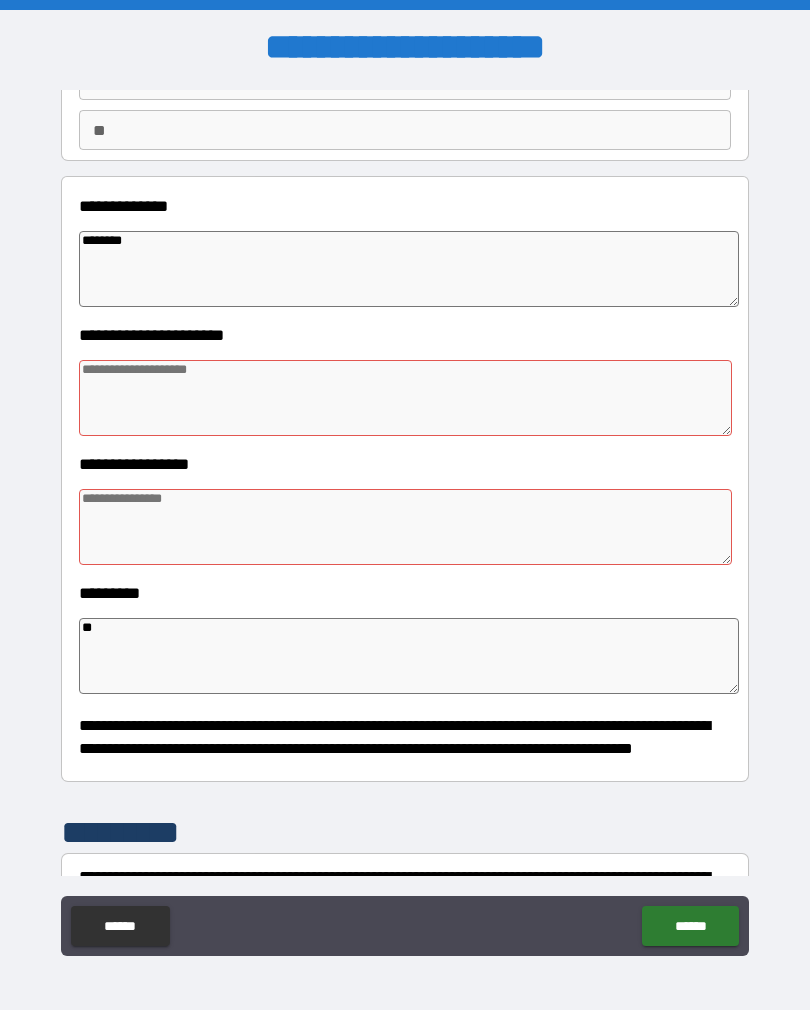 type on "*" 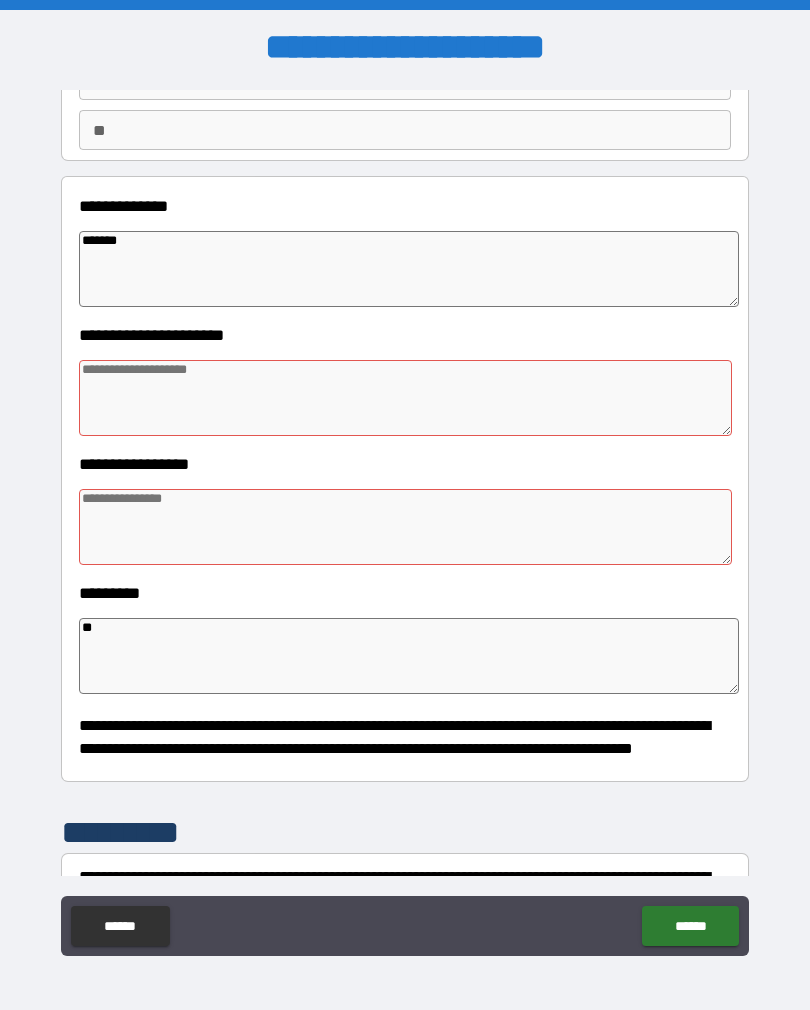 type on "*" 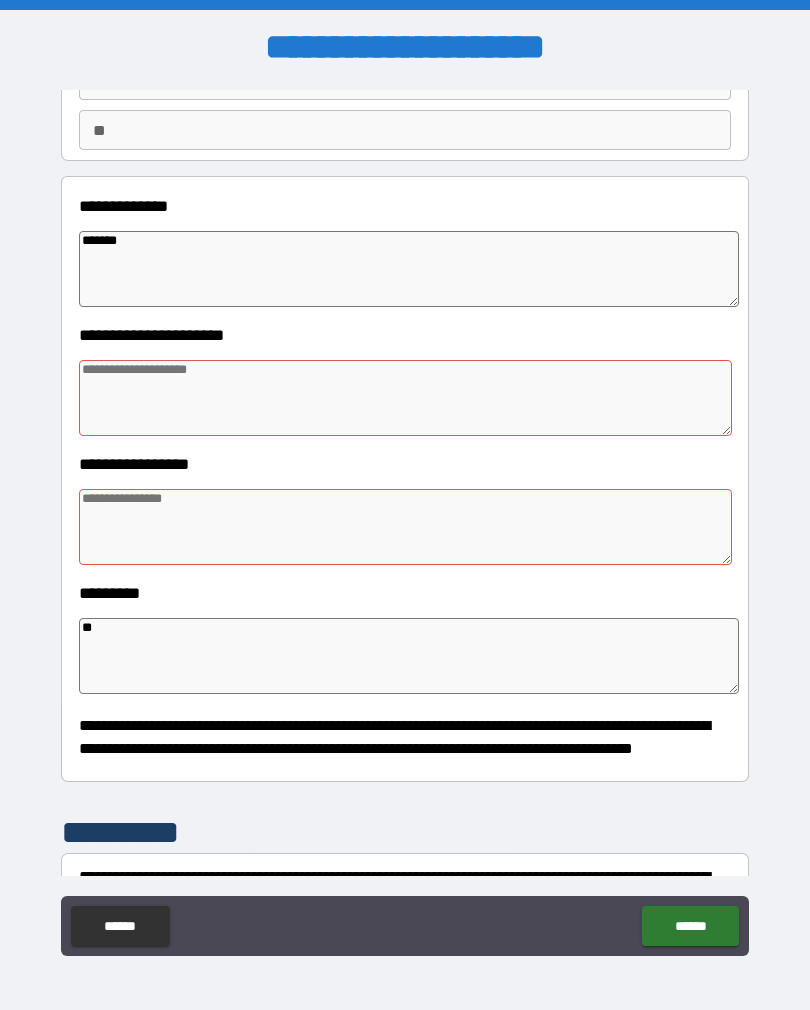 type on "******" 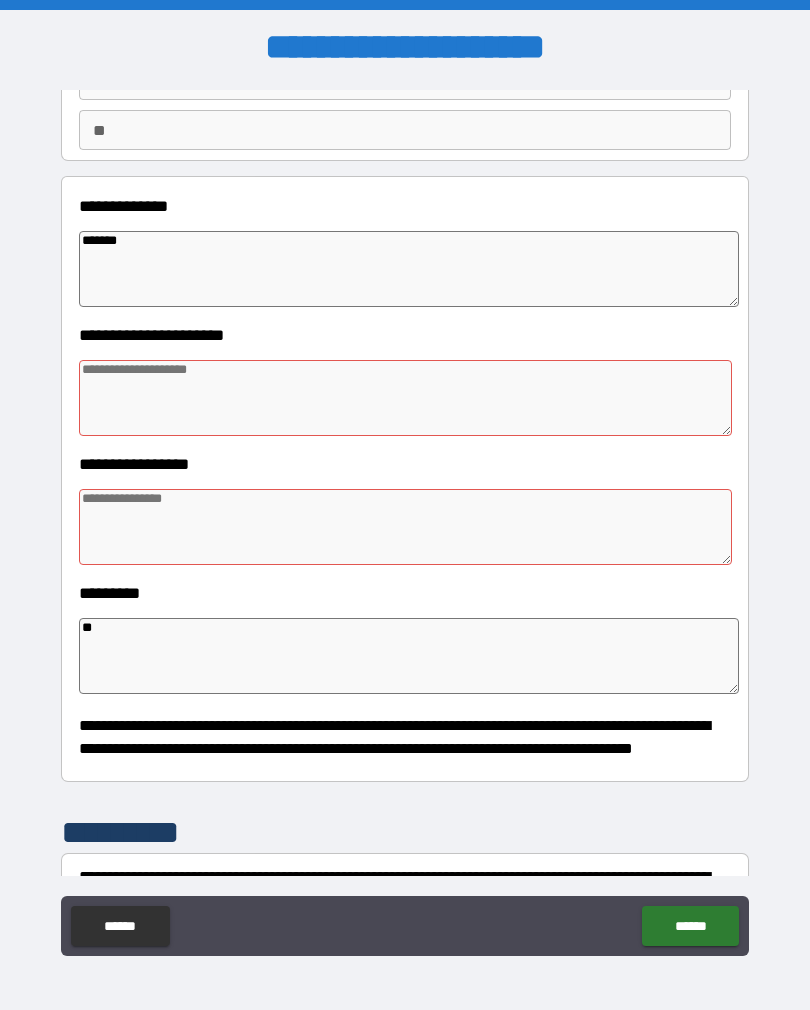 type on "*" 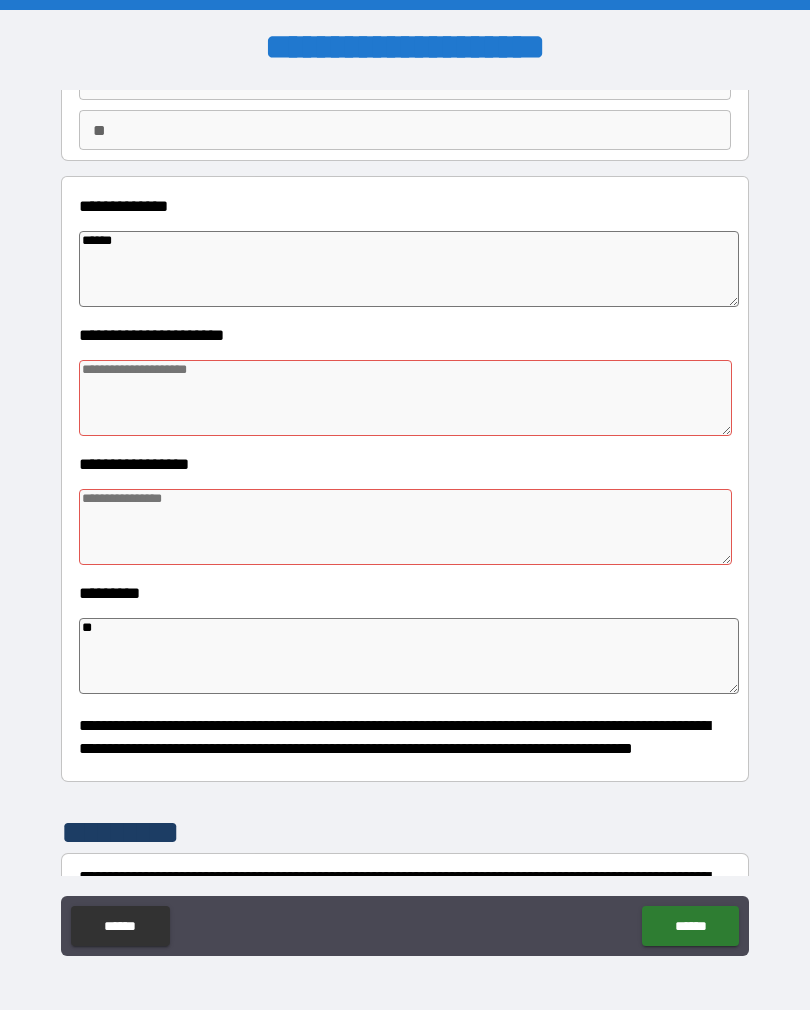 type on "*****" 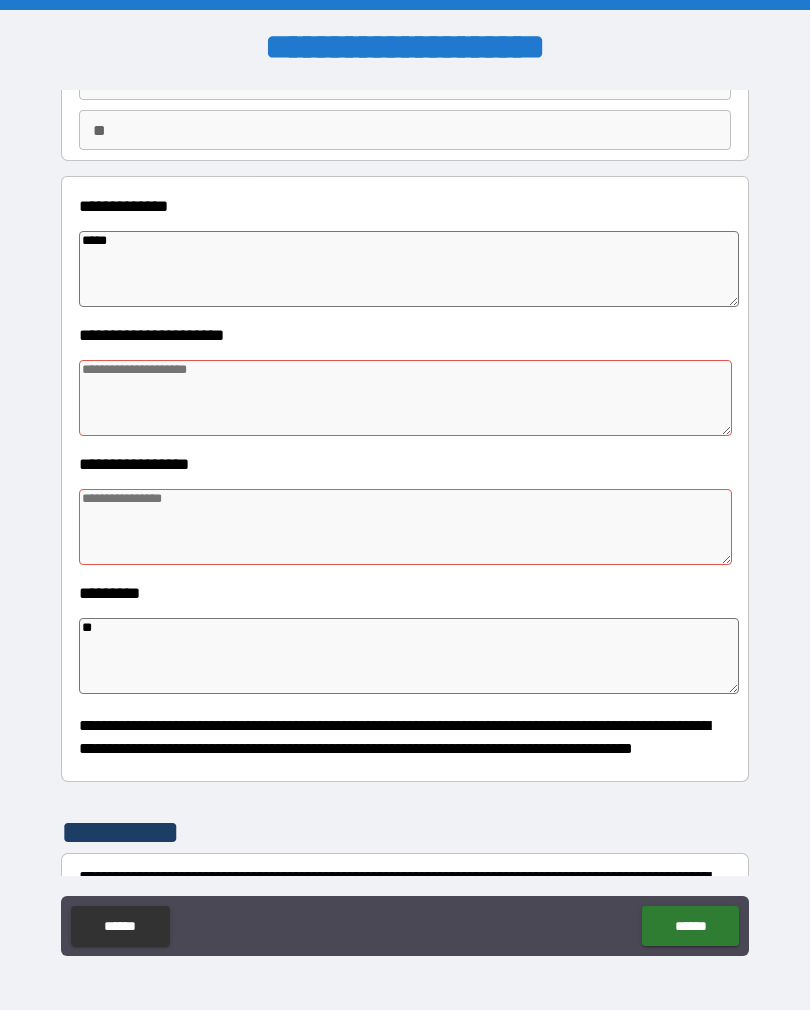 type on "*" 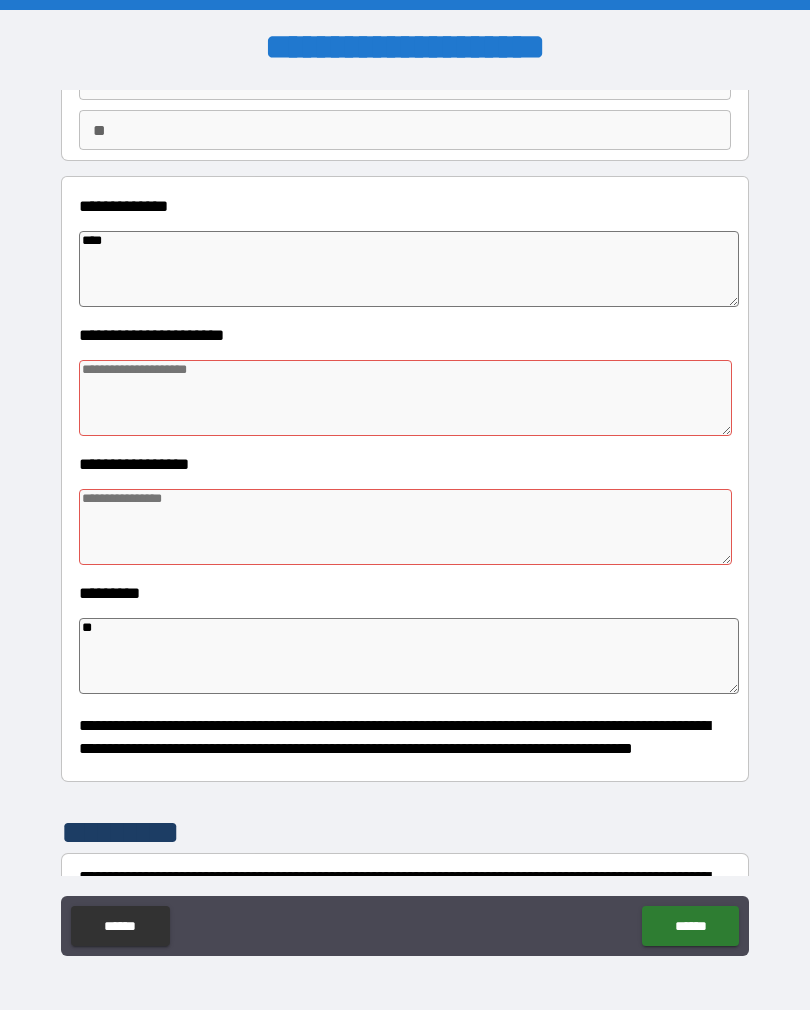 type on "*" 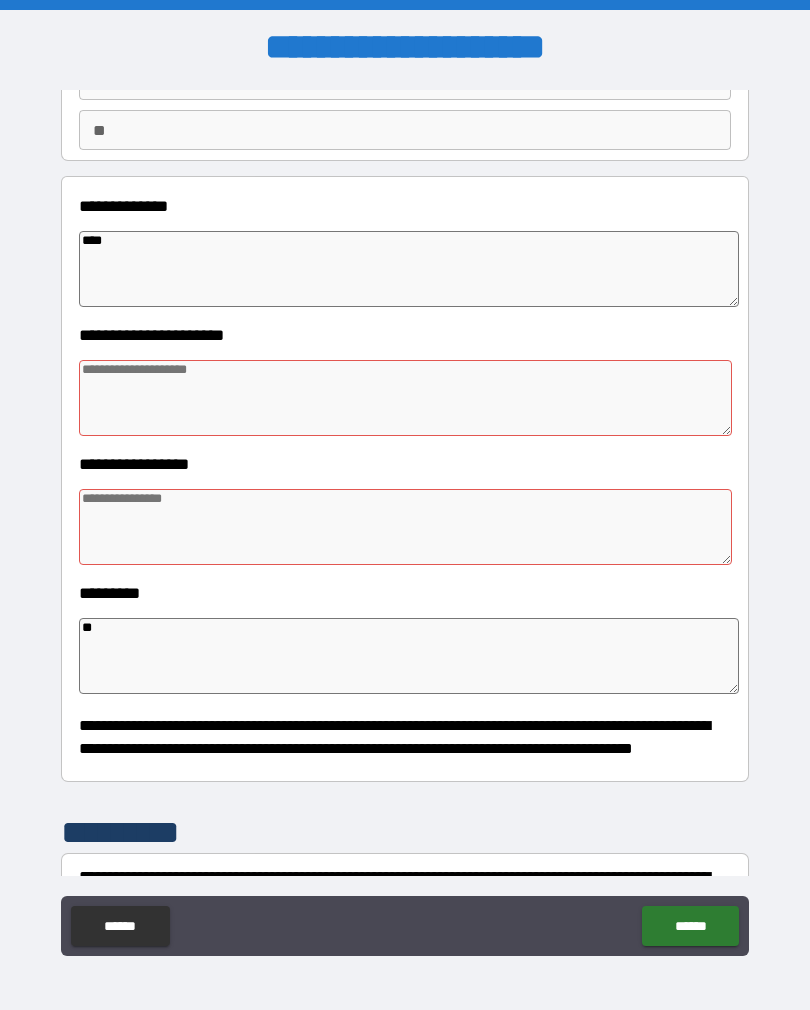 type on "***" 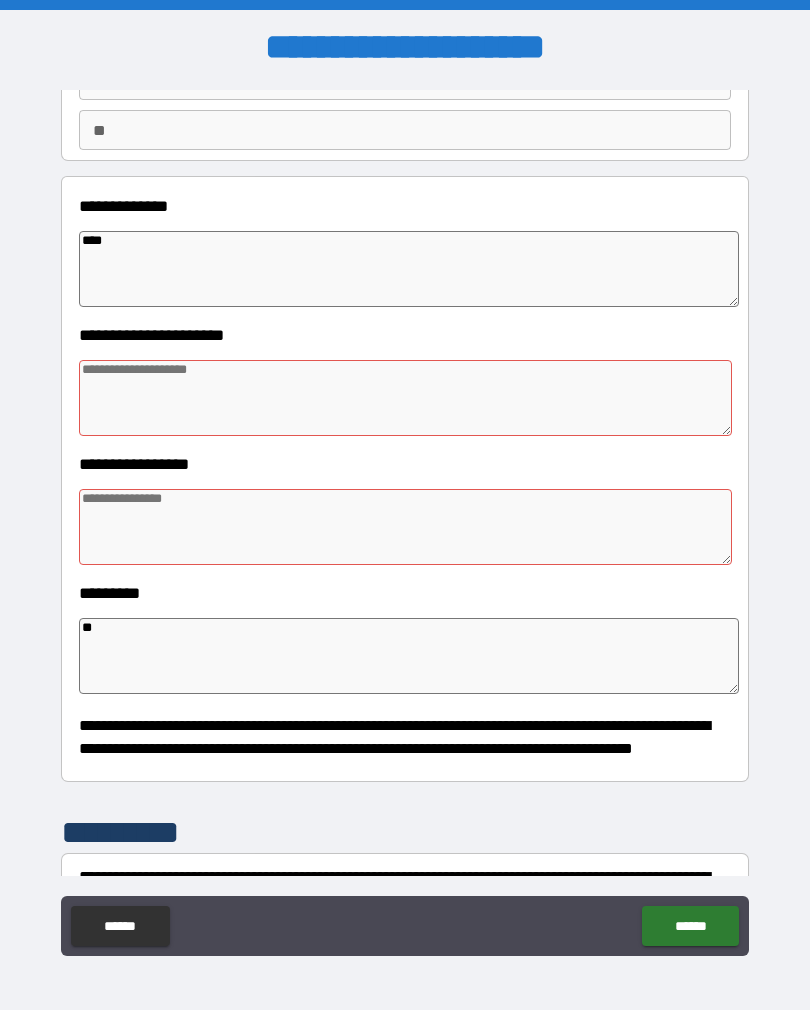 type on "*" 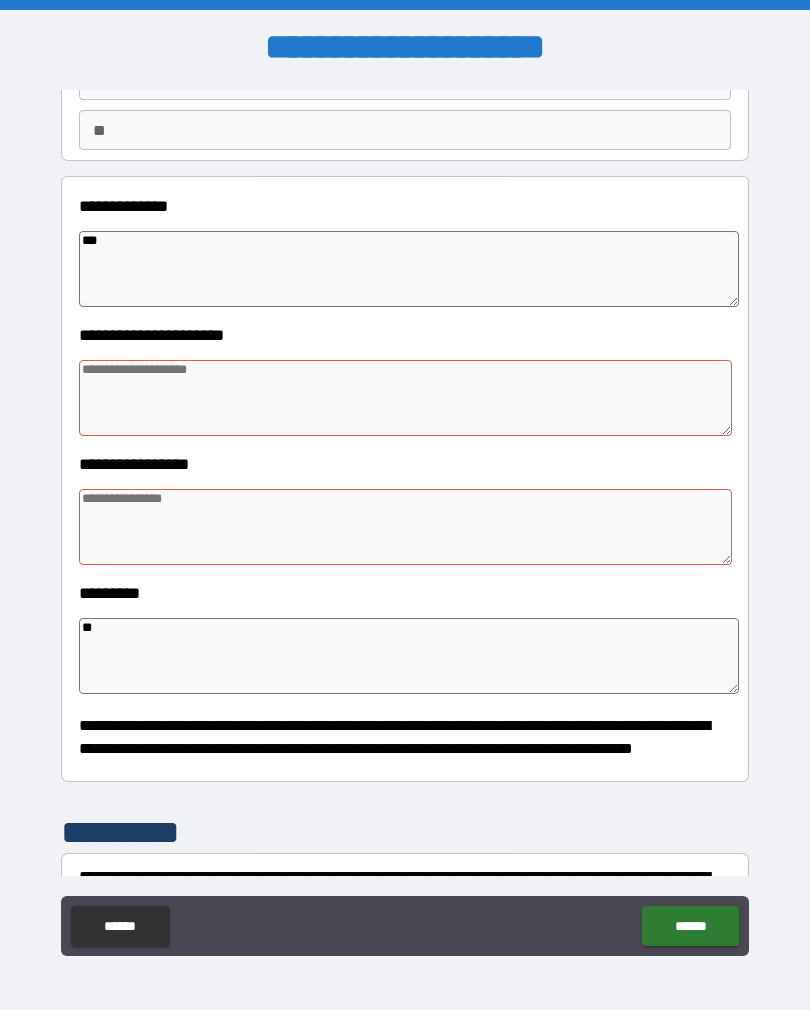 type on "**" 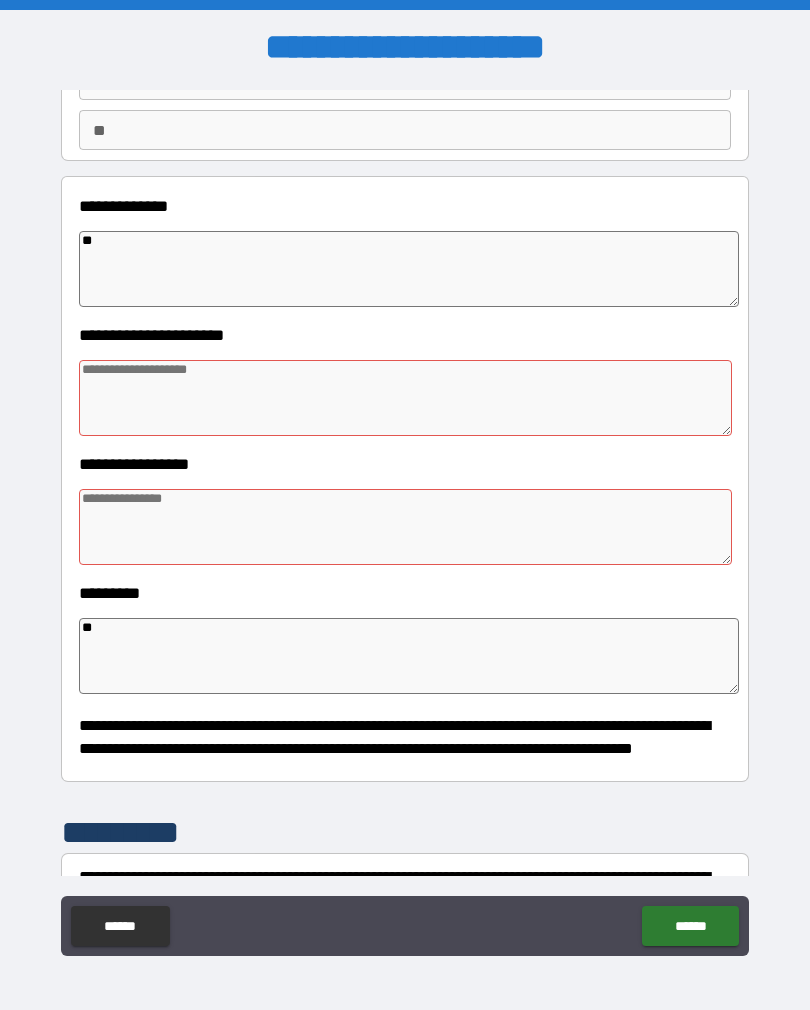 type on "*" 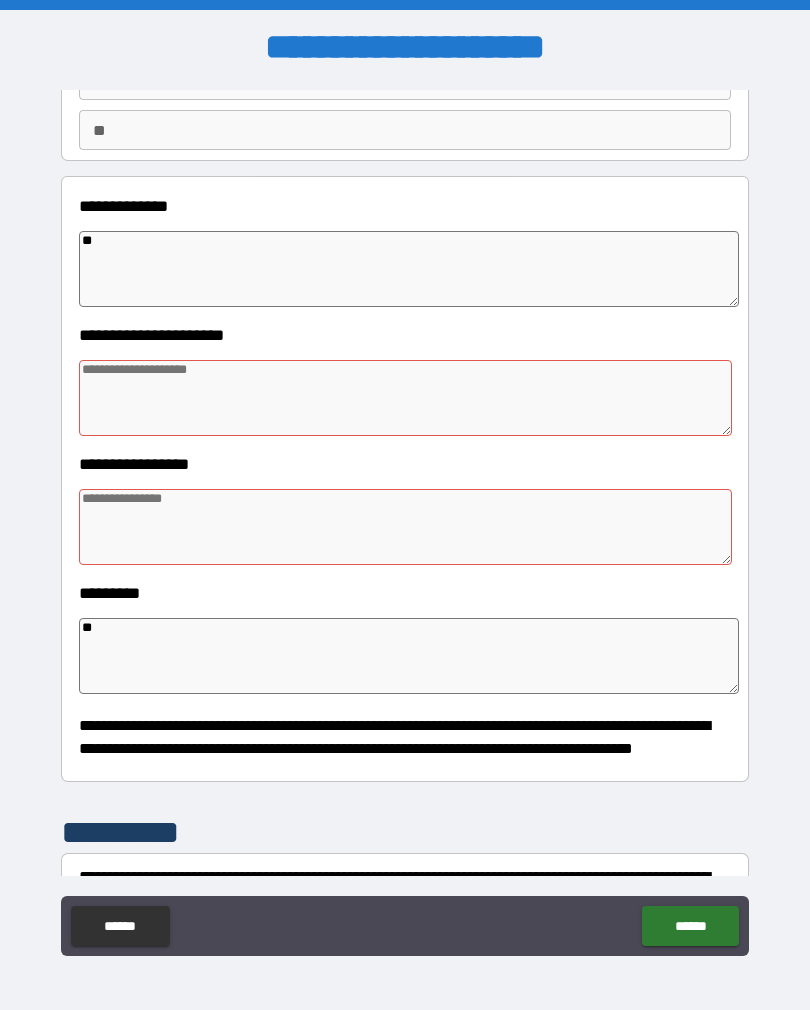 type on "*" 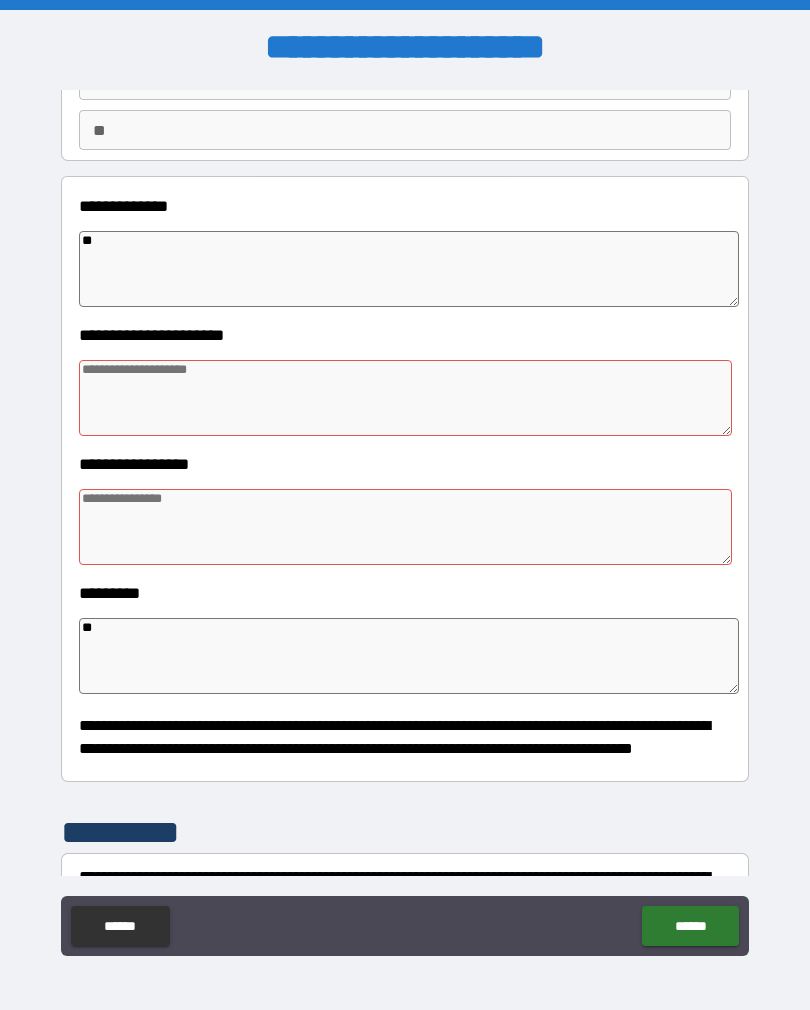 type on "*" 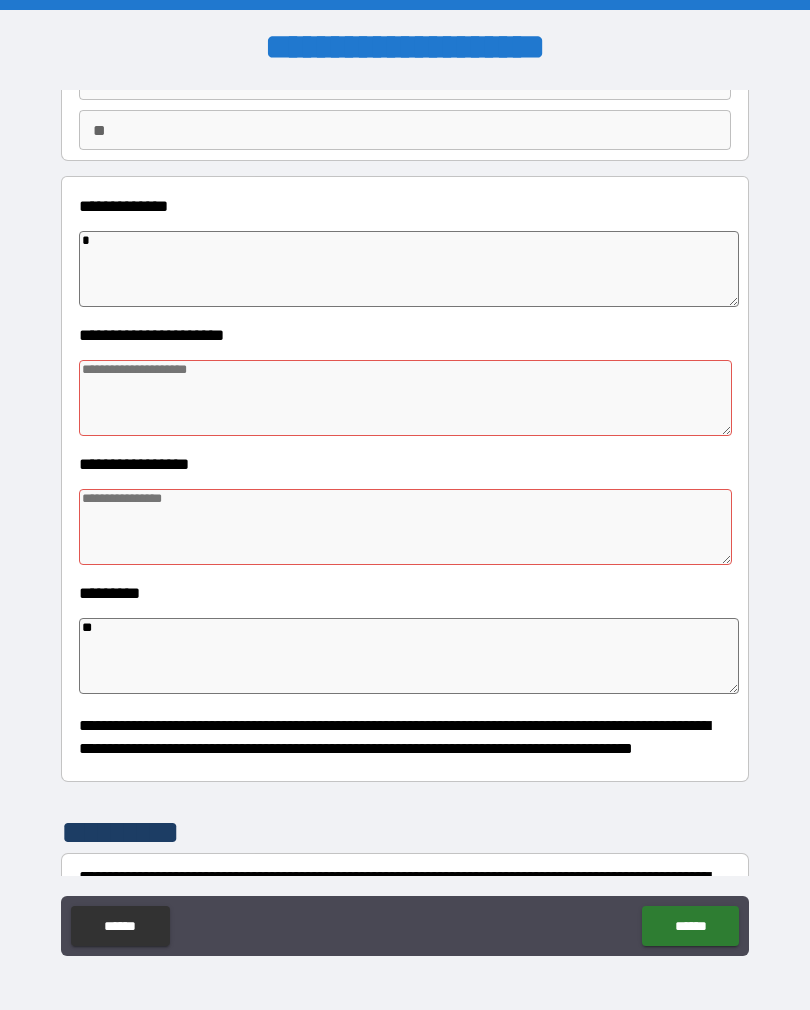 type 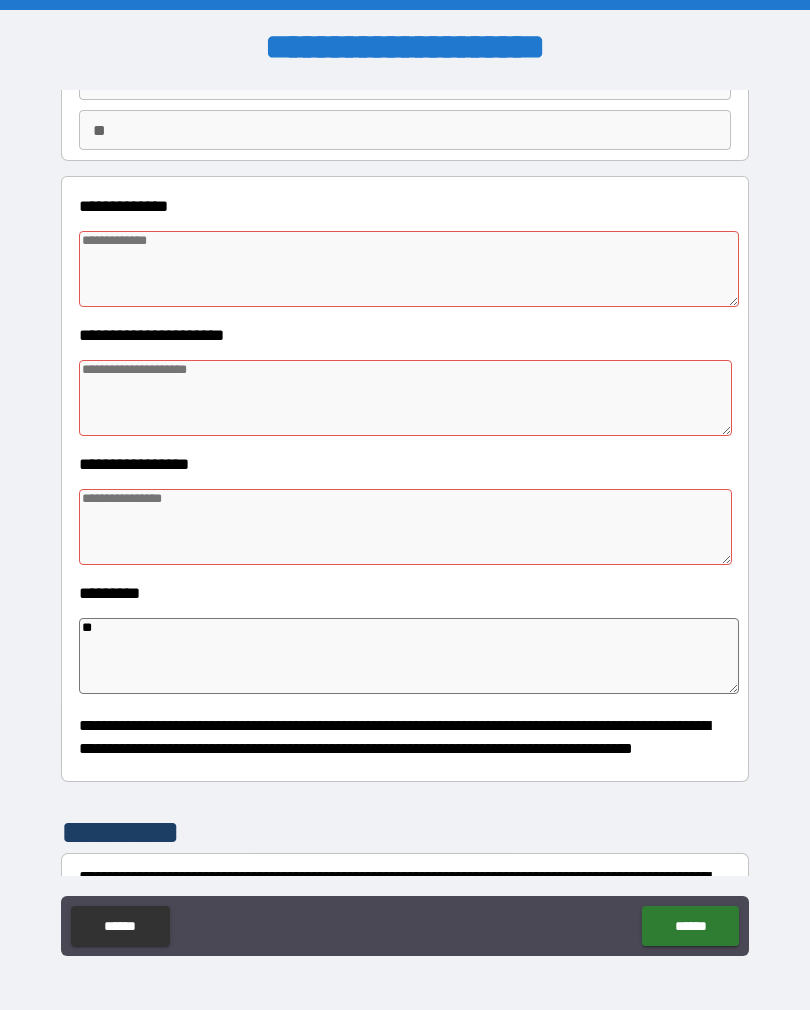 type on "*" 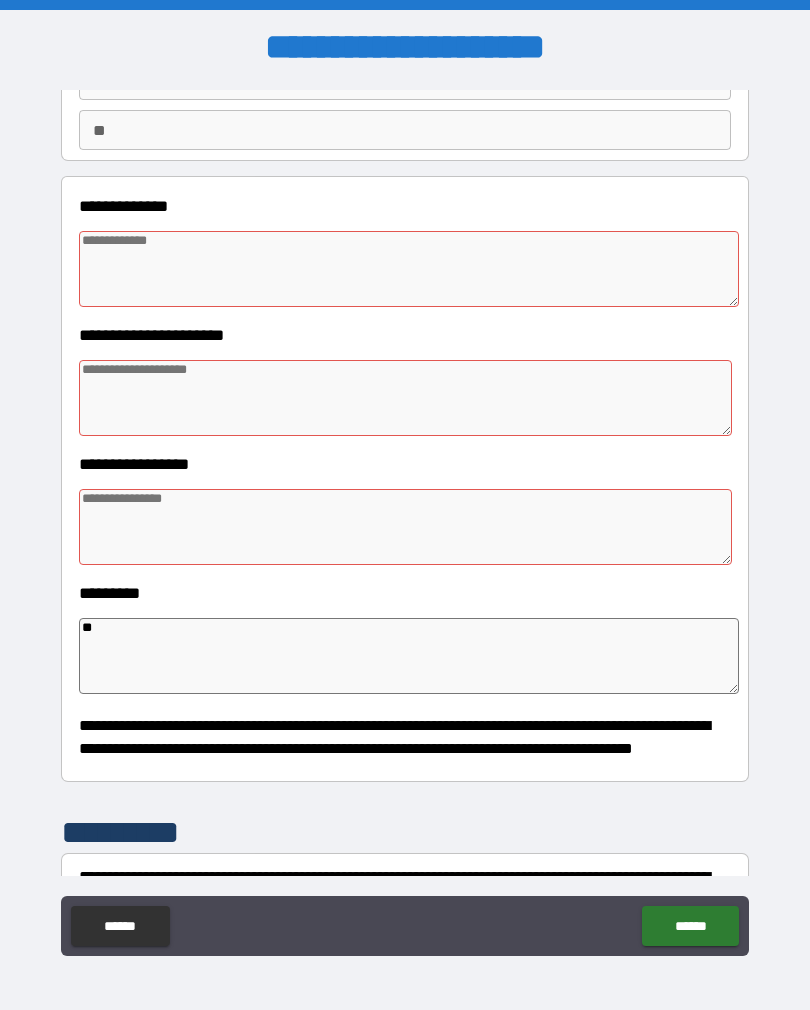 type on "*" 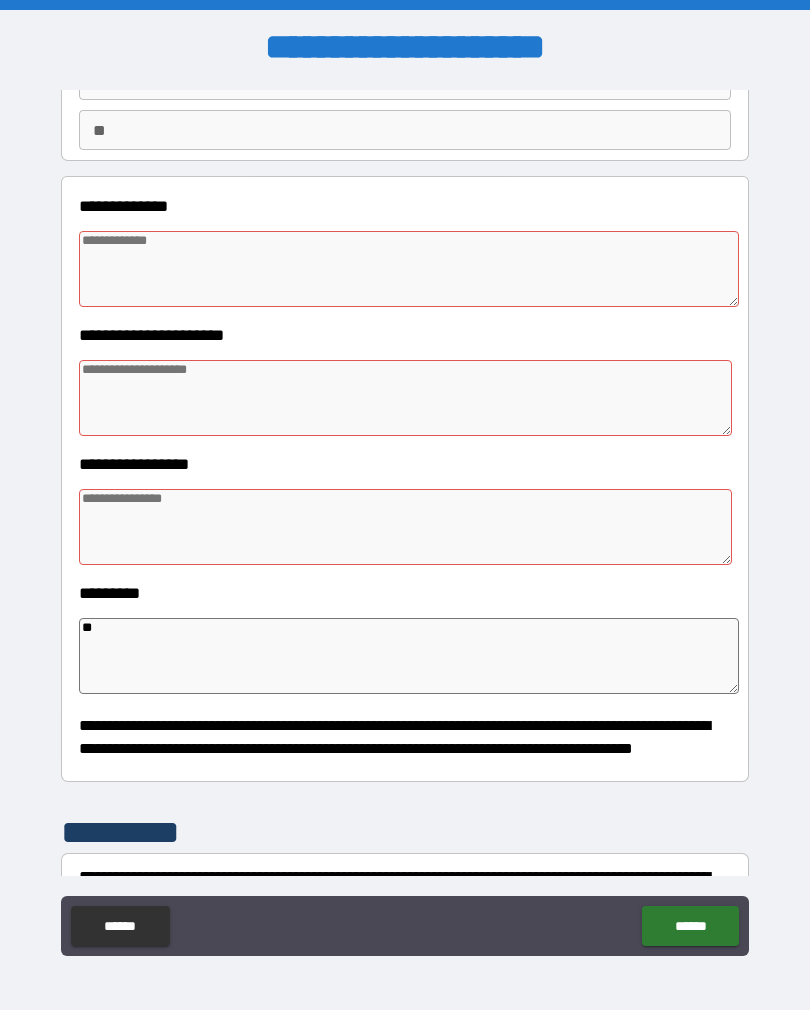 type on "*" 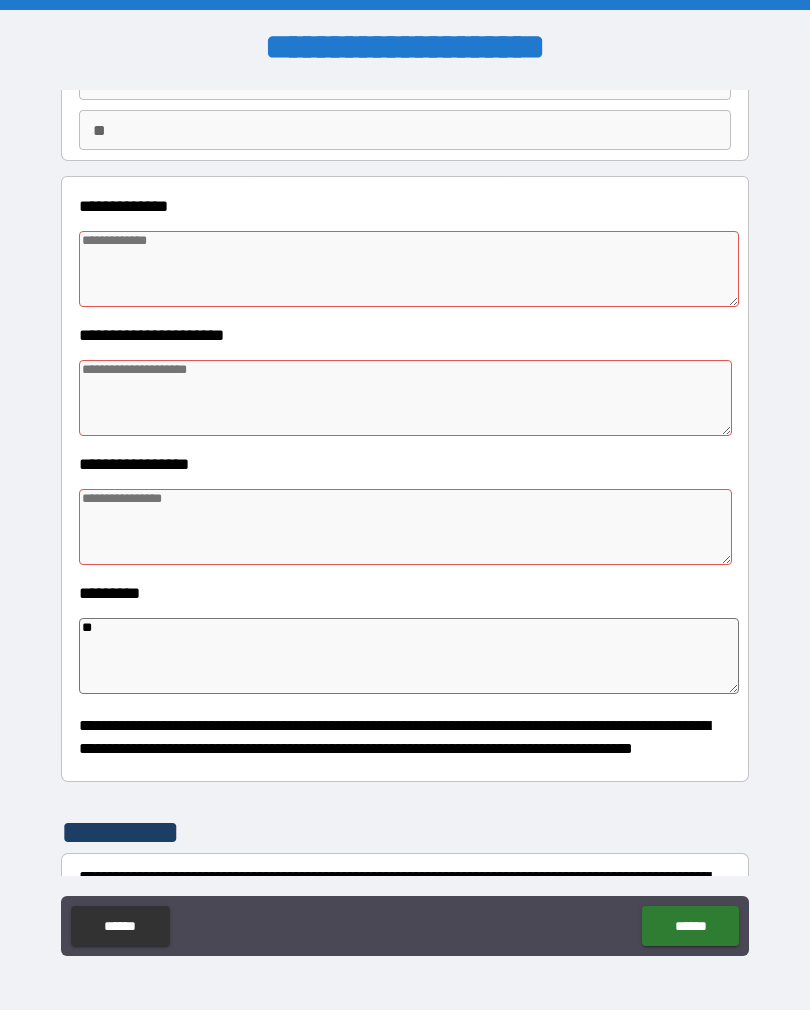 type on "*" 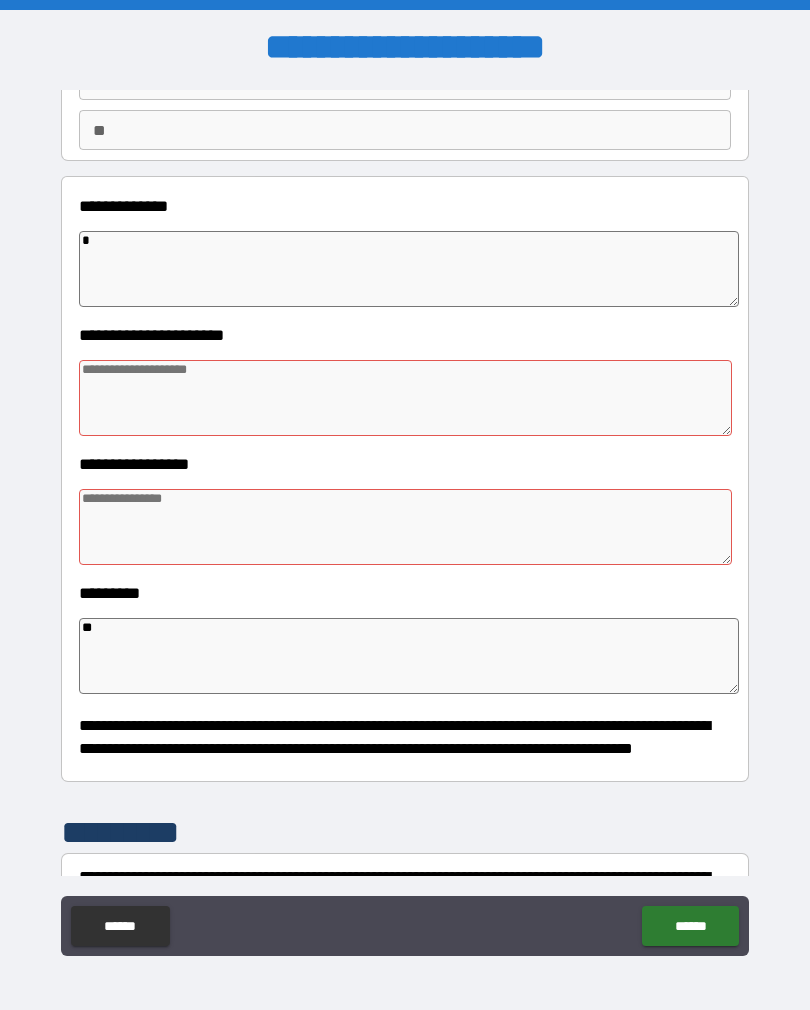 type on "*" 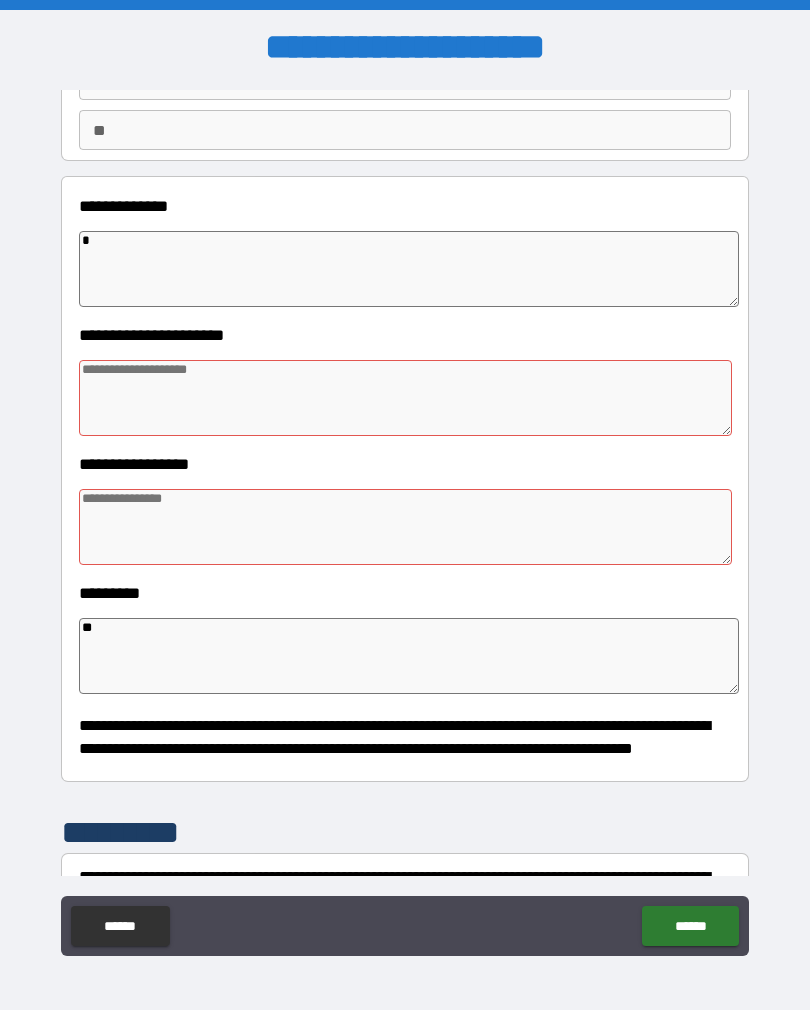 type on "*" 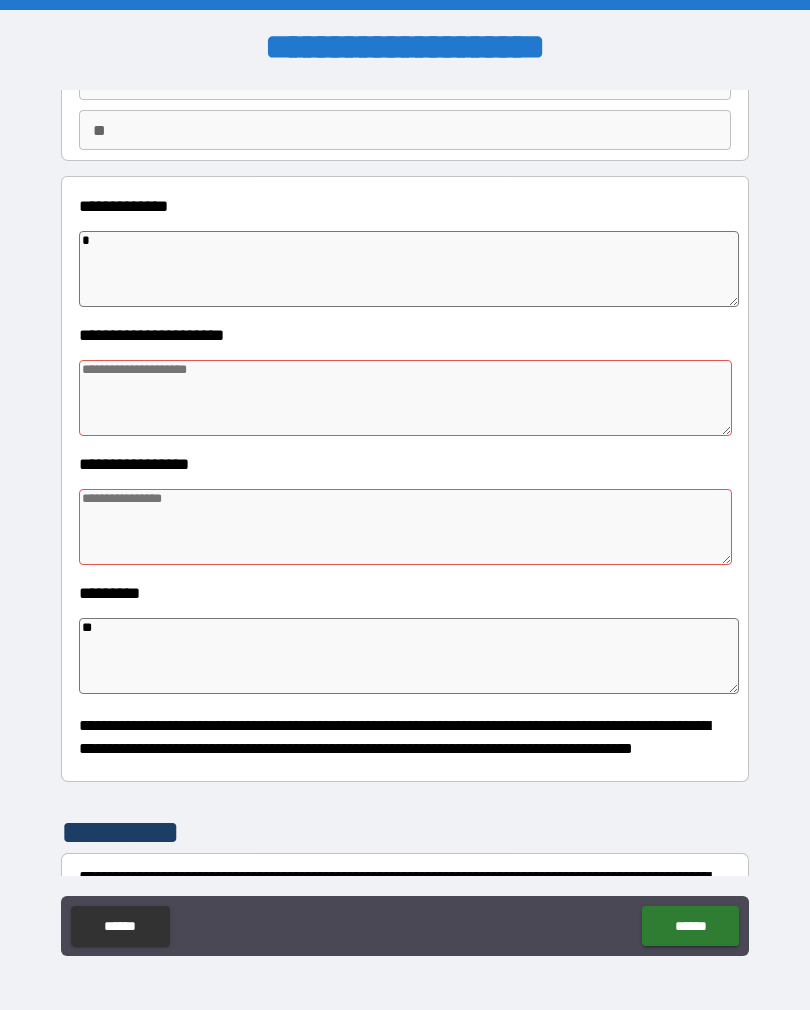 type on "**" 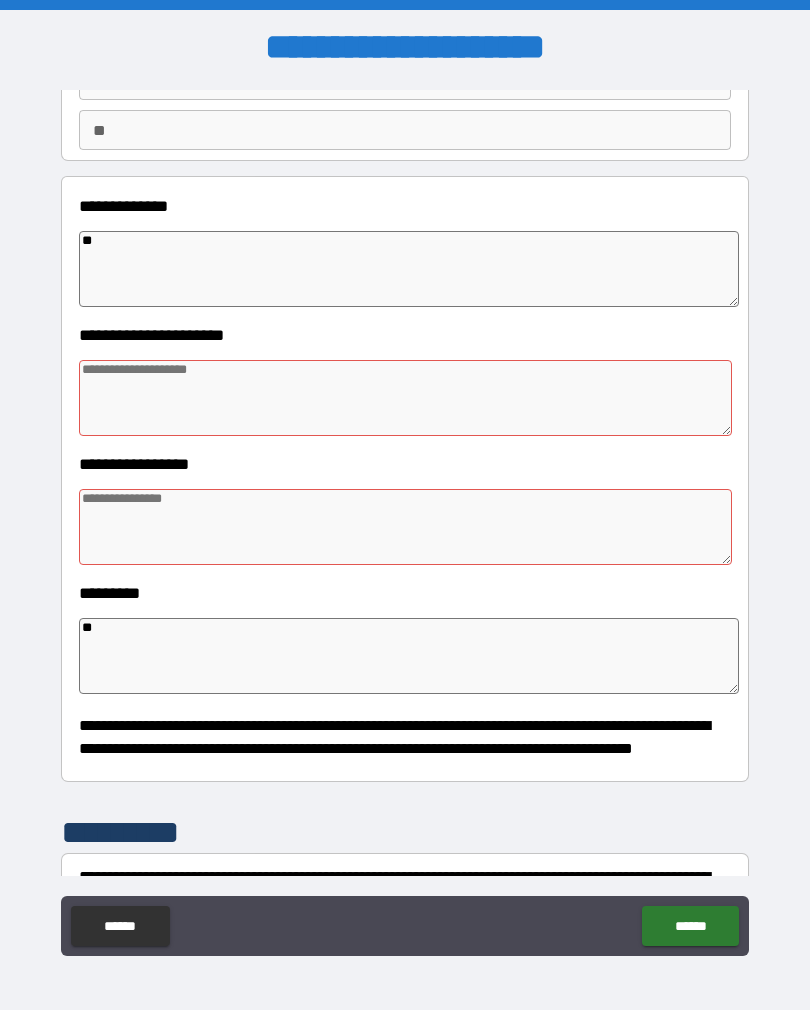 type on "*" 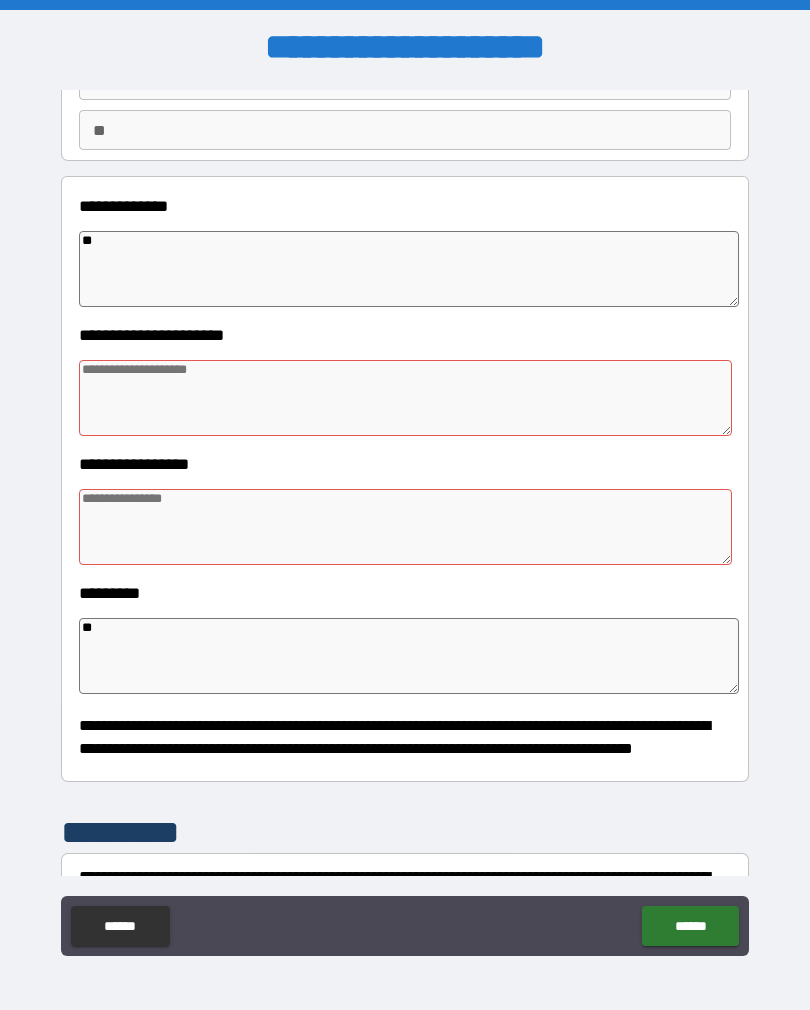 type 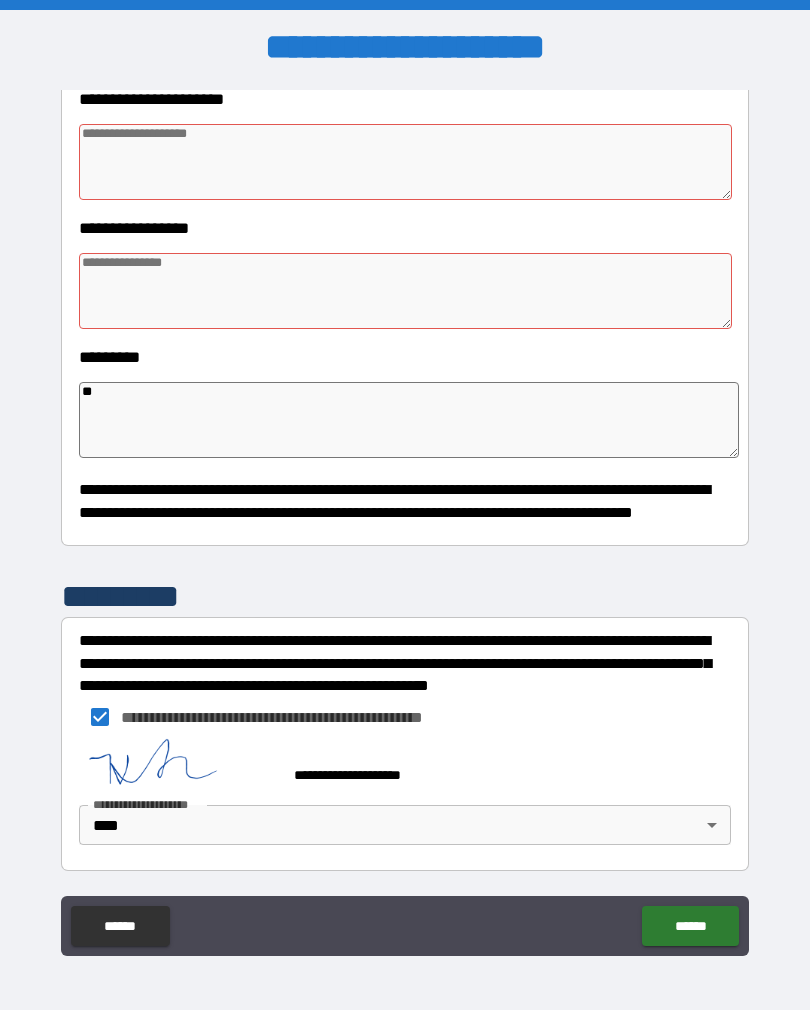 scroll, scrollTop: 409, scrollLeft: 0, axis: vertical 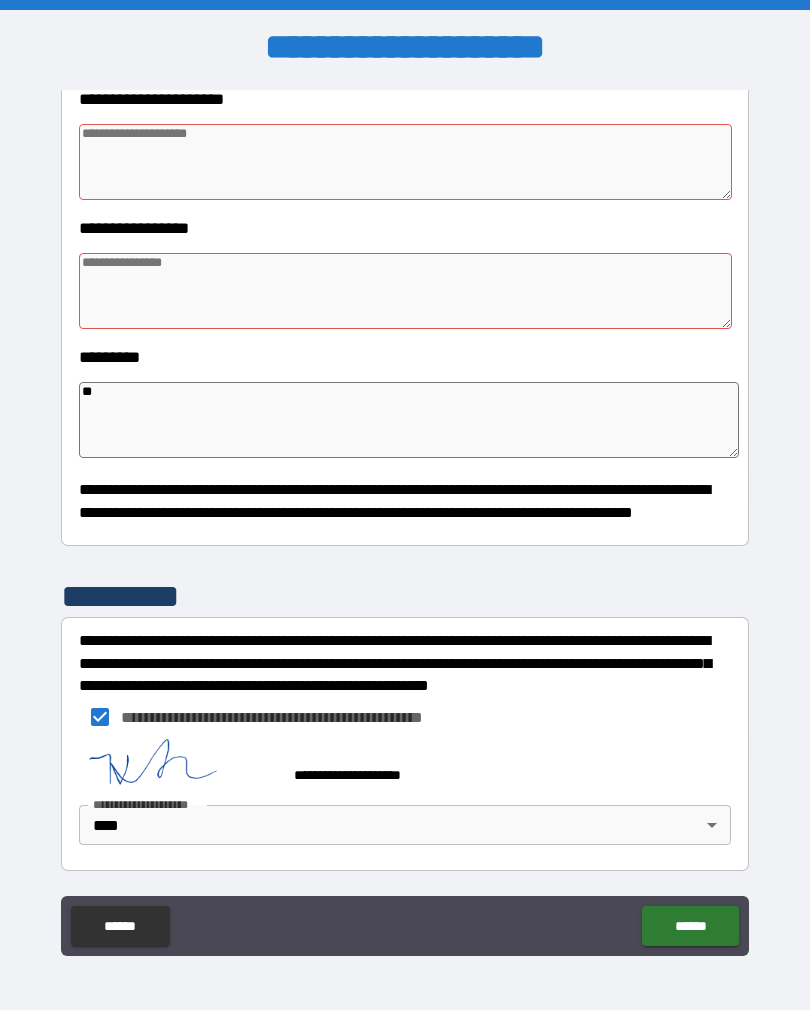 click at bounding box center (405, 162) 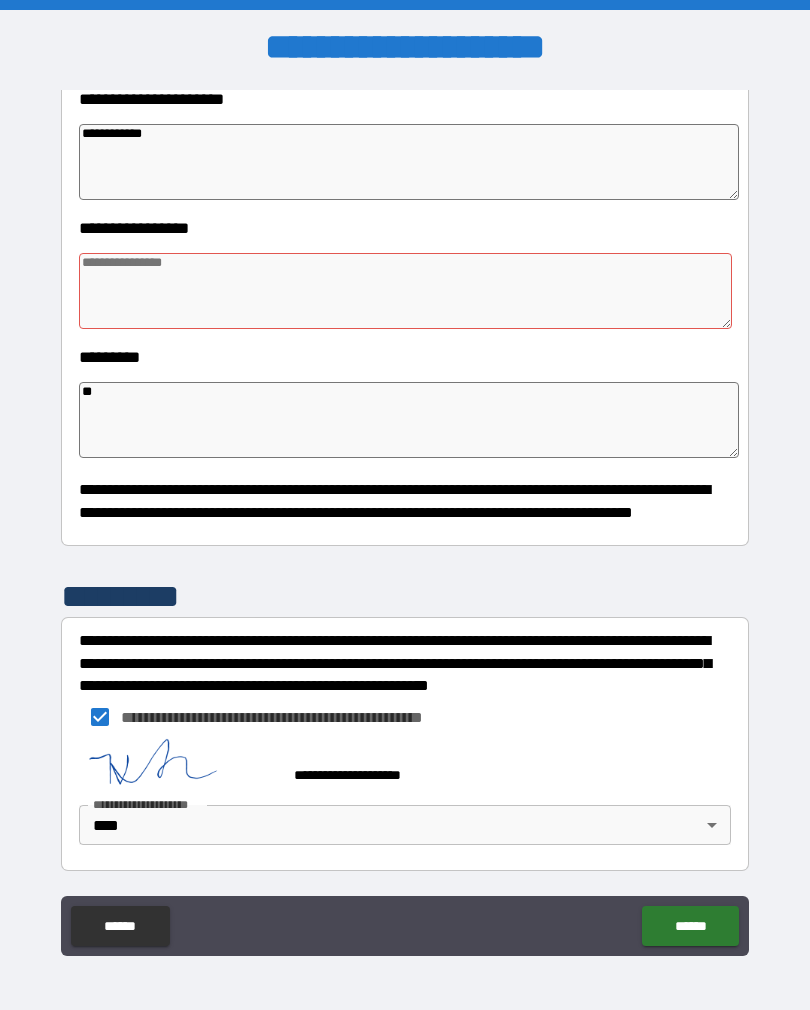 click at bounding box center (405, 291) 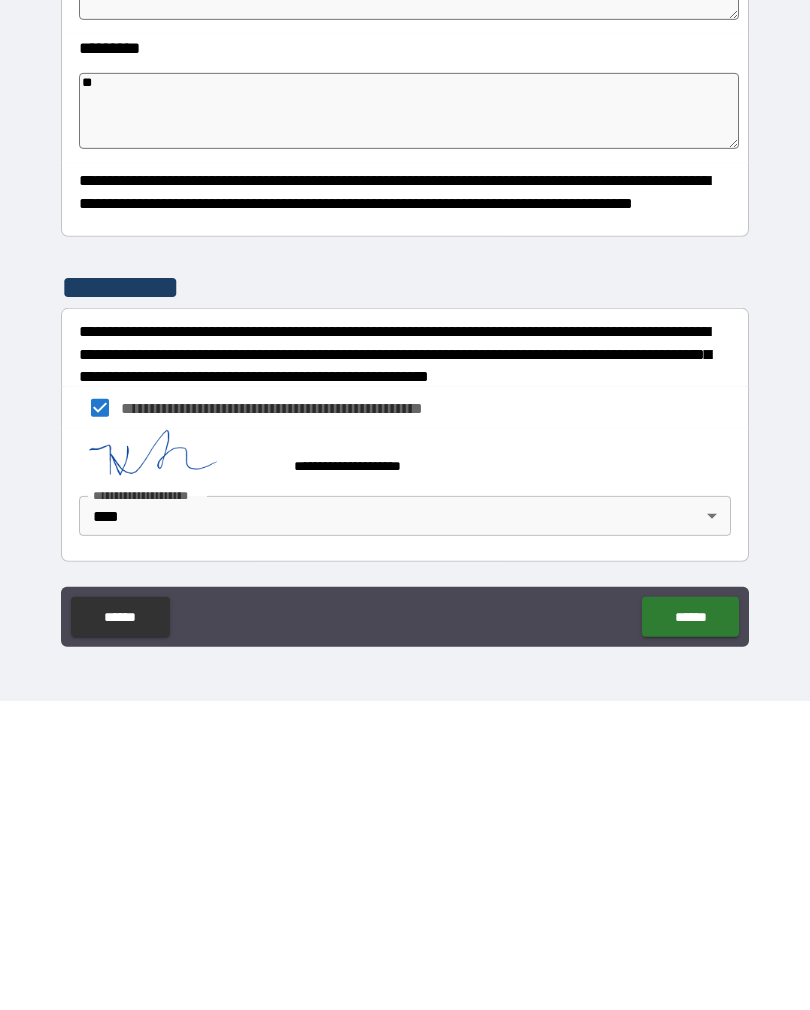 scroll, scrollTop: 31, scrollLeft: 0, axis: vertical 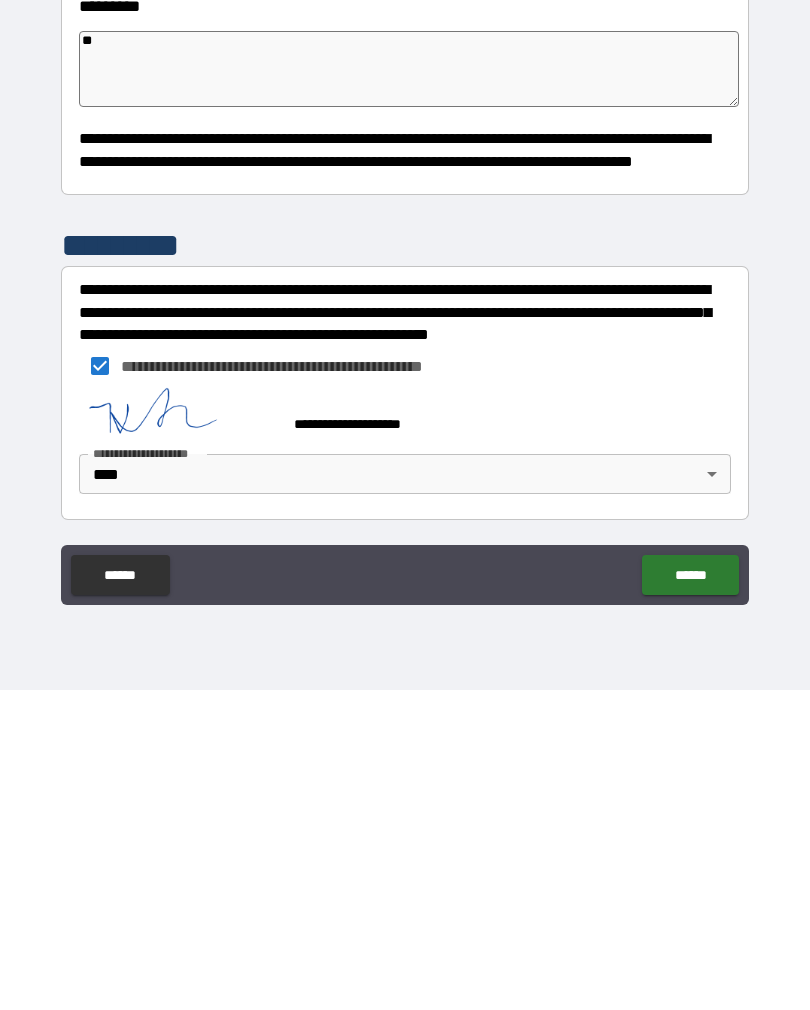 click on "******" at bounding box center [690, 895] 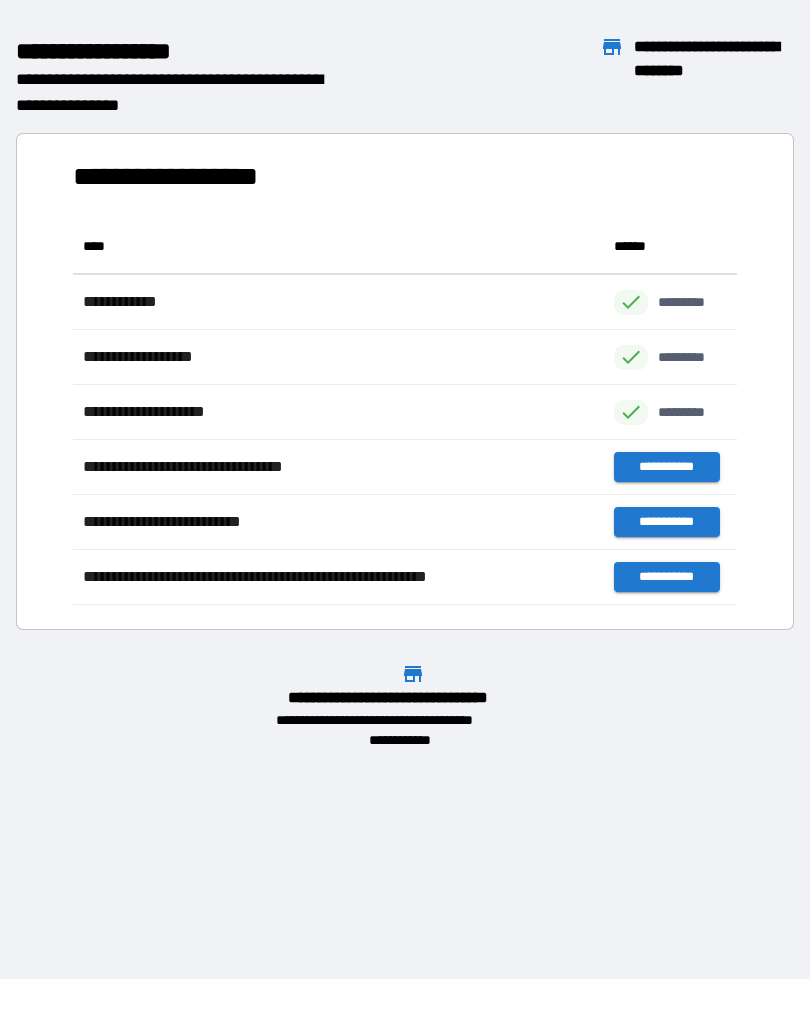 scroll, scrollTop: 386, scrollLeft: 664, axis: both 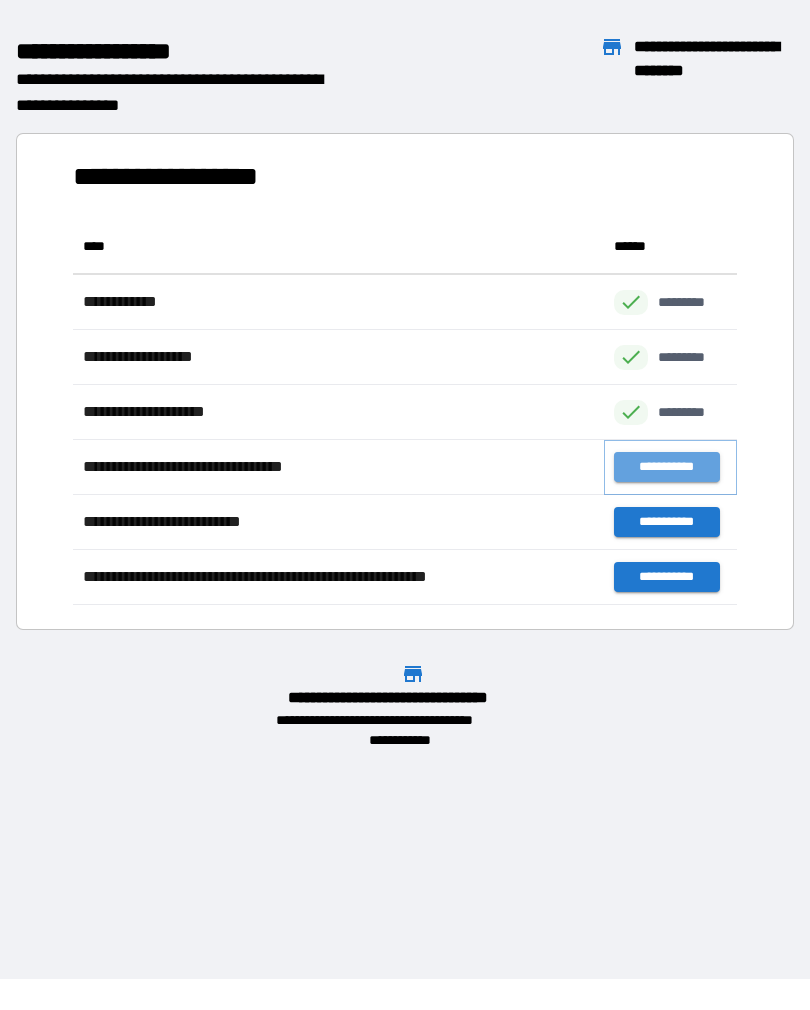 click on "**********" at bounding box center (666, 467) 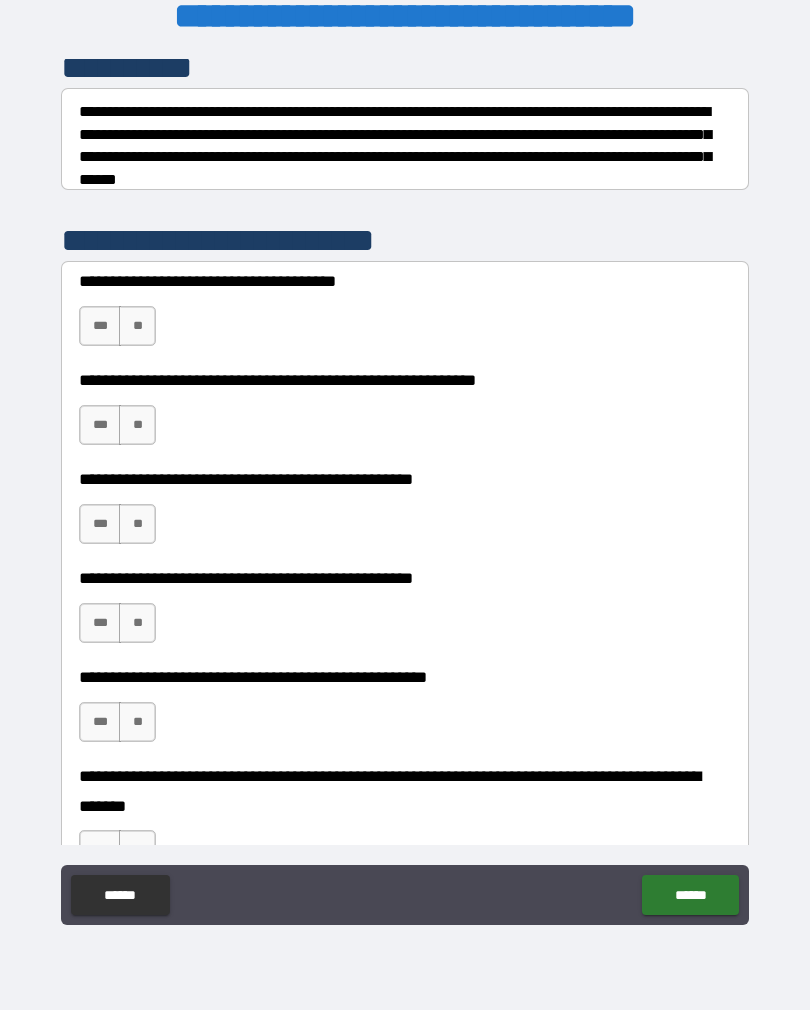scroll, scrollTop: 288, scrollLeft: 0, axis: vertical 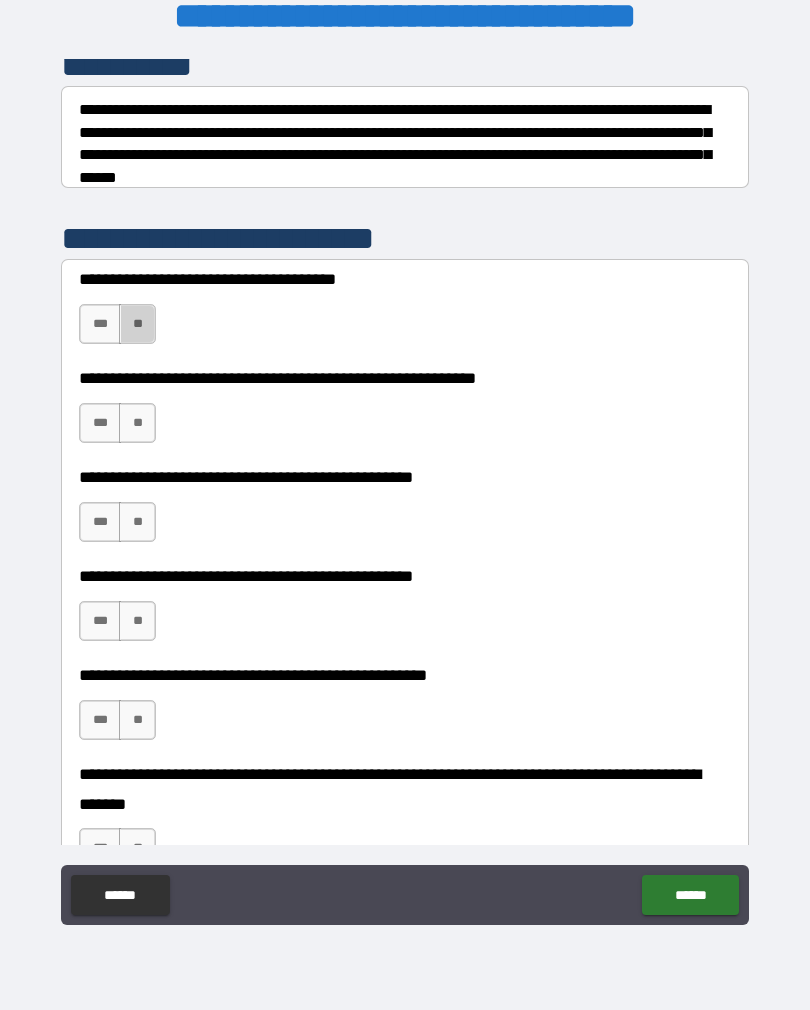 click on "**" at bounding box center [137, 324] 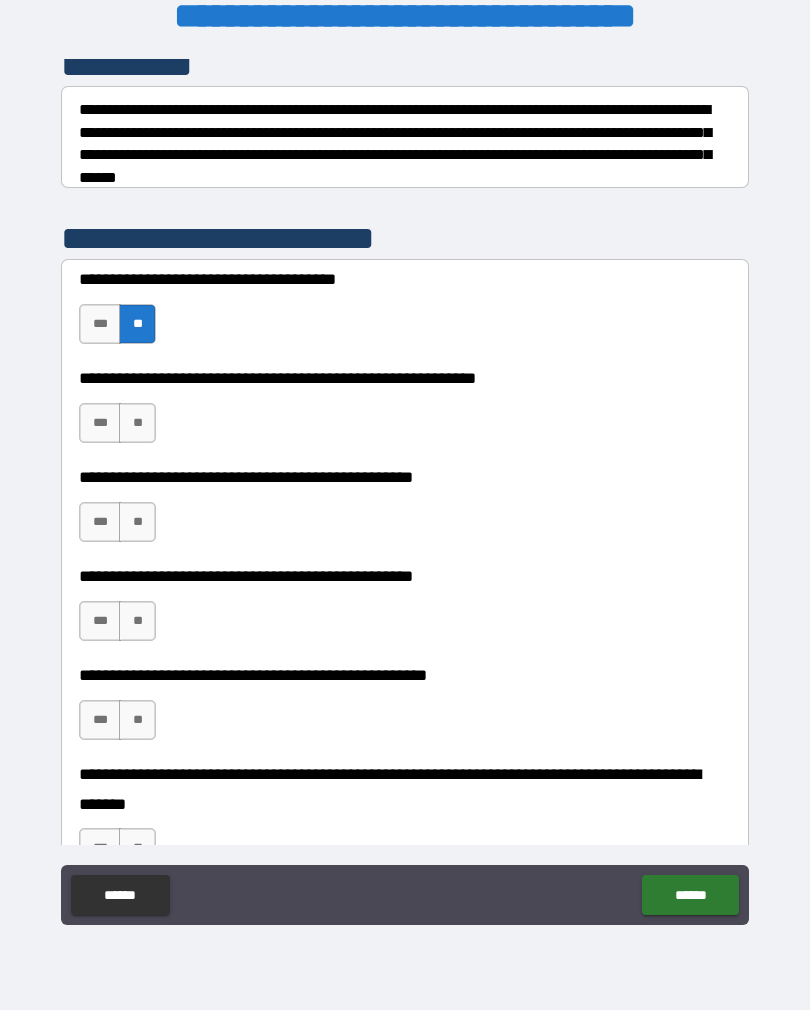 click on "**" at bounding box center (137, 423) 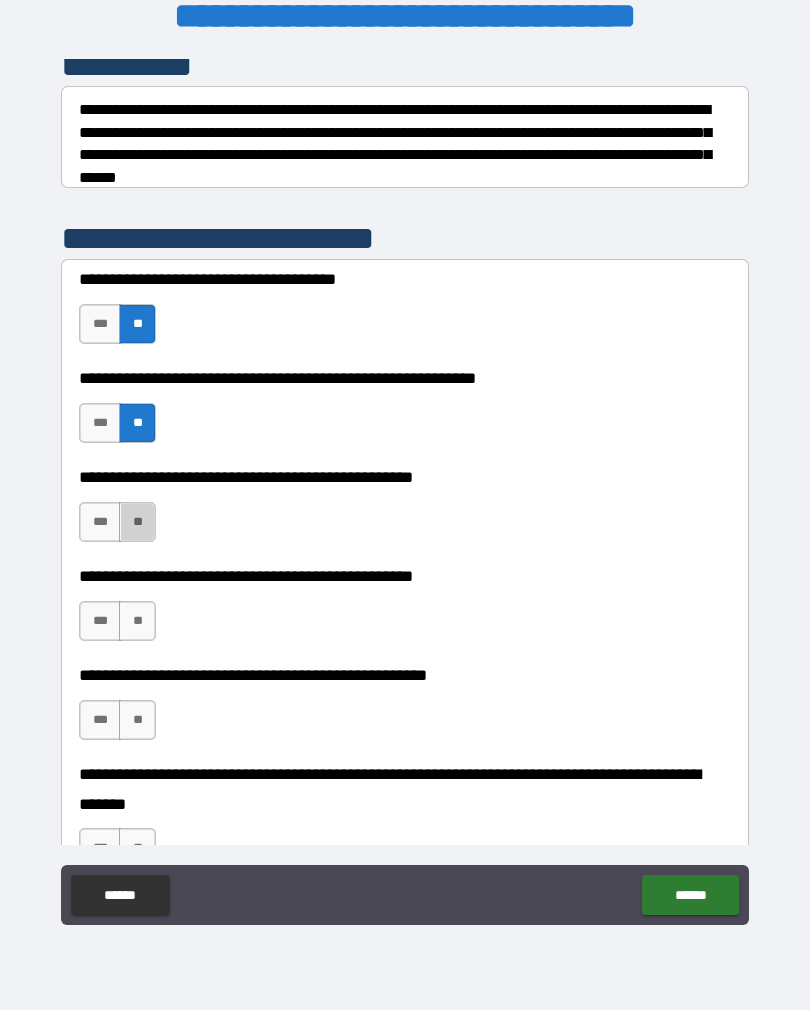 click on "**" at bounding box center (137, 522) 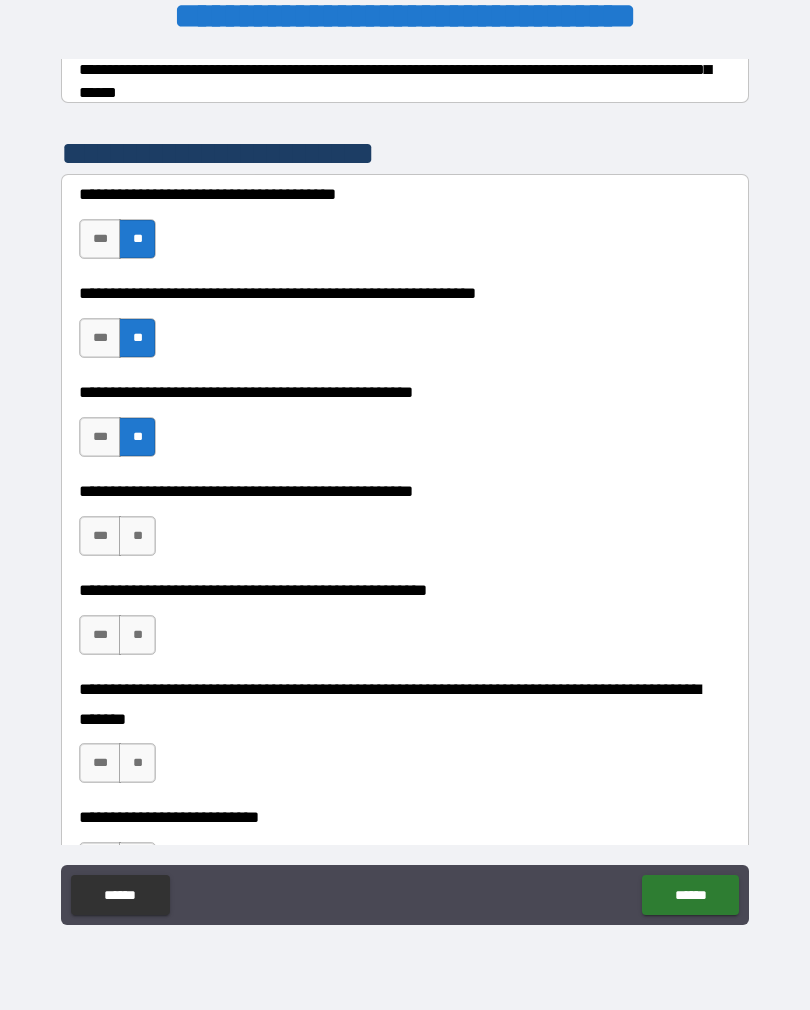 scroll, scrollTop: 400, scrollLeft: 0, axis: vertical 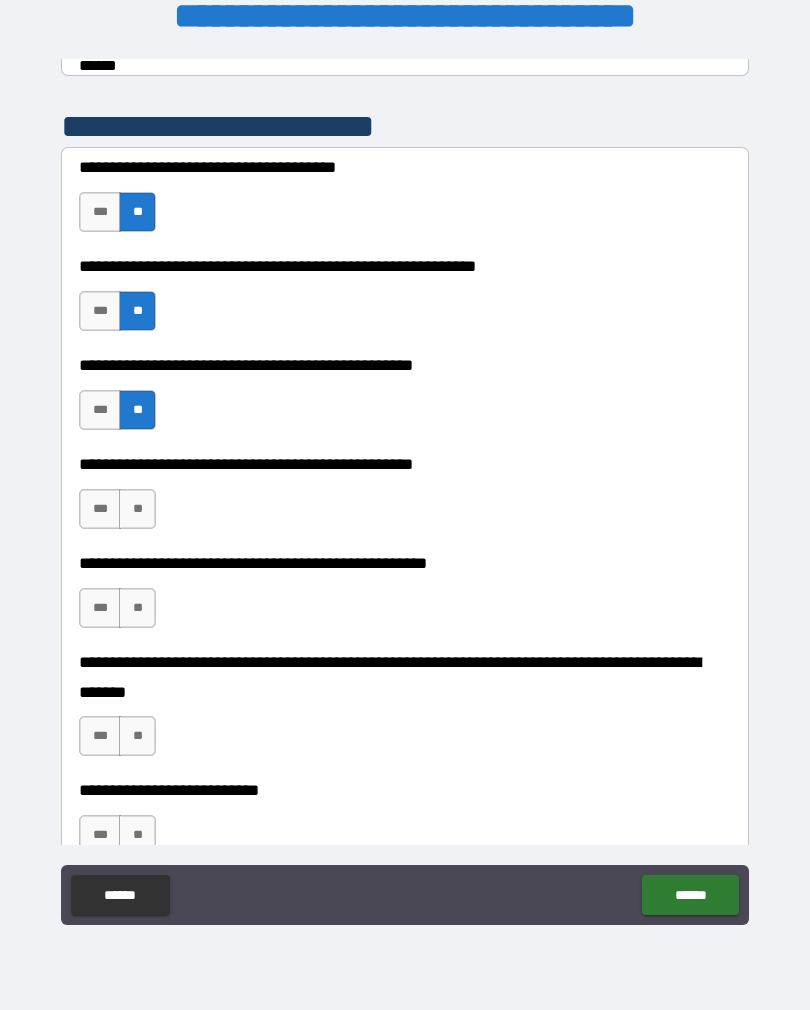 click on "**" at bounding box center (137, 509) 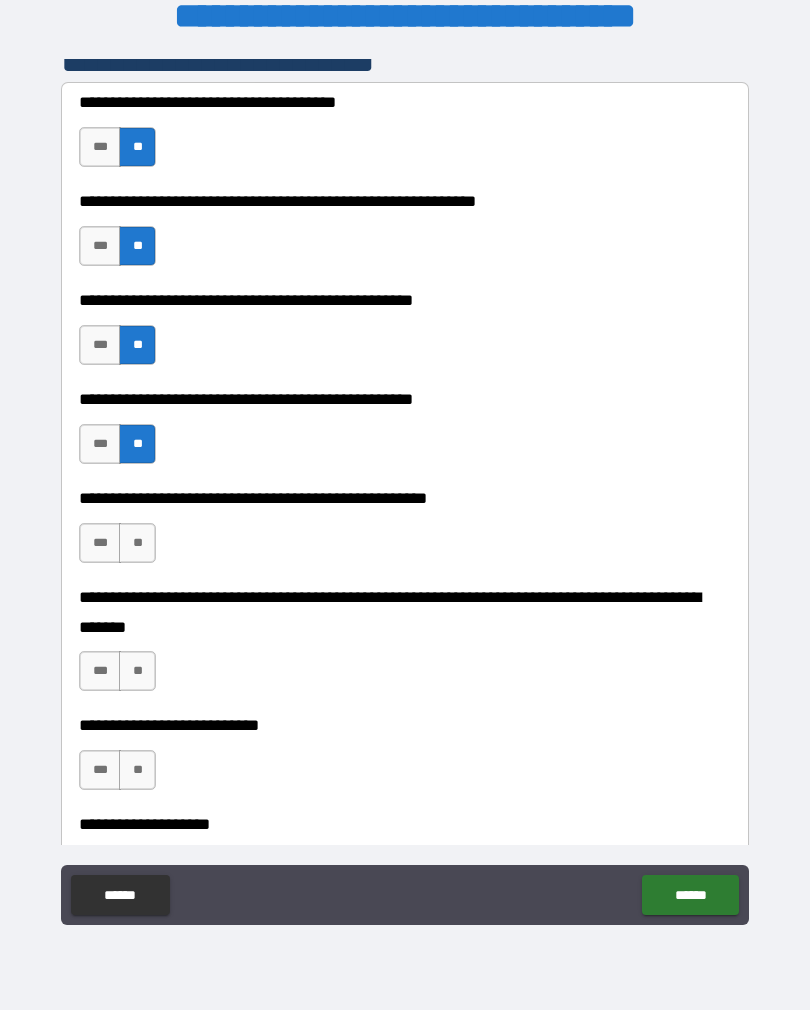 scroll, scrollTop: 480, scrollLeft: 0, axis: vertical 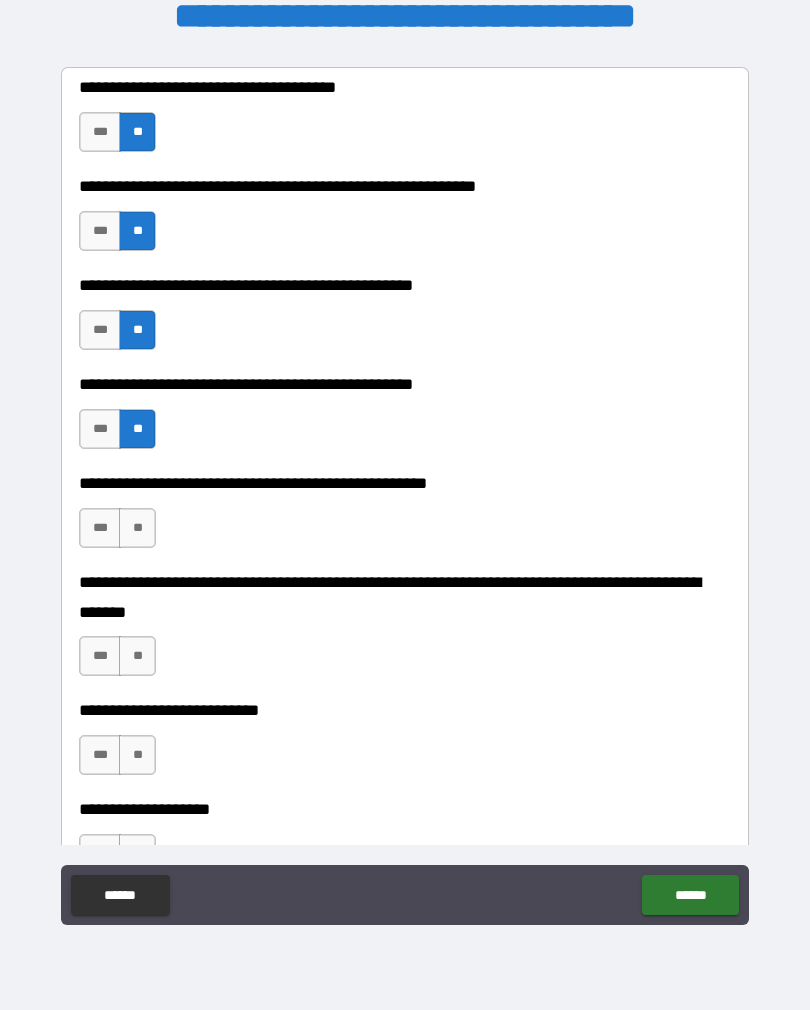 click on "**" at bounding box center [137, 528] 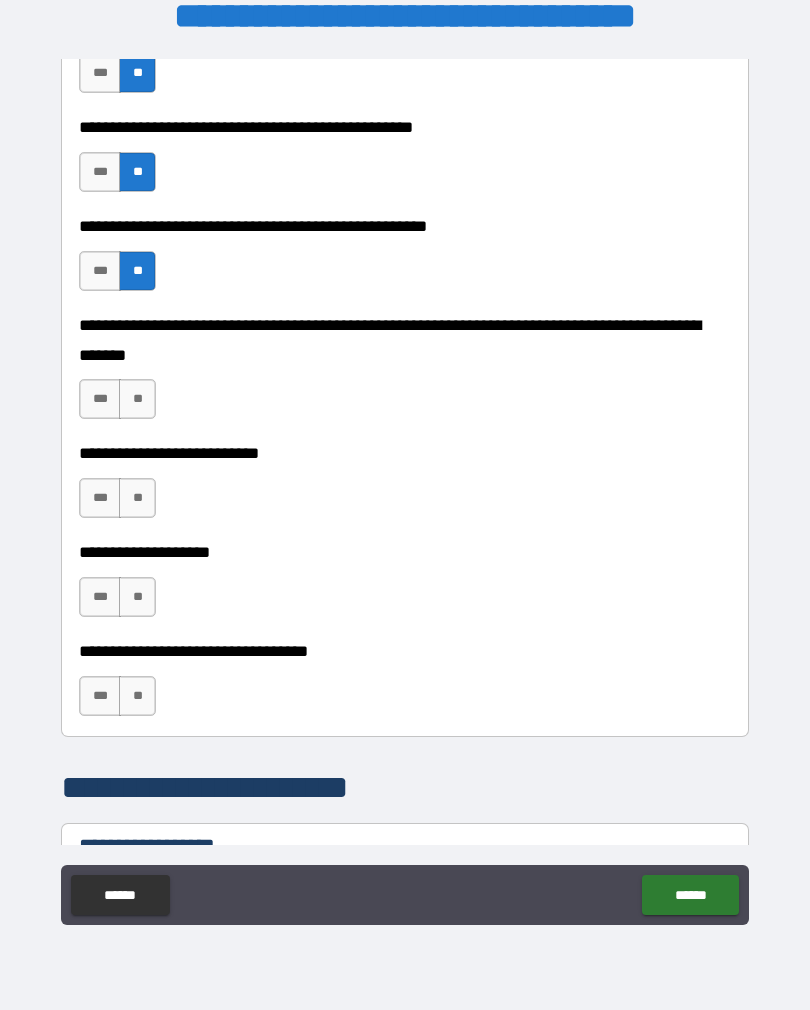 scroll, scrollTop: 738, scrollLeft: 0, axis: vertical 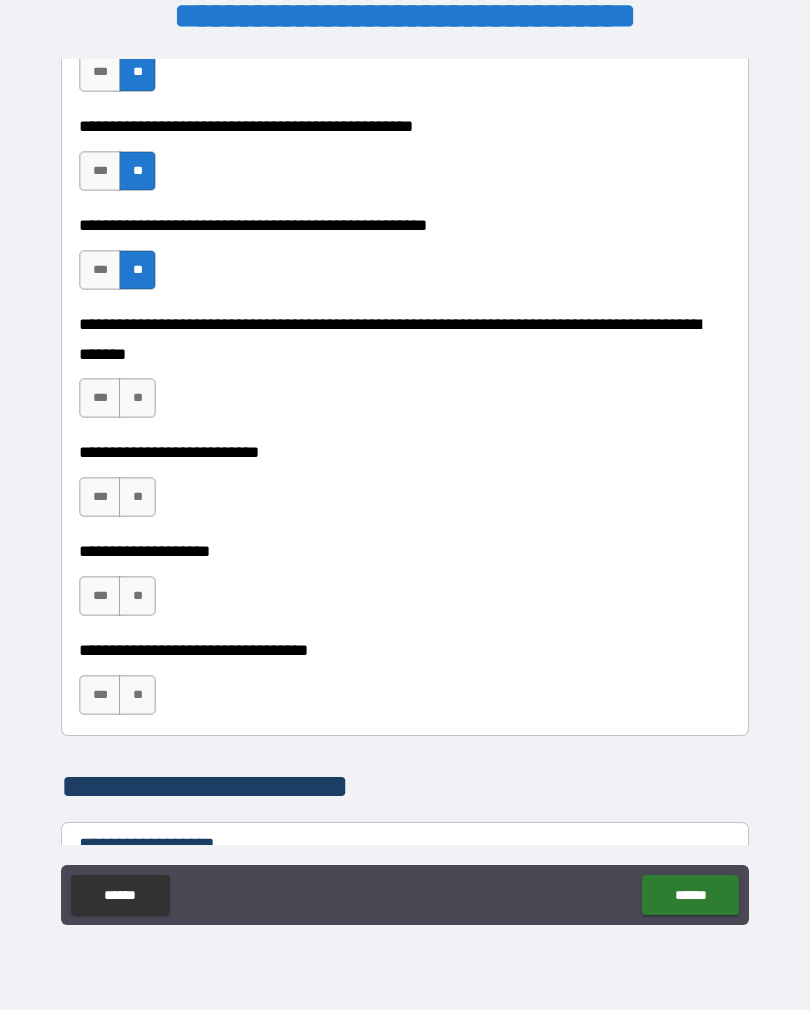 click on "**" at bounding box center (137, 398) 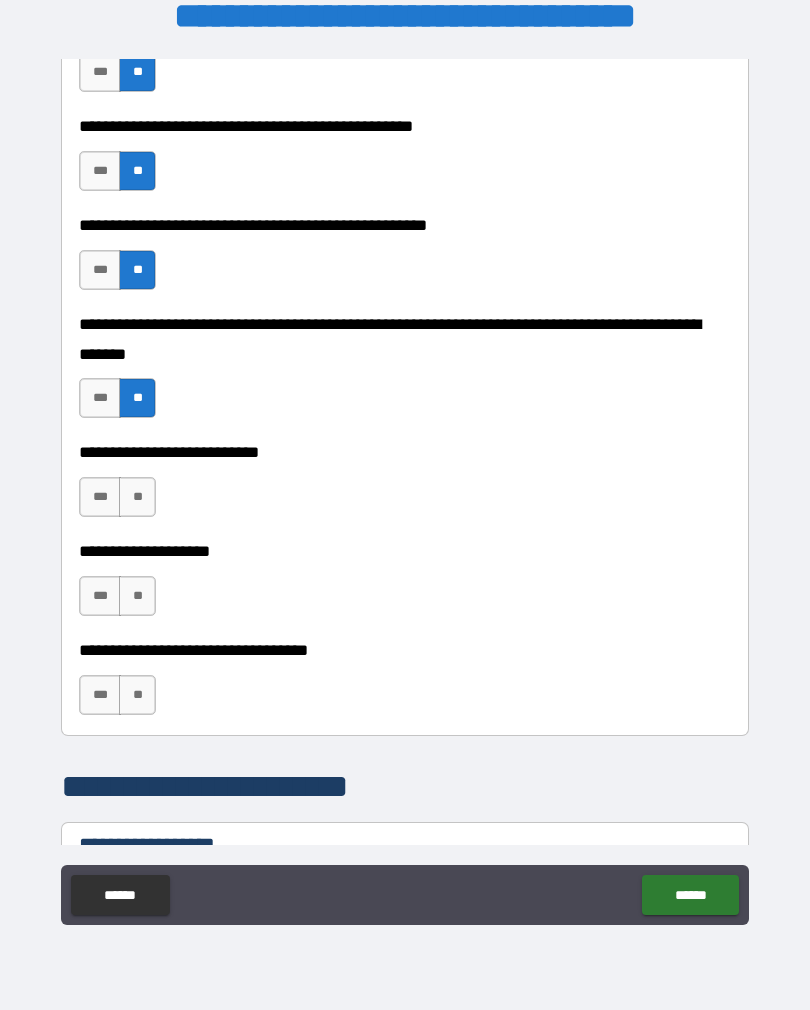 click on "**" at bounding box center [137, 497] 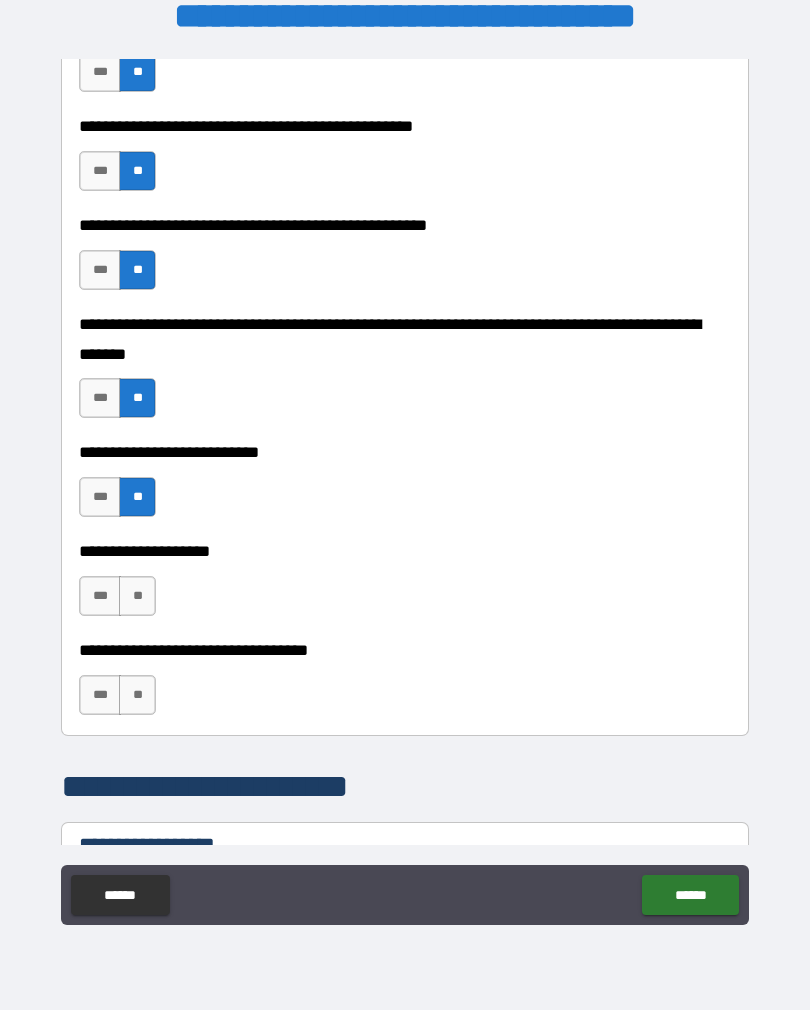 click on "**" at bounding box center (137, 596) 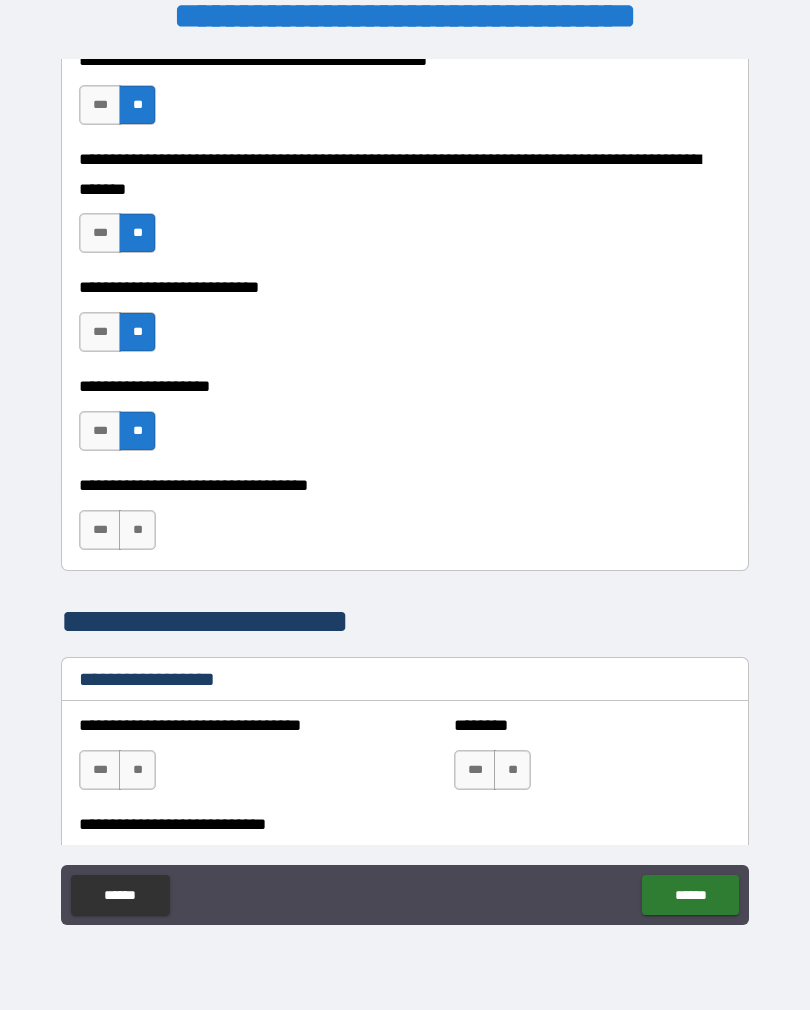 scroll, scrollTop: 905, scrollLeft: 0, axis: vertical 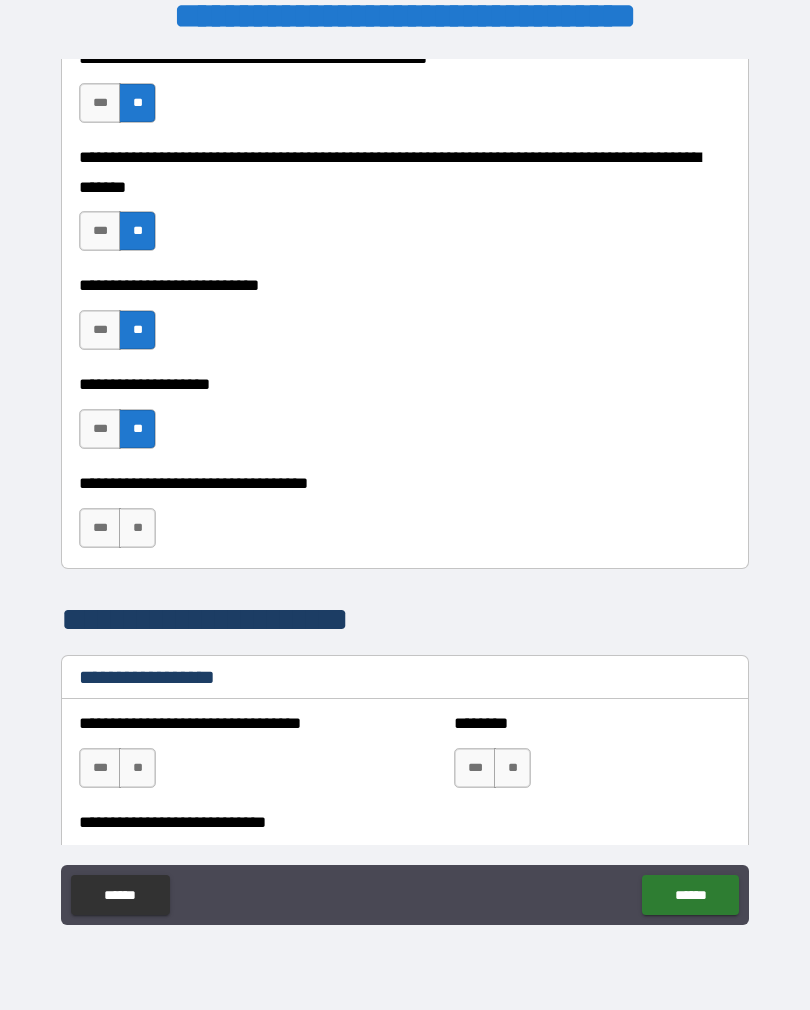 click on "**" at bounding box center [137, 528] 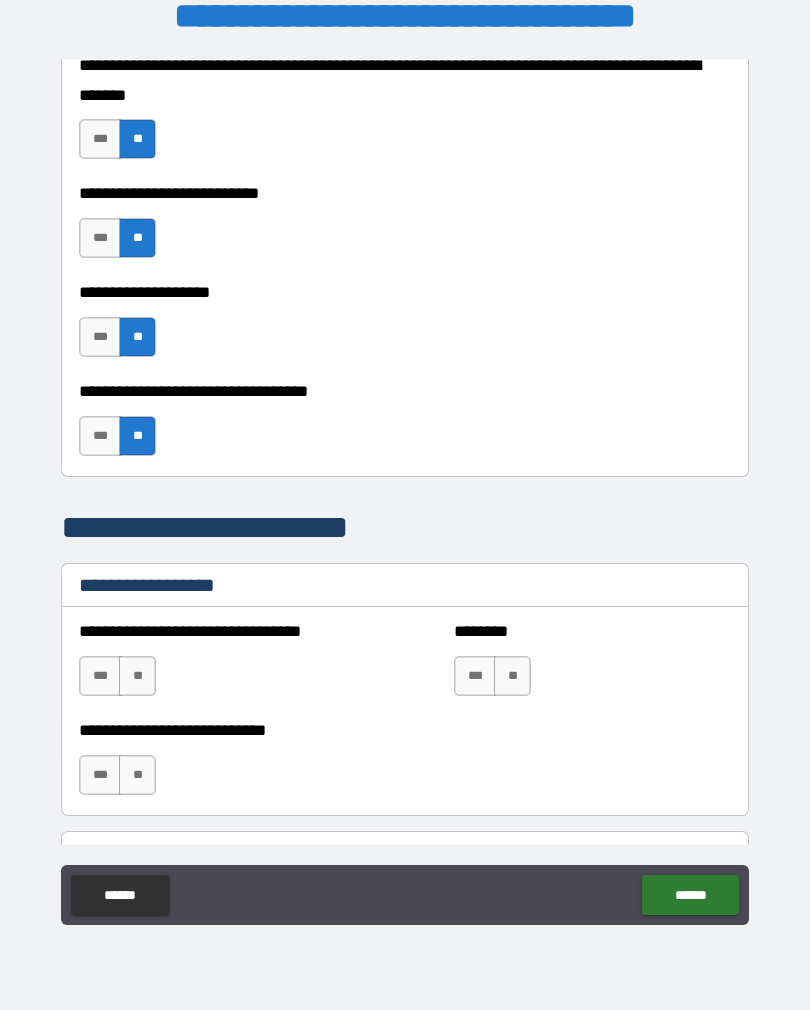 scroll, scrollTop: 1049, scrollLeft: 0, axis: vertical 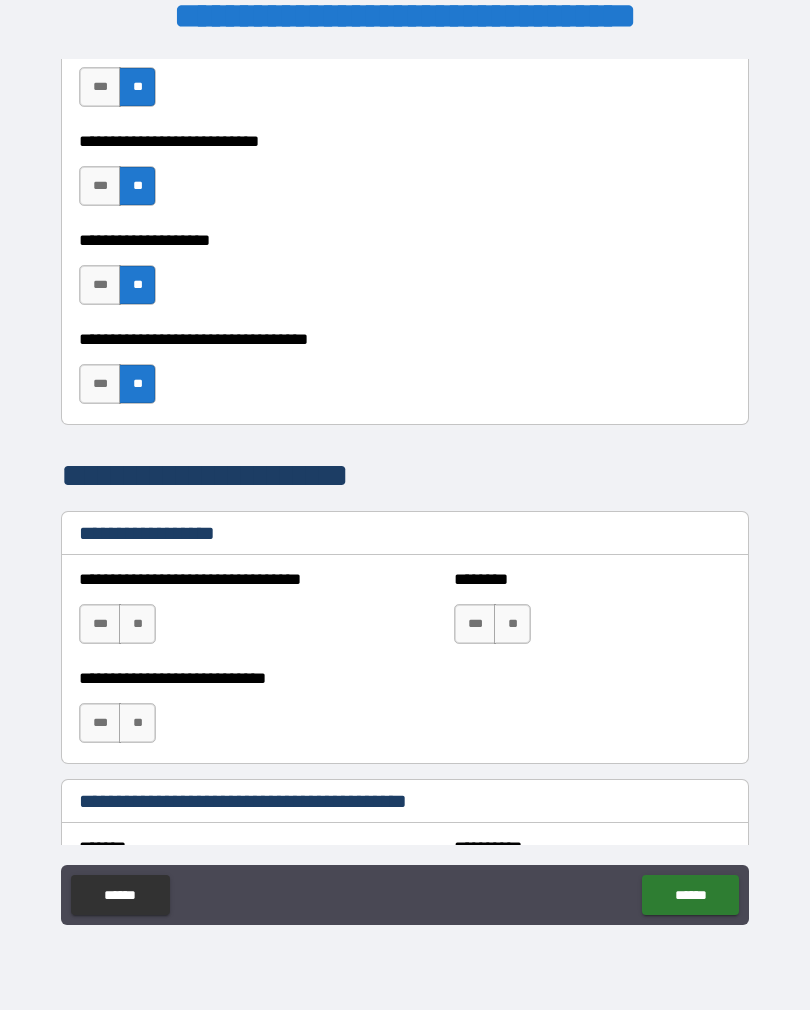 click on "**" at bounding box center (137, 624) 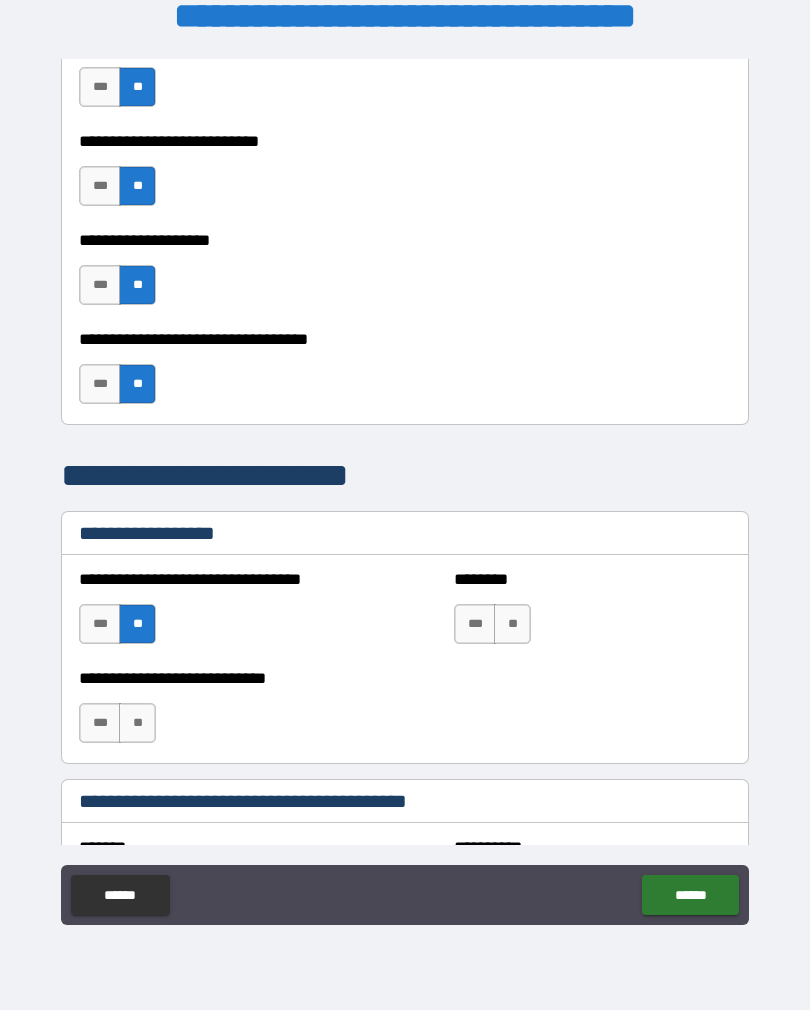 click on "**" at bounding box center (512, 624) 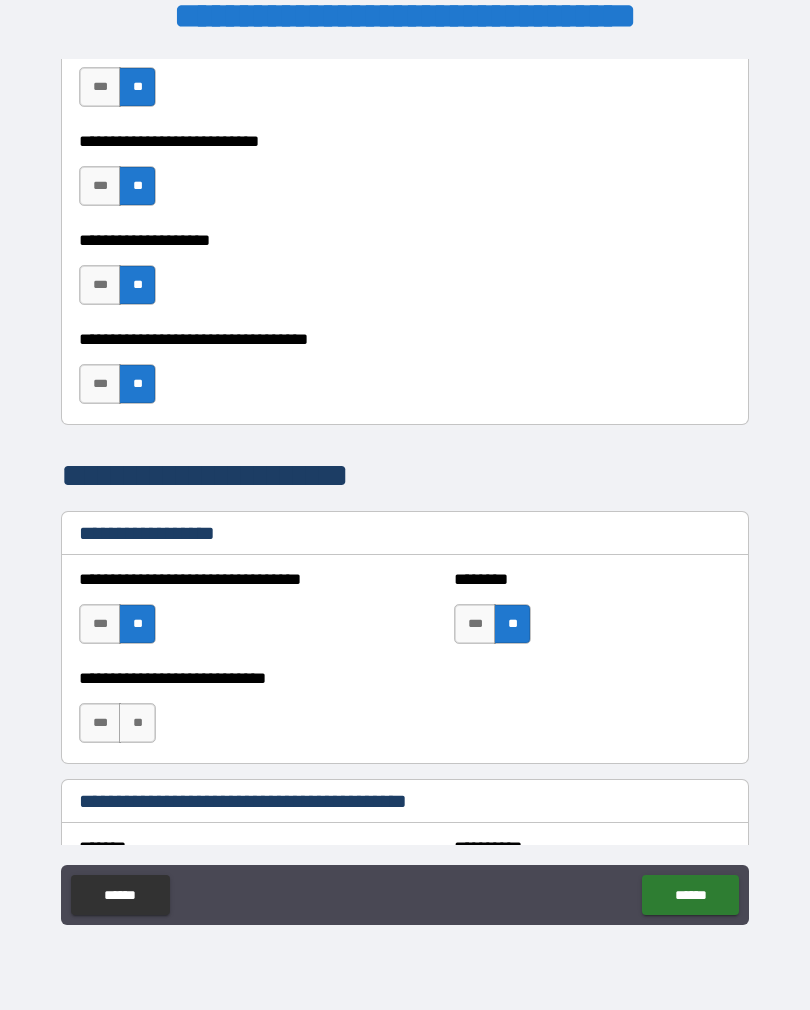 click on "**" at bounding box center [137, 723] 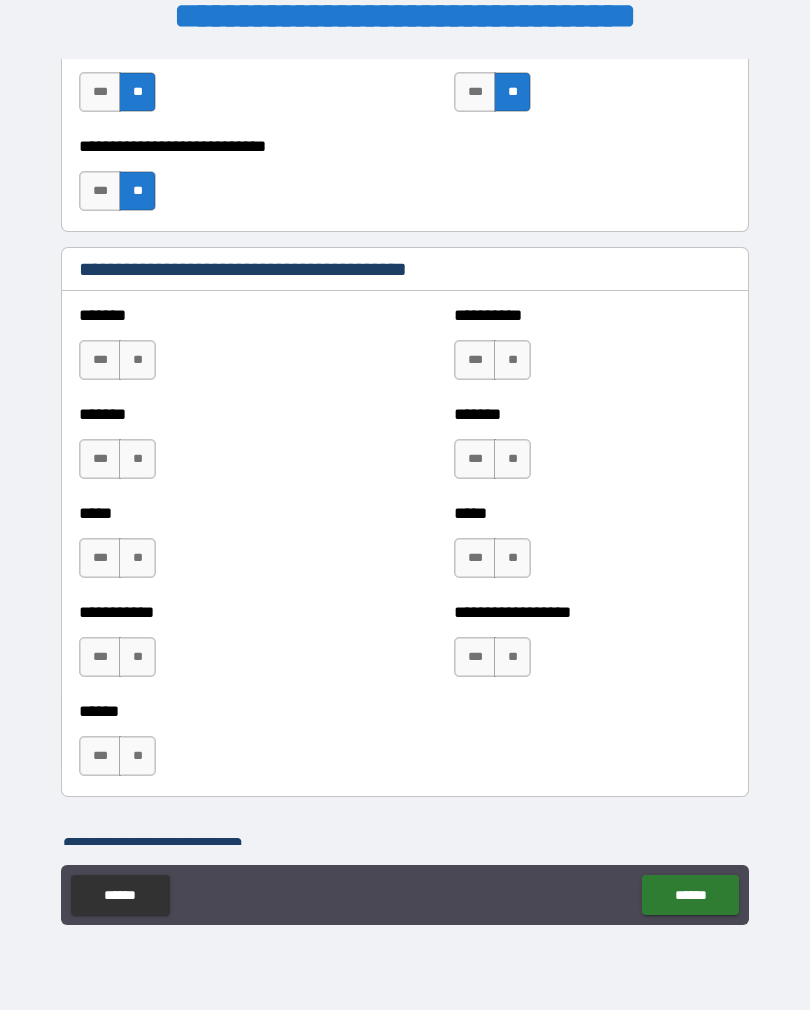 scroll, scrollTop: 1631, scrollLeft: 0, axis: vertical 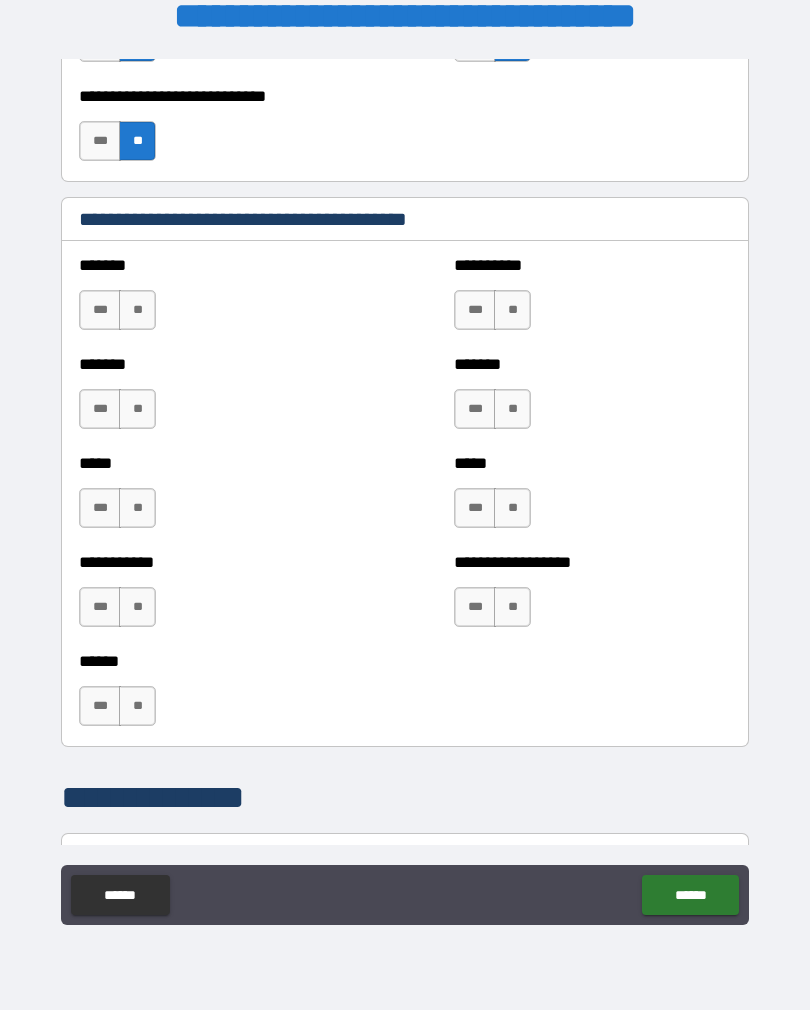 click on "**" at bounding box center [137, 310] 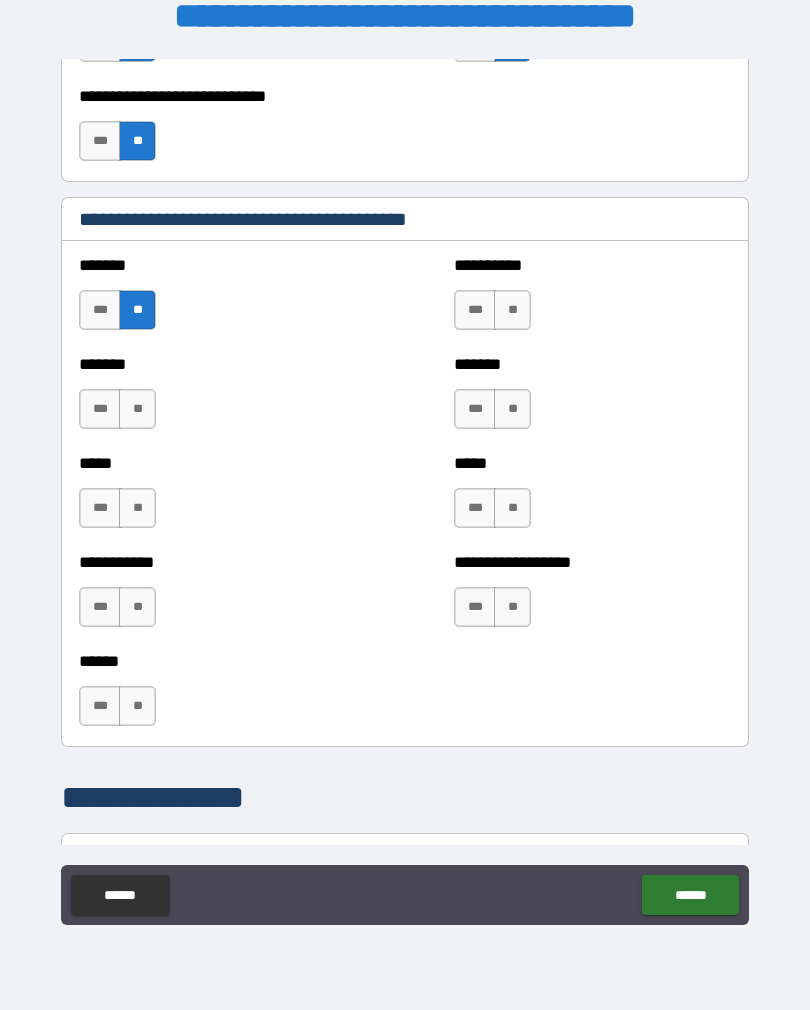 click on "**" at bounding box center [137, 409] 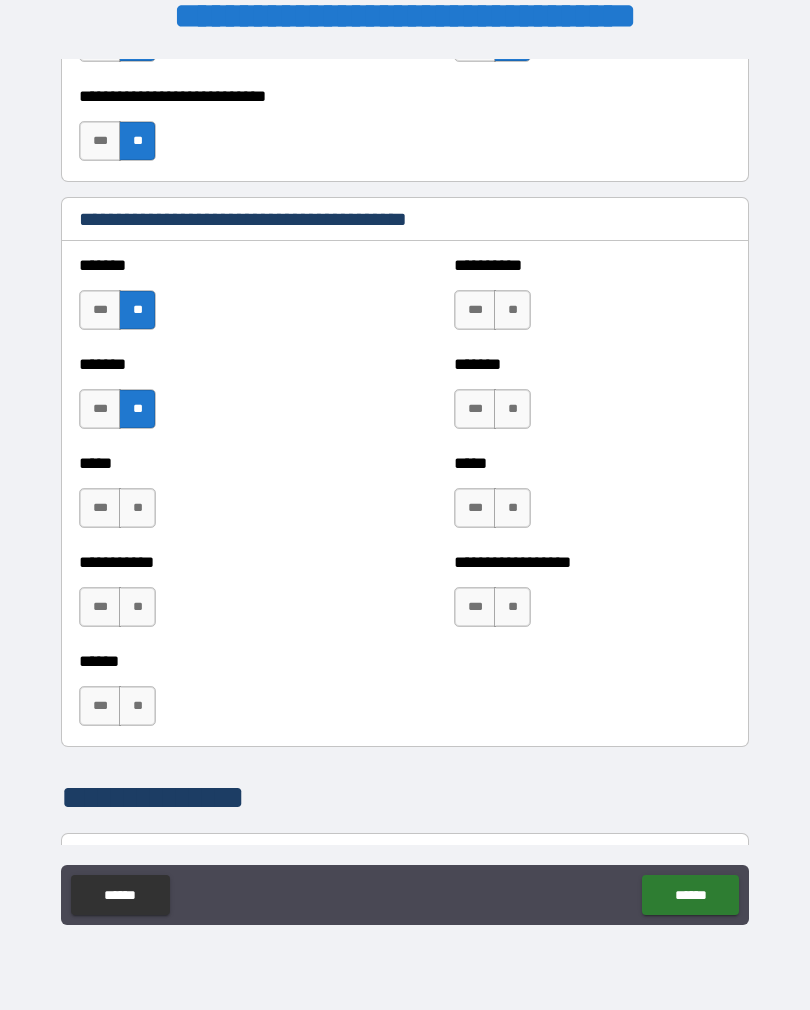 click on "**" at bounding box center [137, 508] 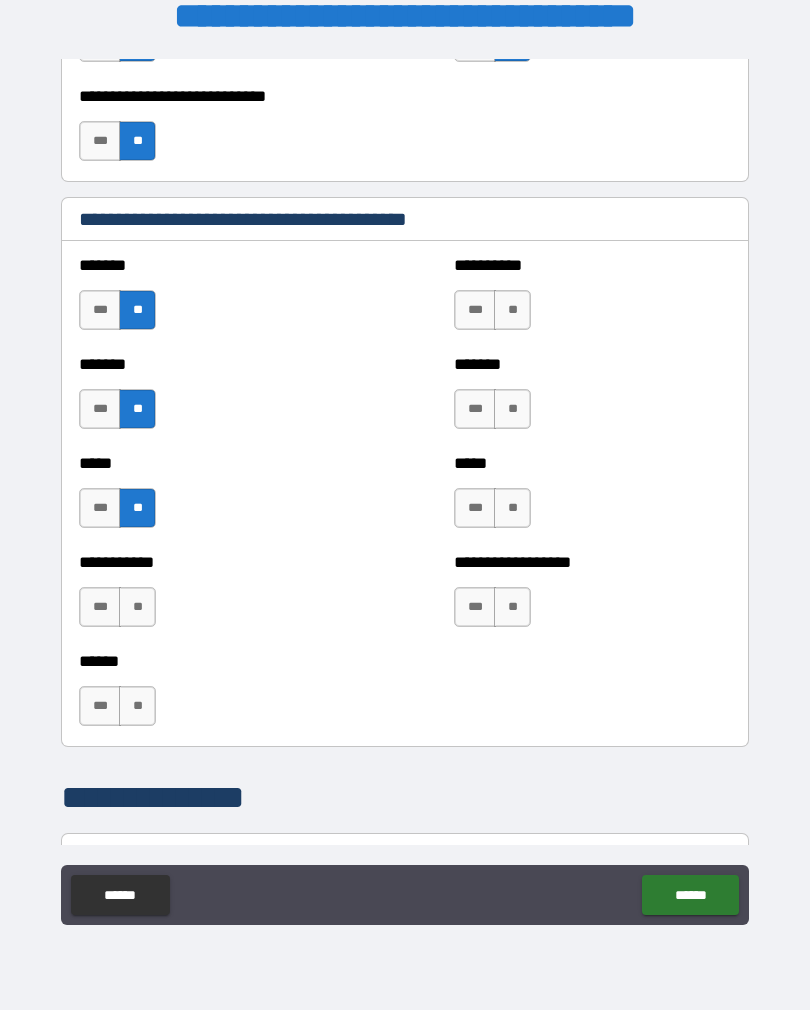 click on "**" at bounding box center (137, 607) 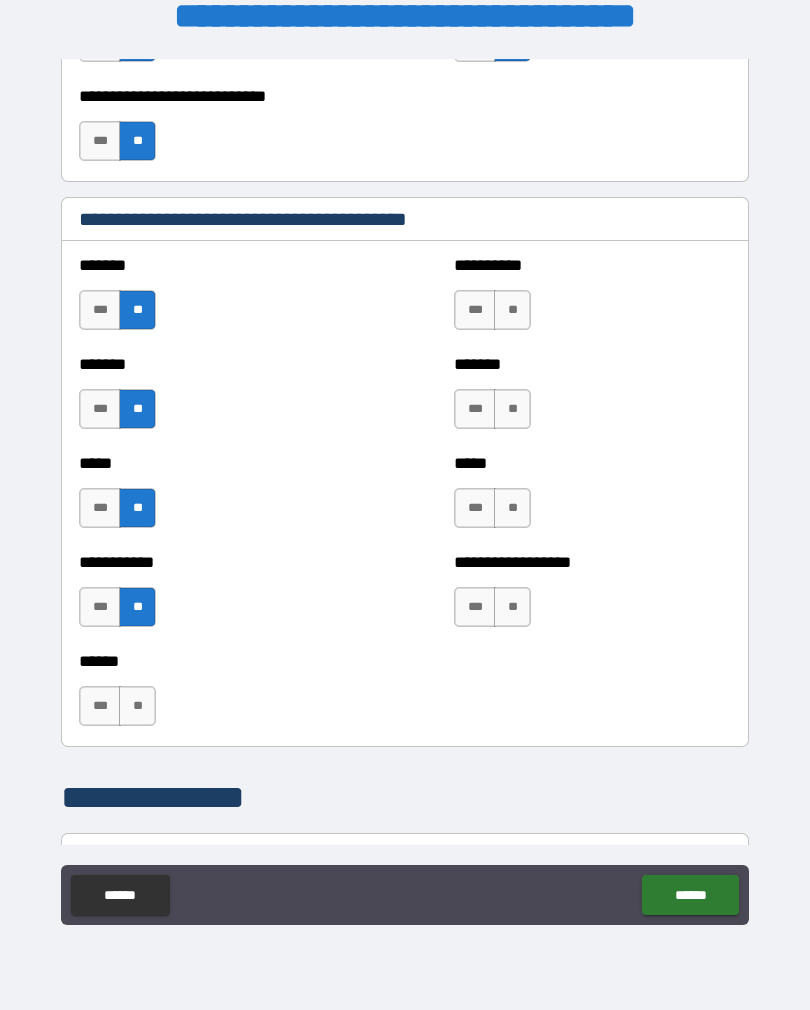 click on "**" at bounding box center (137, 706) 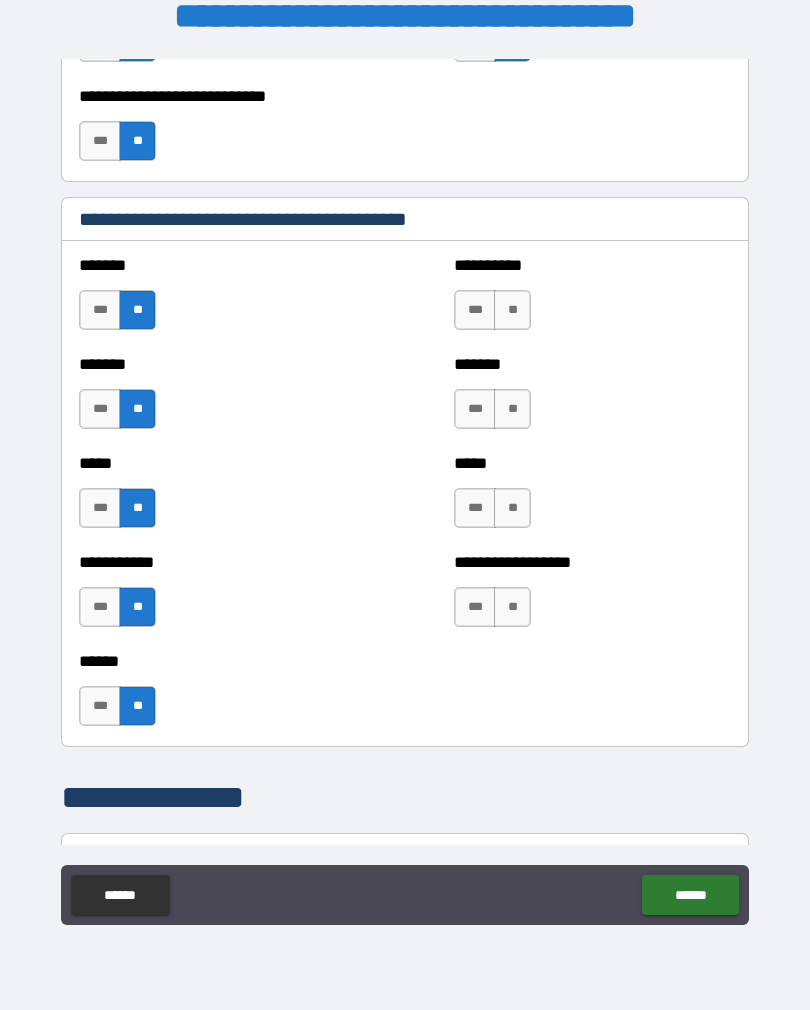click on "**" at bounding box center (512, 607) 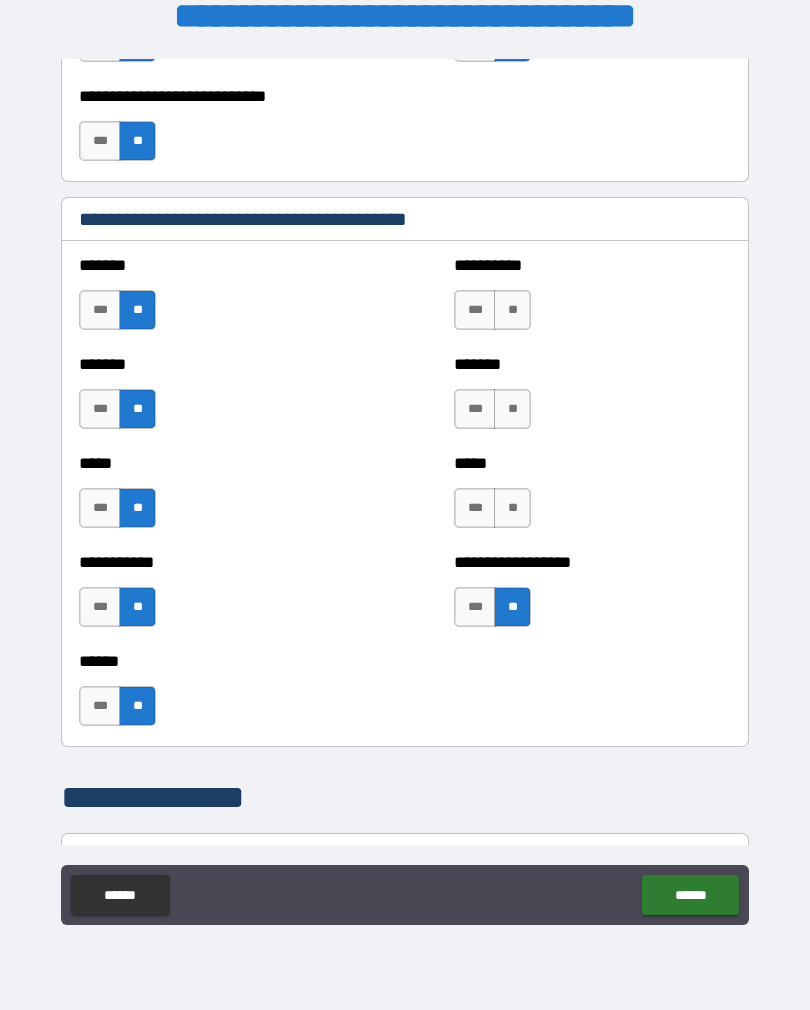 click on "**" at bounding box center (512, 508) 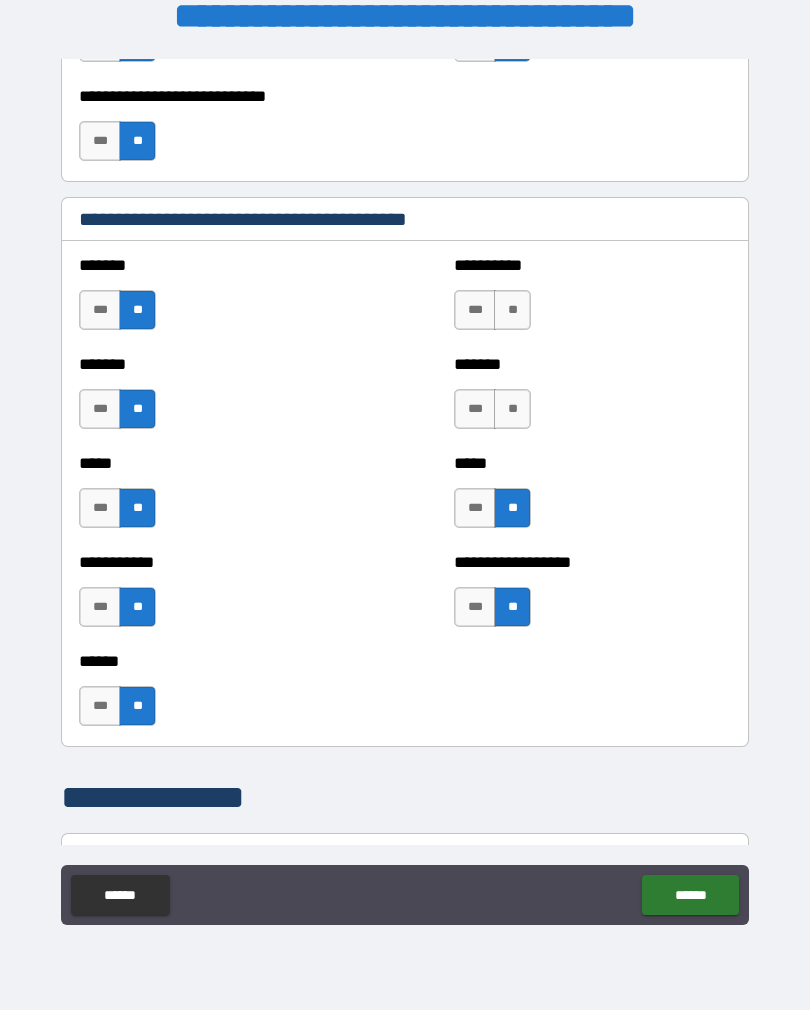 click on "**" at bounding box center (512, 409) 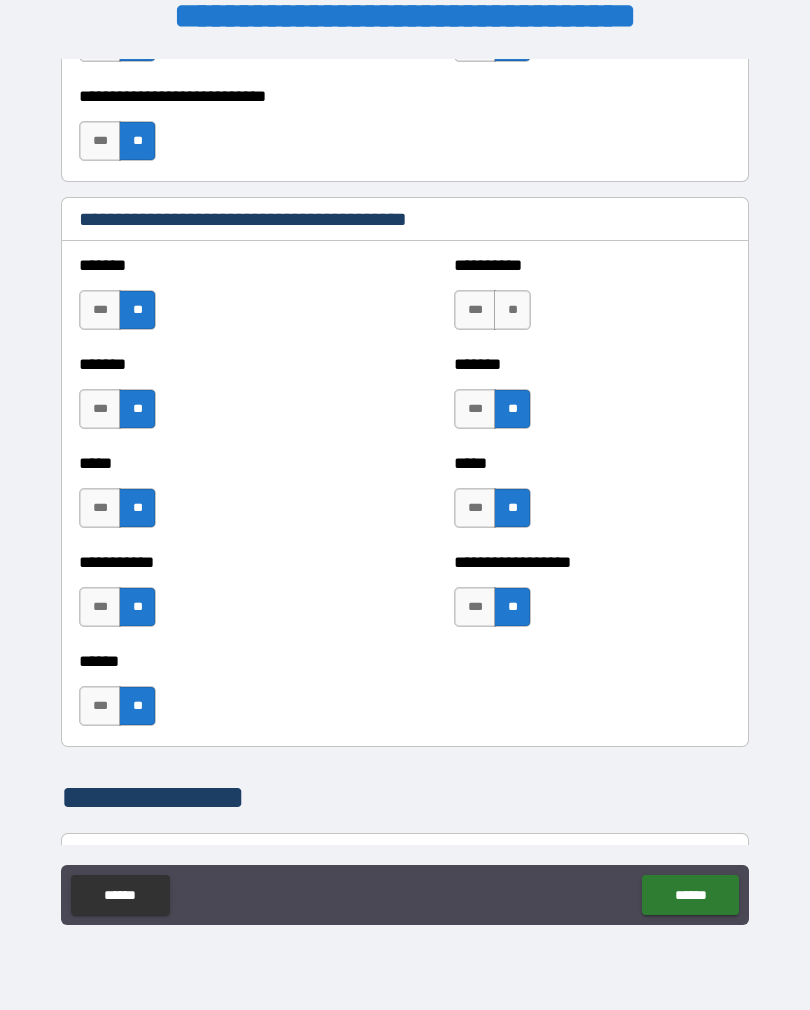 click on "**" at bounding box center [512, 310] 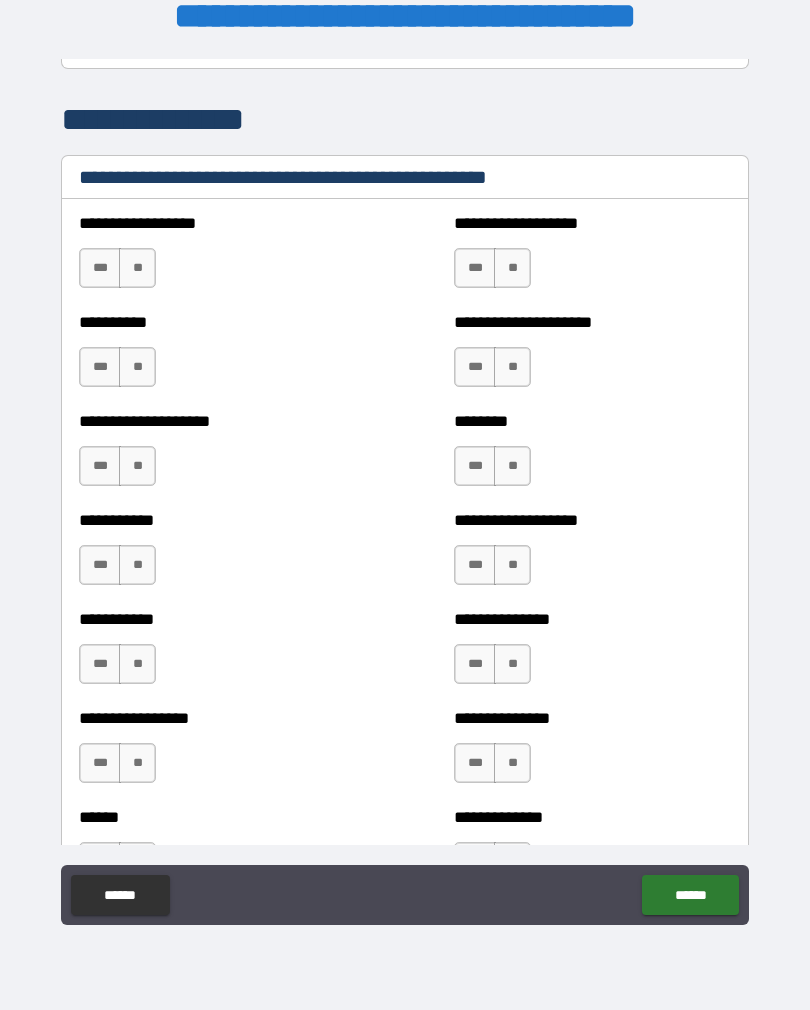 scroll, scrollTop: 2315, scrollLeft: 0, axis: vertical 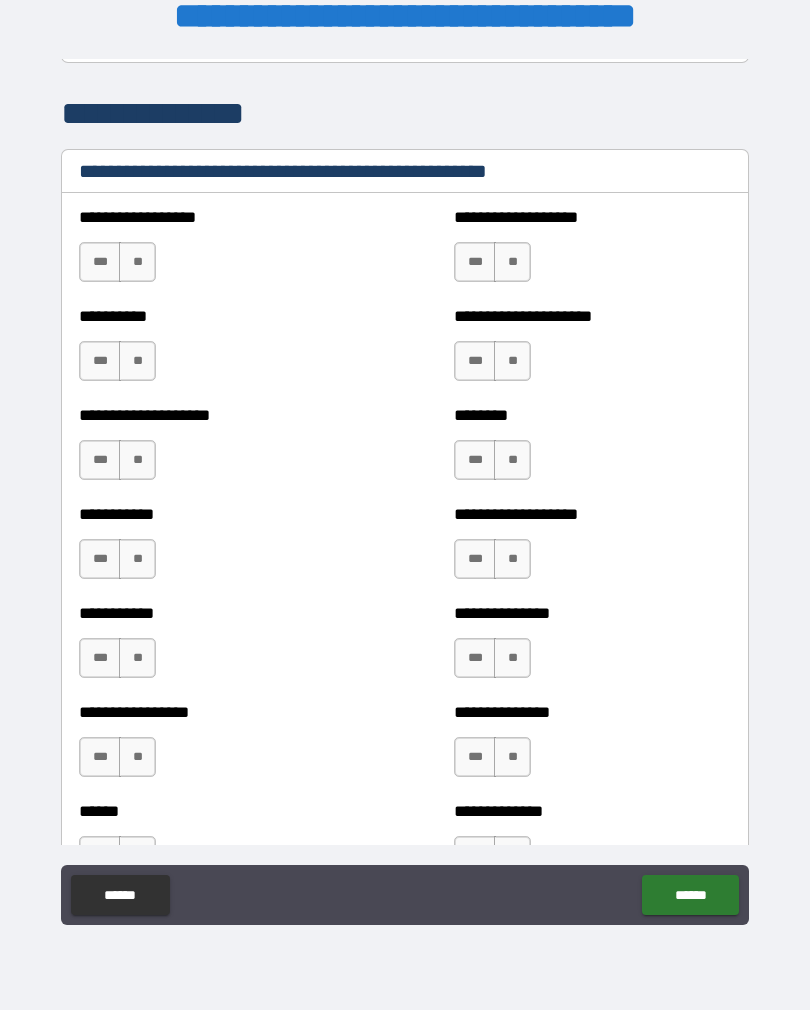 click on "**" at bounding box center [137, 262] 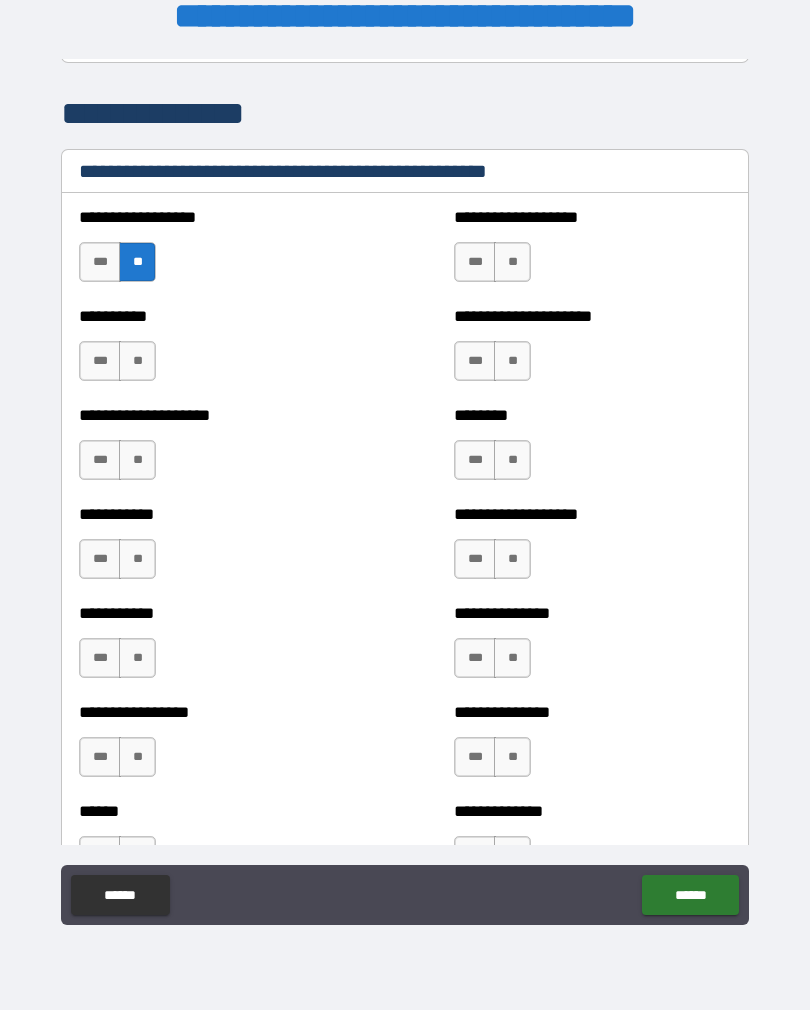 click on "**" at bounding box center (137, 361) 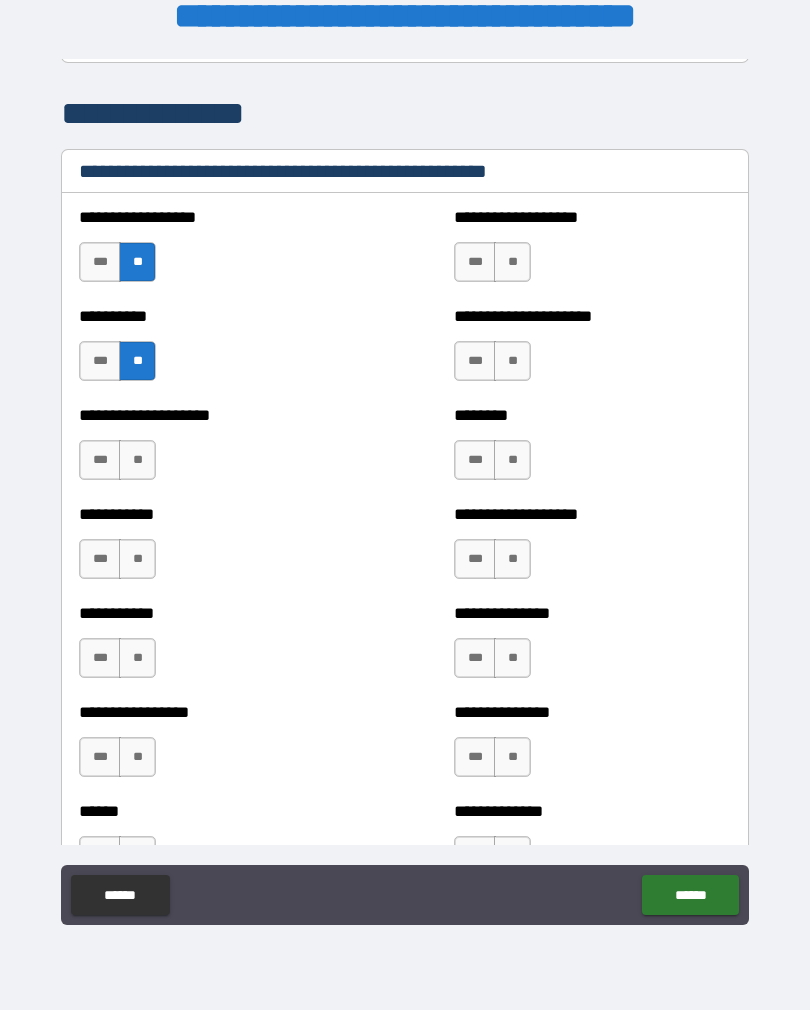 click on "**" at bounding box center [137, 460] 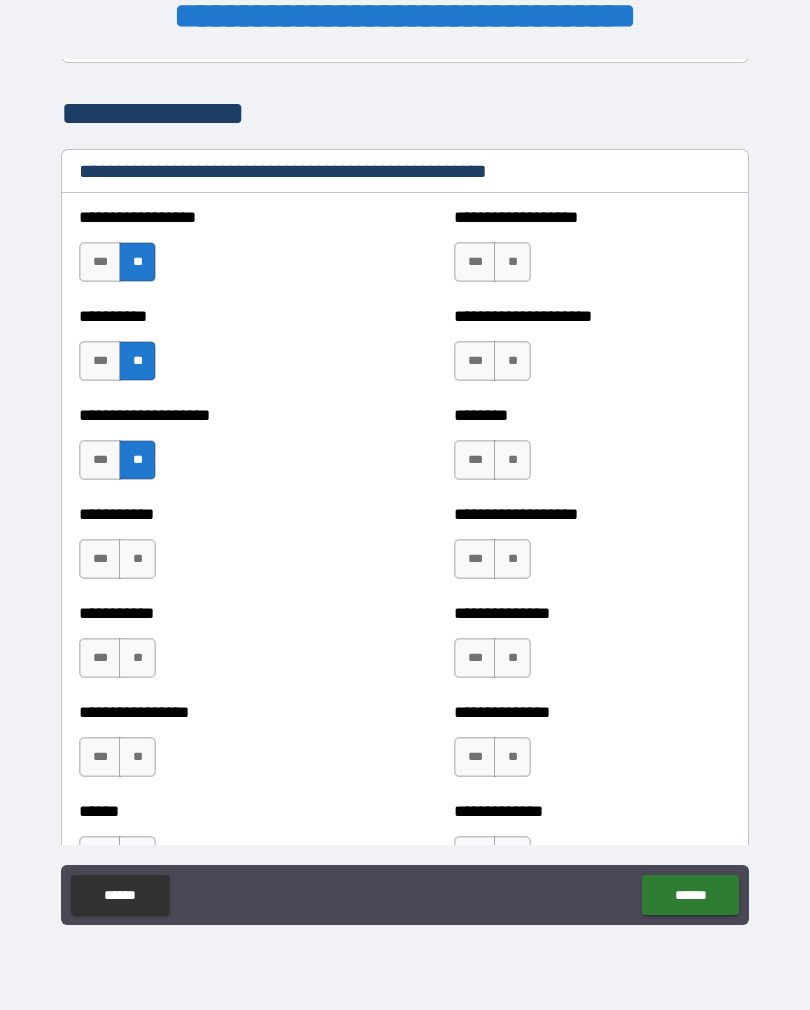 click on "**" at bounding box center (137, 559) 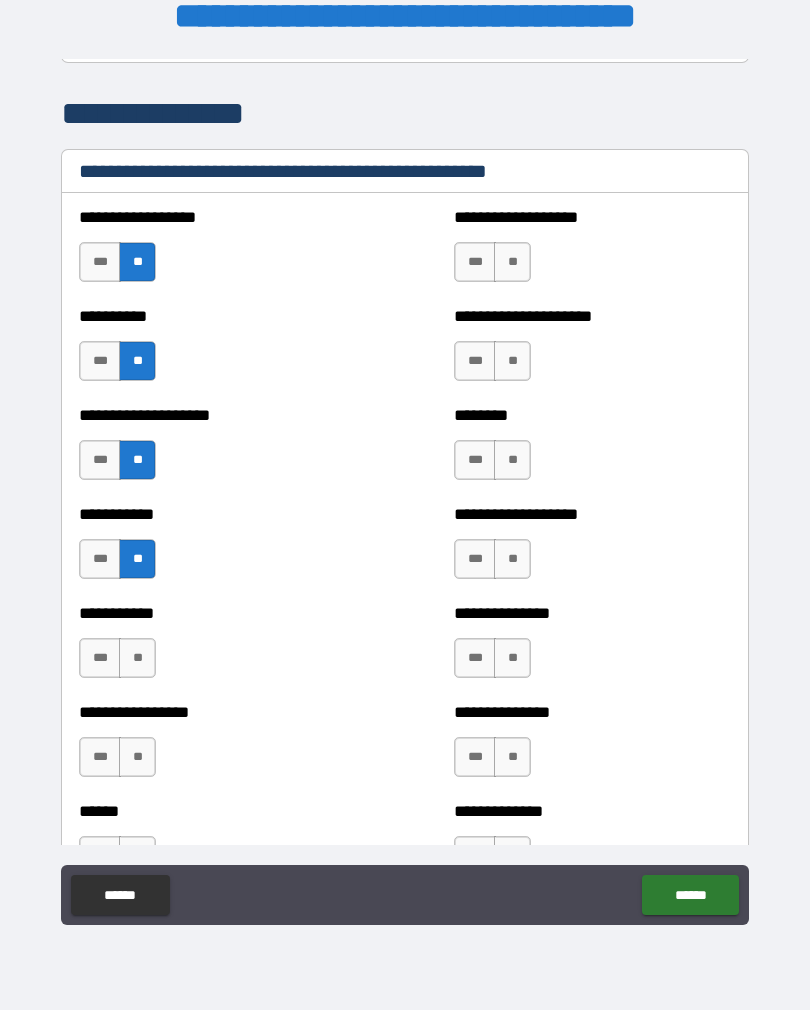 click on "**" at bounding box center [137, 658] 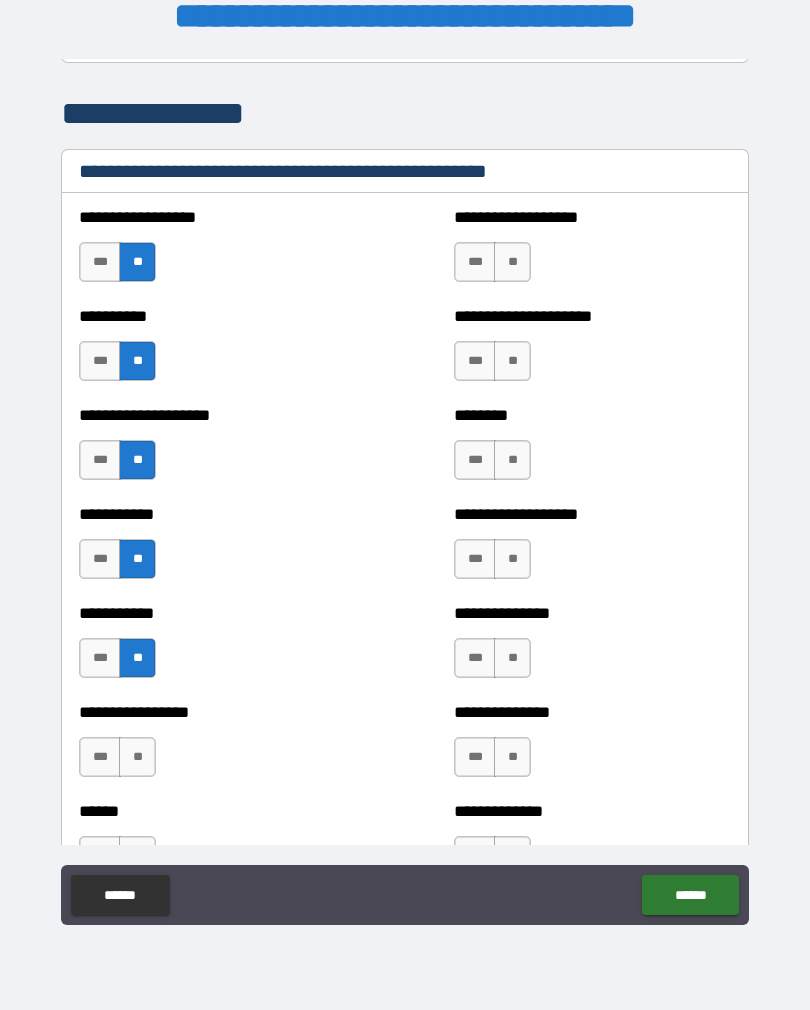 click on "**" at bounding box center (137, 757) 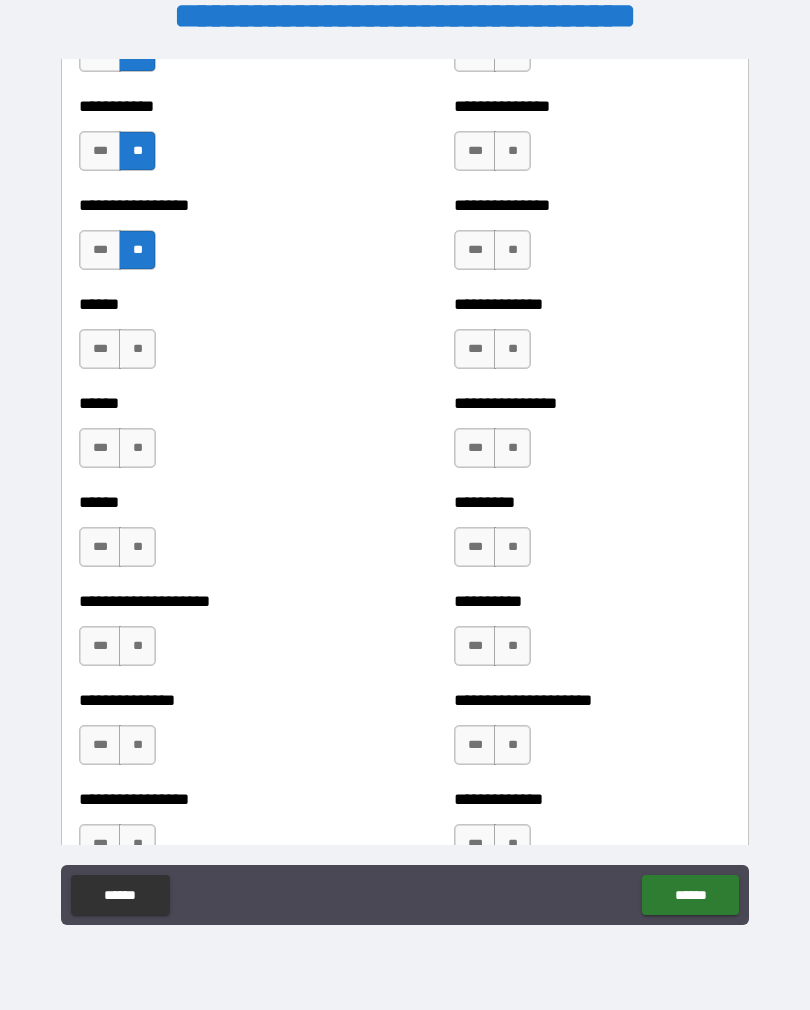 scroll, scrollTop: 2839, scrollLeft: 0, axis: vertical 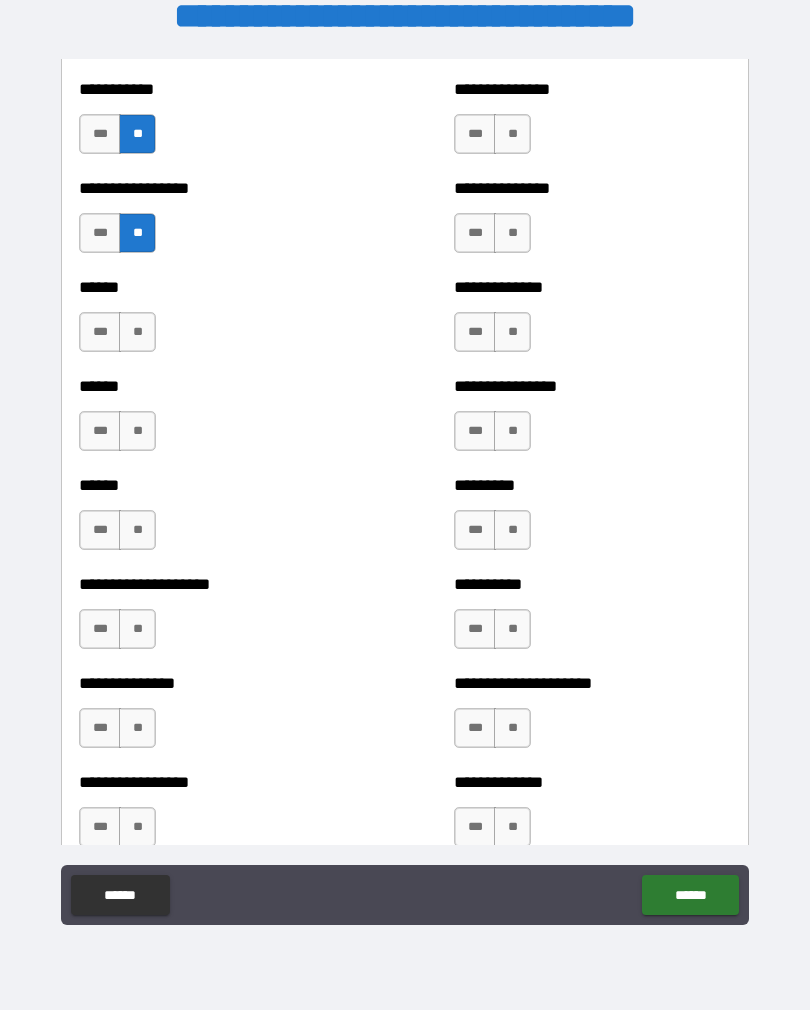 click on "**" at bounding box center (137, 431) 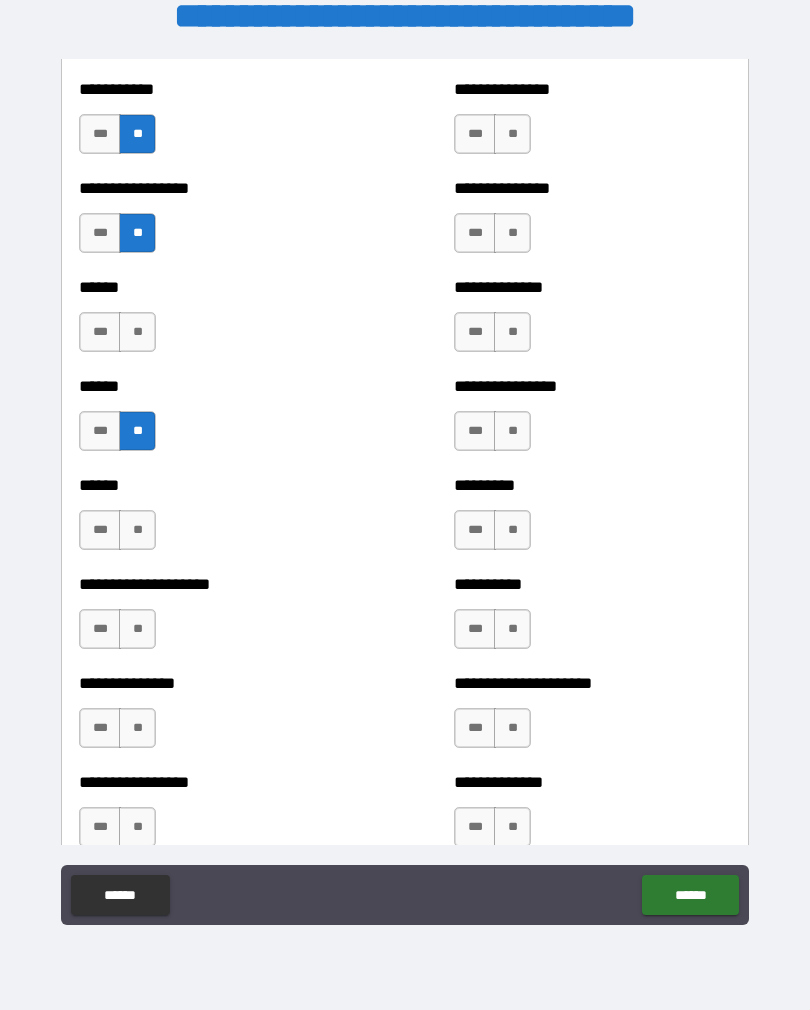 click on "**" at bounding box center [137, 530] 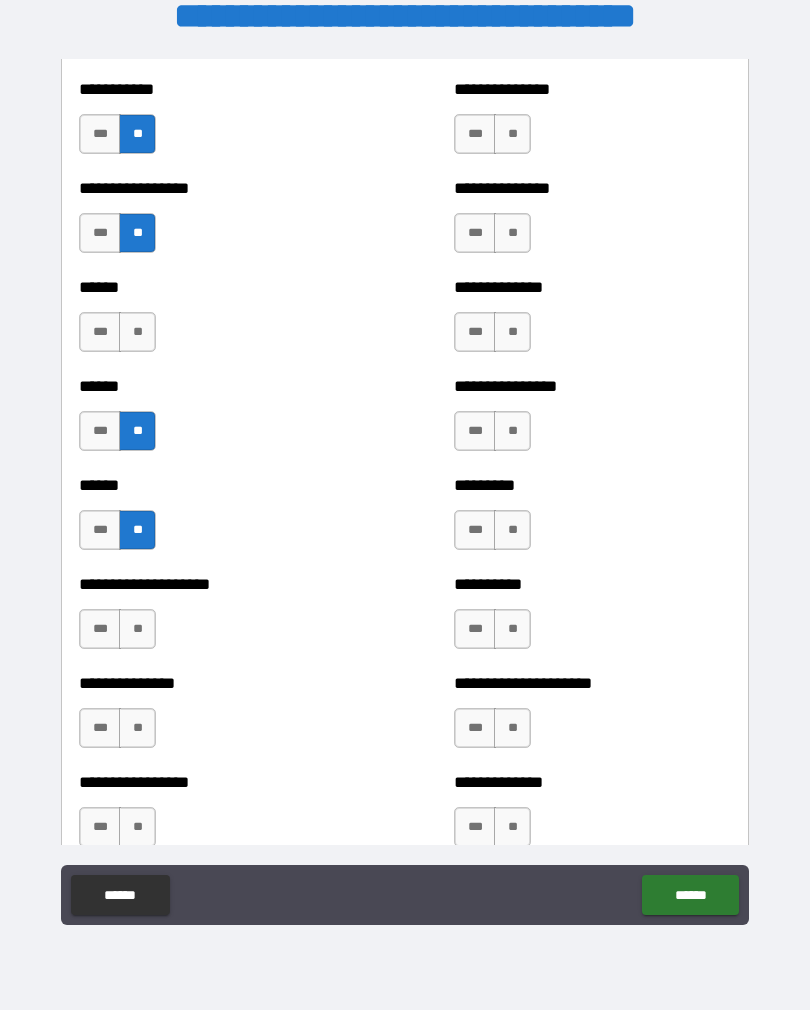 click on "**" at bounding box center (137, 629) 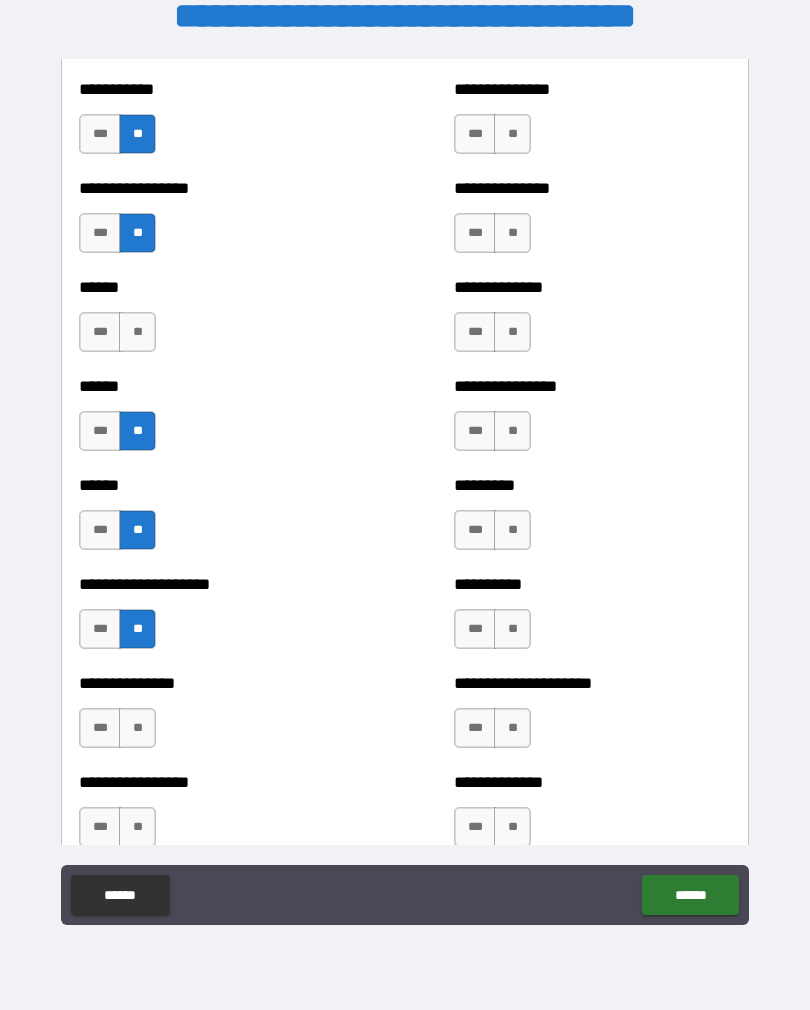 click on "**" at bounding box center (137, 728) 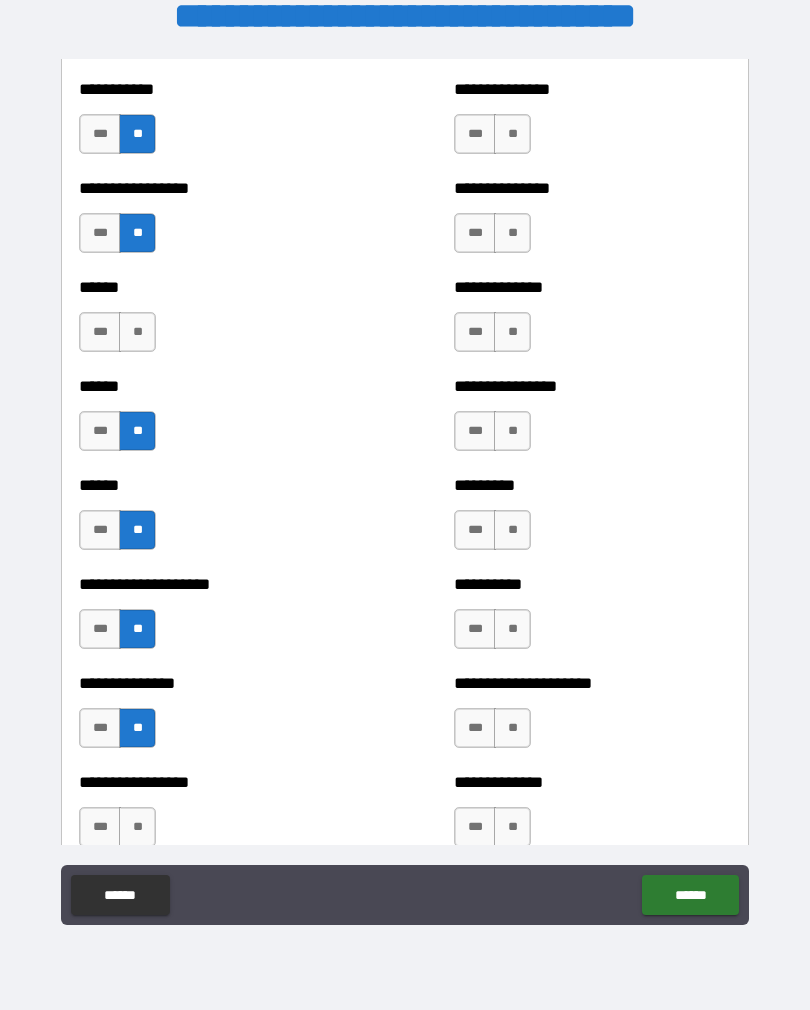 click on "**" at bounding box center (137, 827) 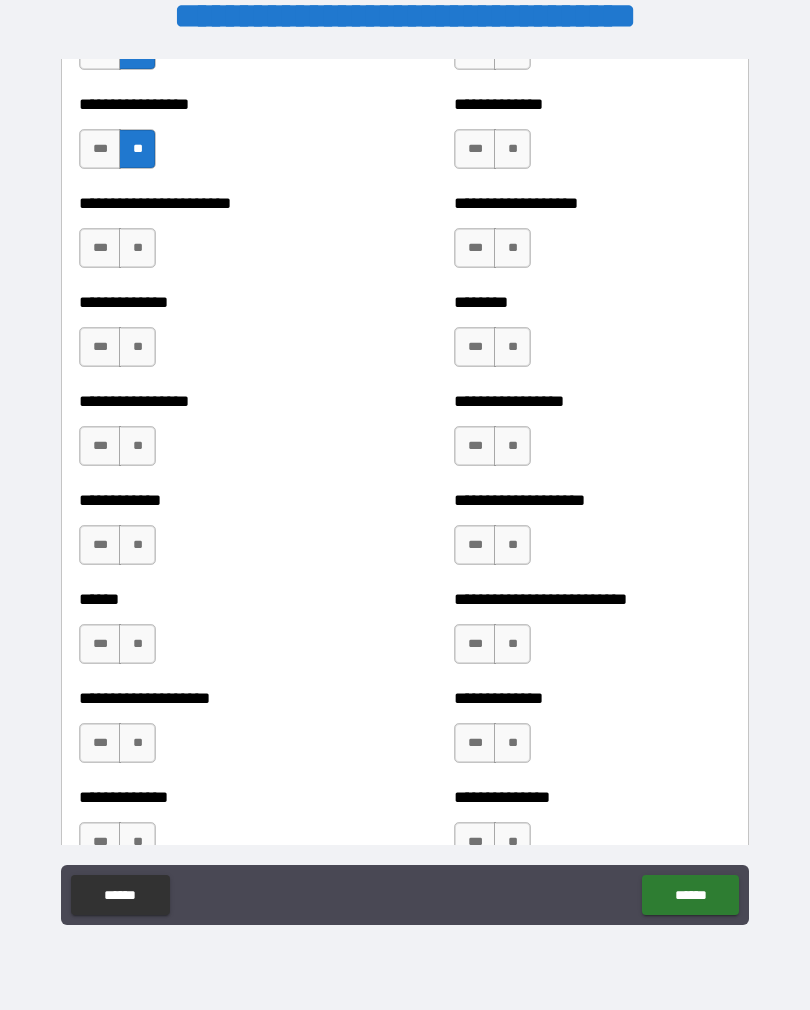 scroll, scrollTop: 3509, scrollLeft: 0, axis: vertical 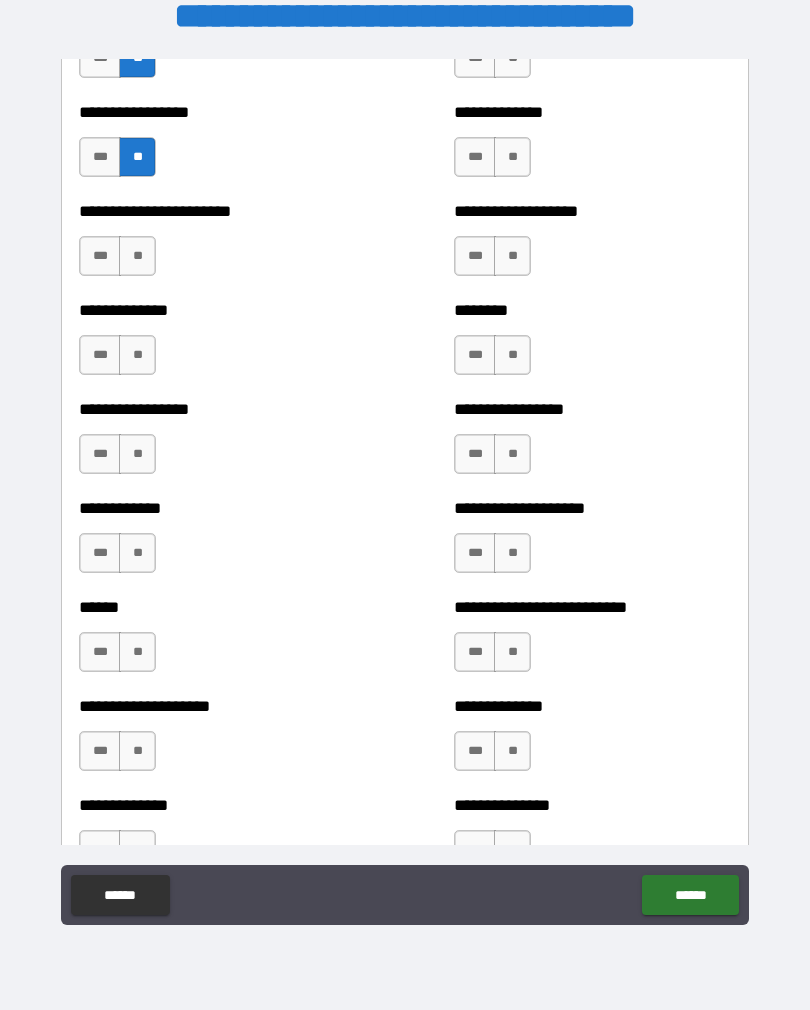 click on "**" at bounding box center (137, 256) 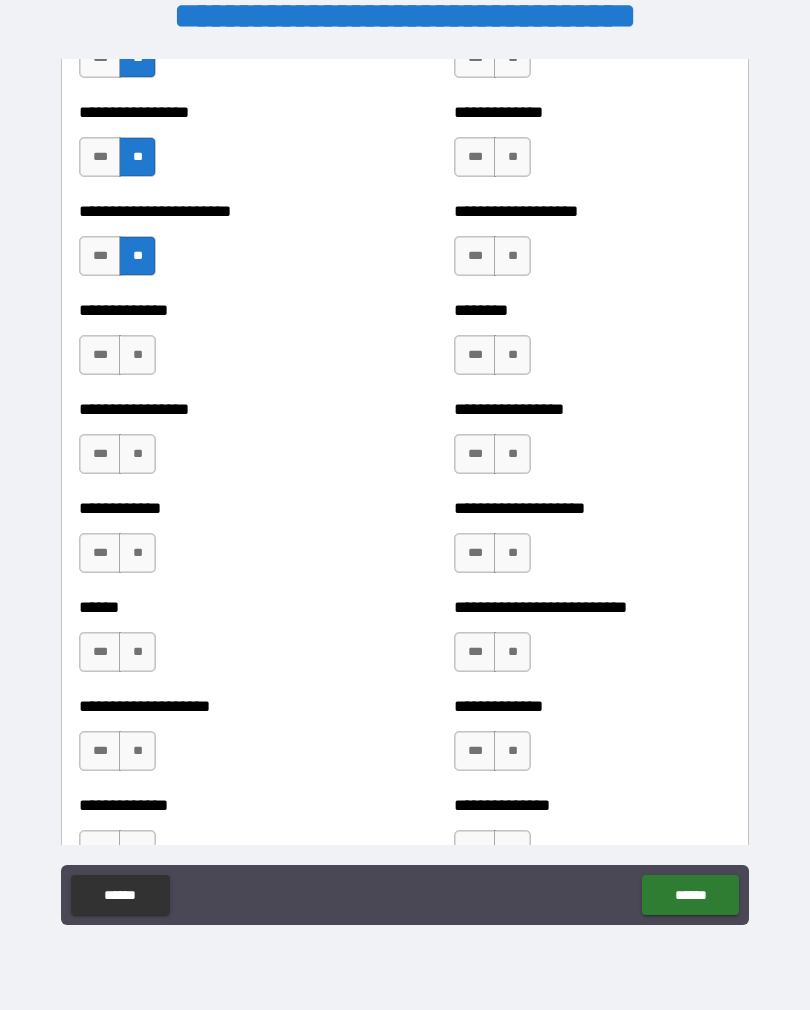 click on "**" at bounding box center (137, 355) 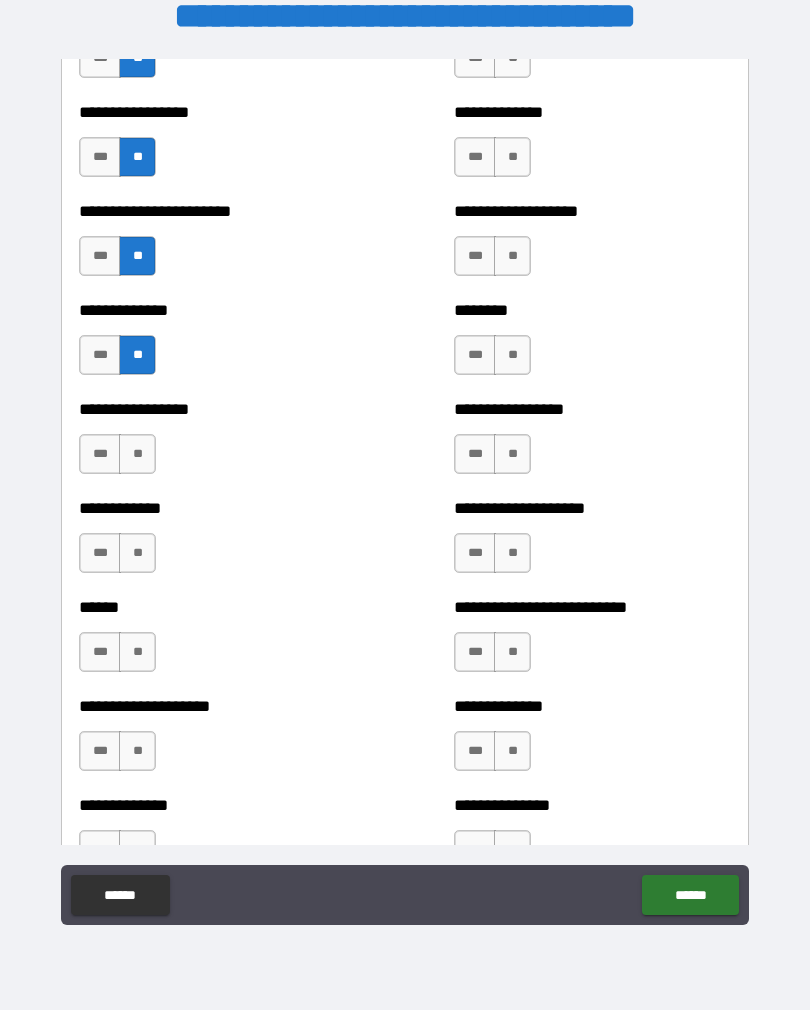 click on "**" at bounding box center (137, 454) 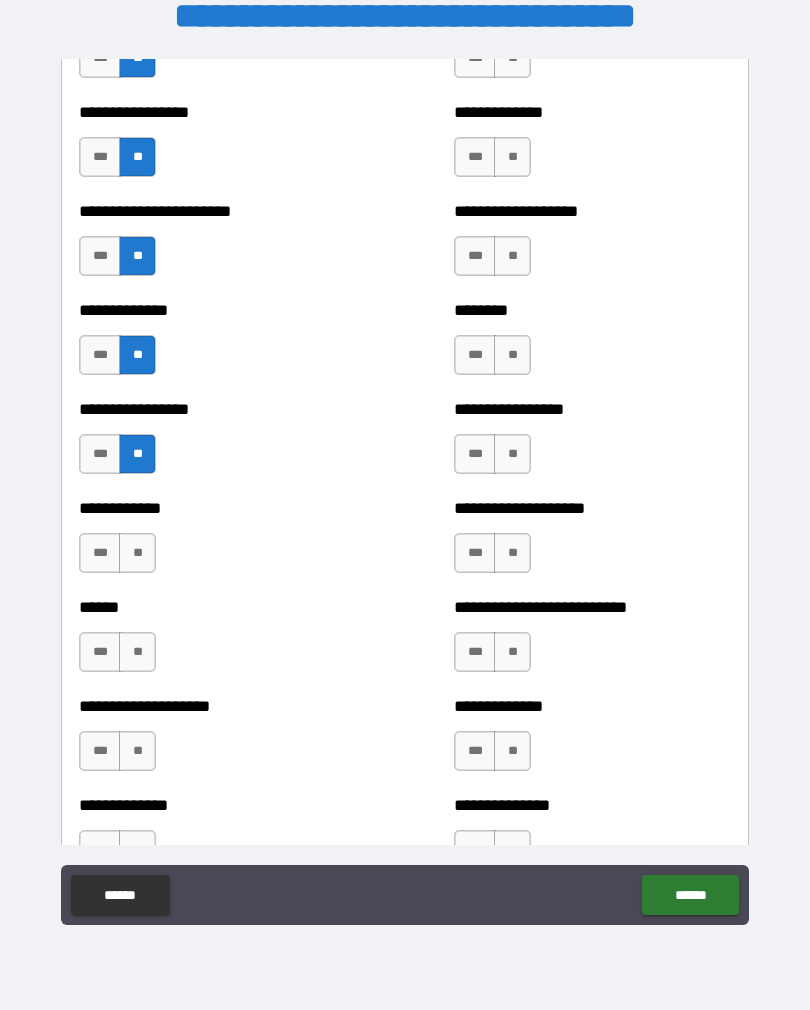 click on "**" at bounding box center (137, 553) 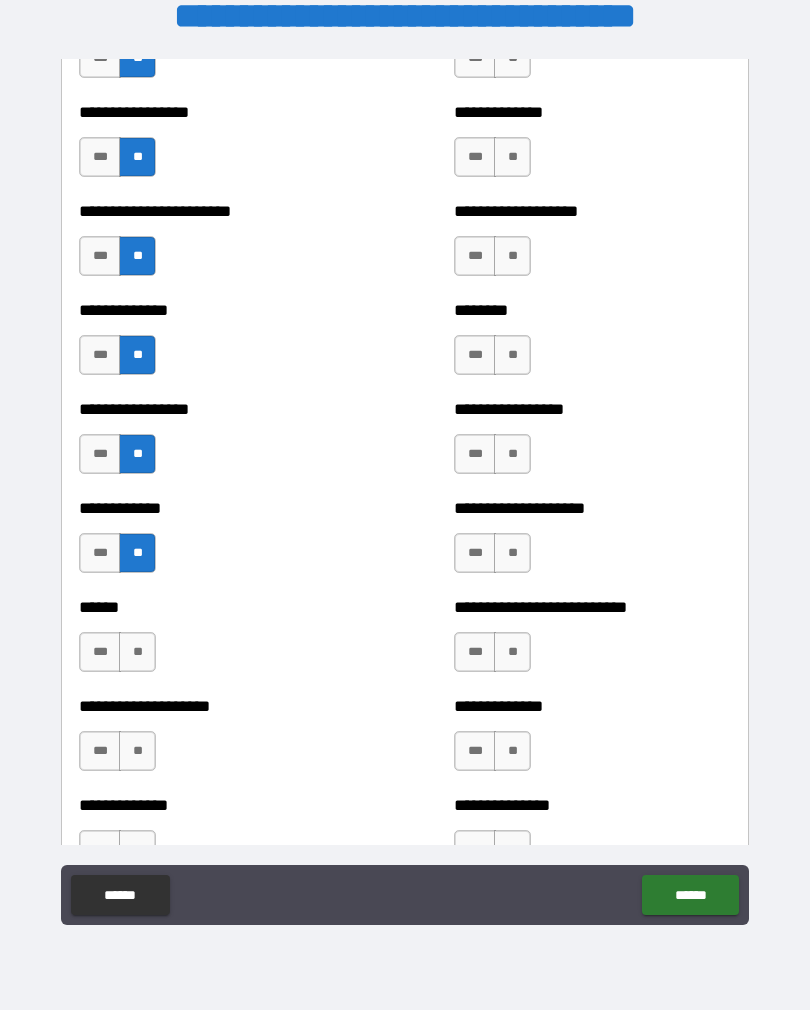 click on "**" at bounding box center [137, 652] 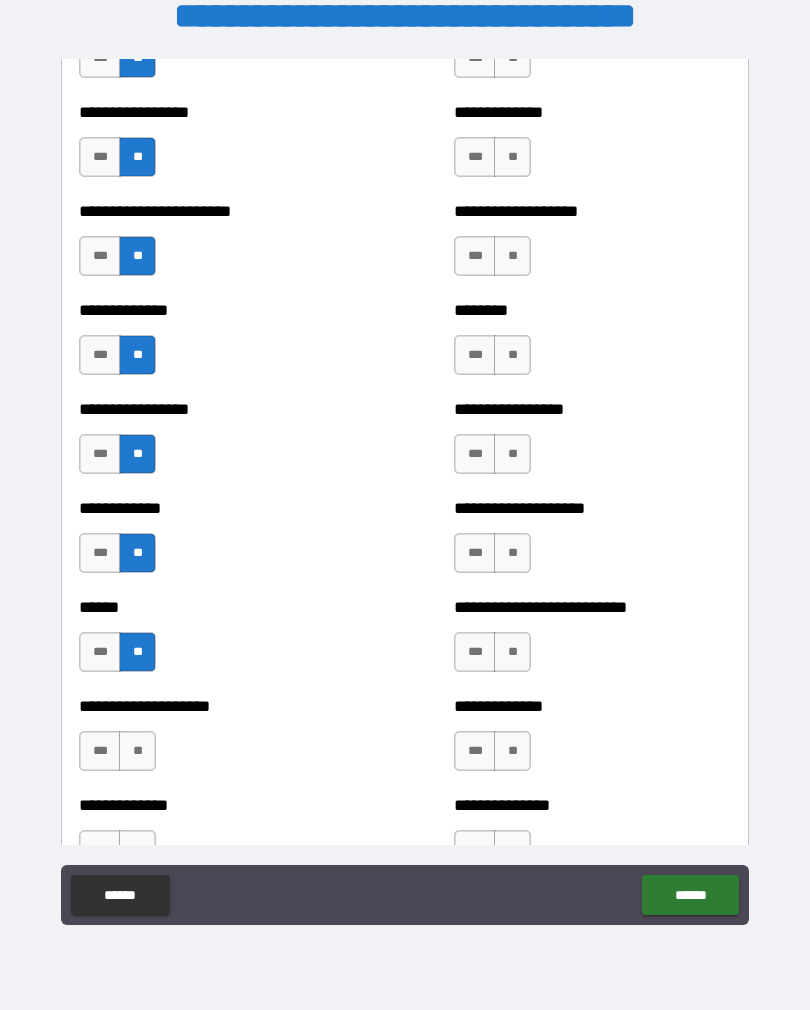 click on "**" at bounding box center [137, 751] 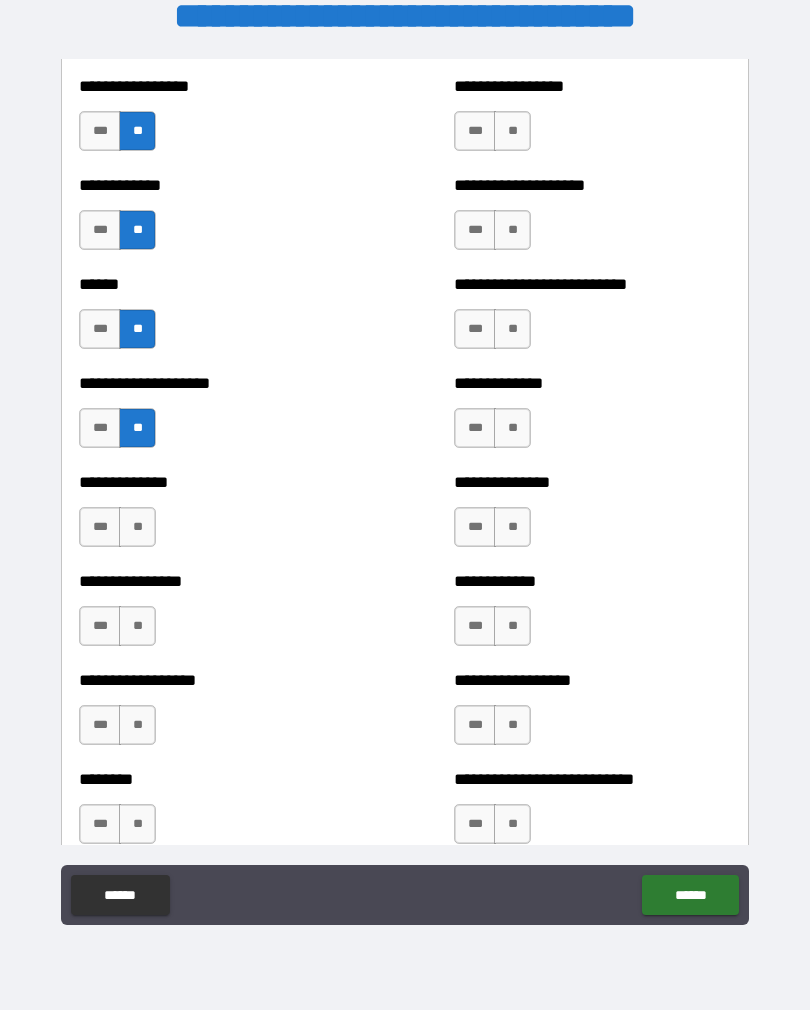 scroll, scrollTop: 3871, scrollLeft: 0, axis: vertical 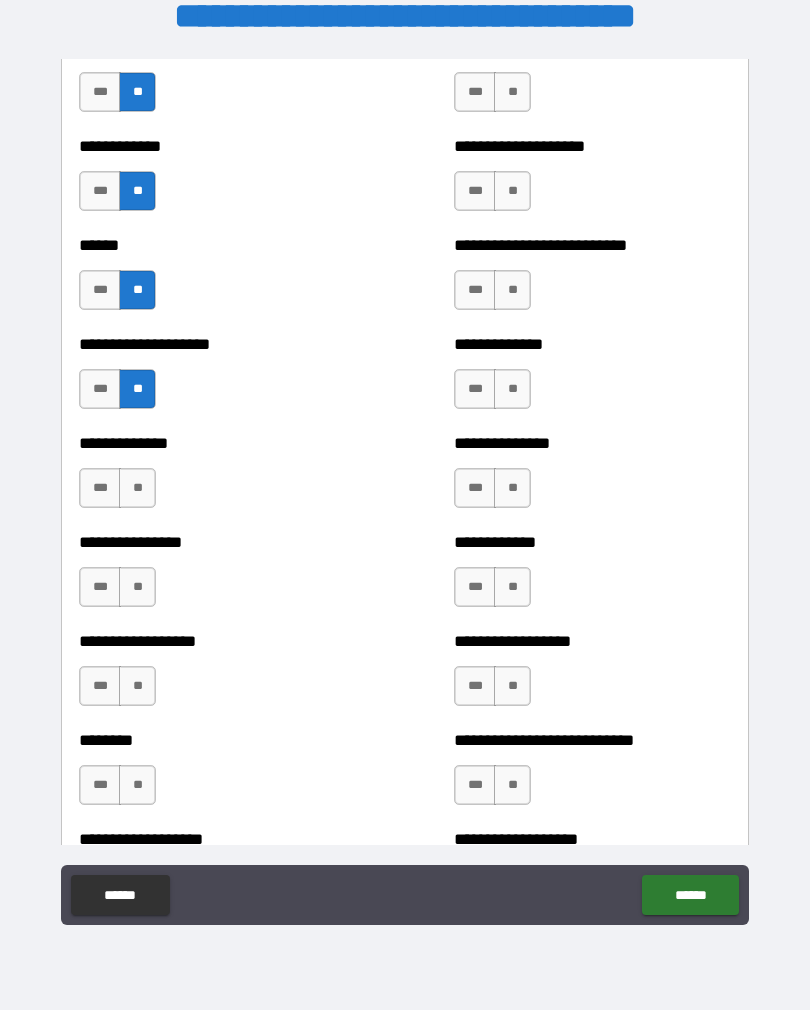 click on "**" at bounding box center (137, 488) 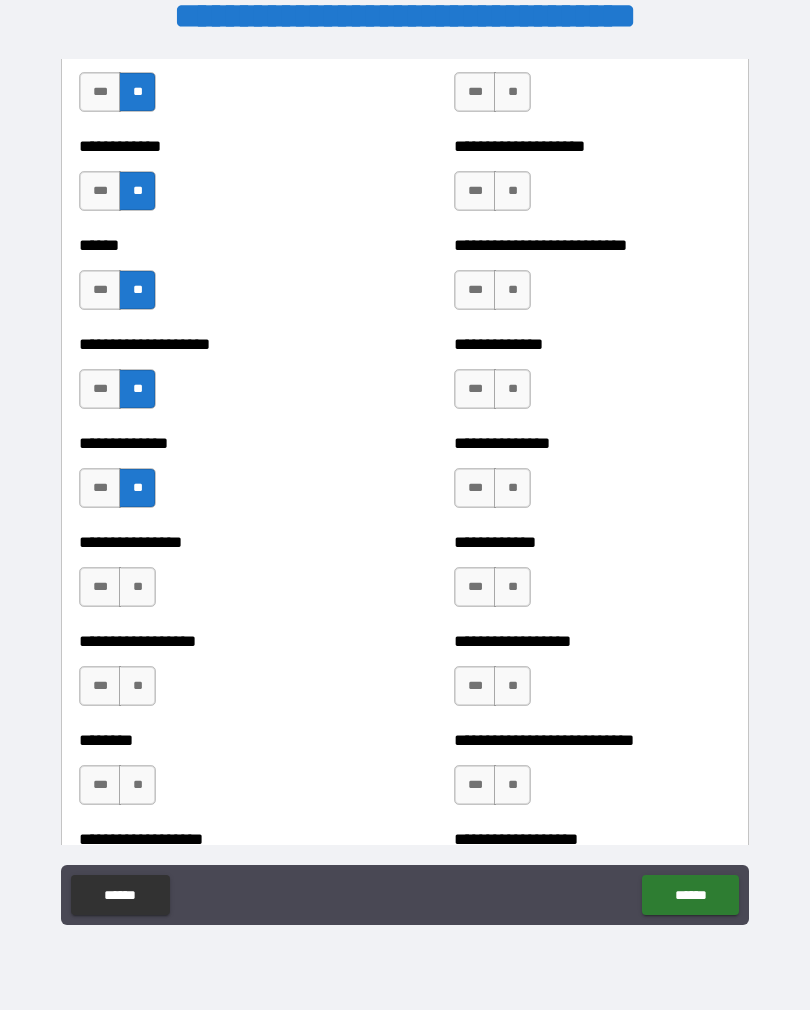 click on "**" at bounding box center (137, 587) 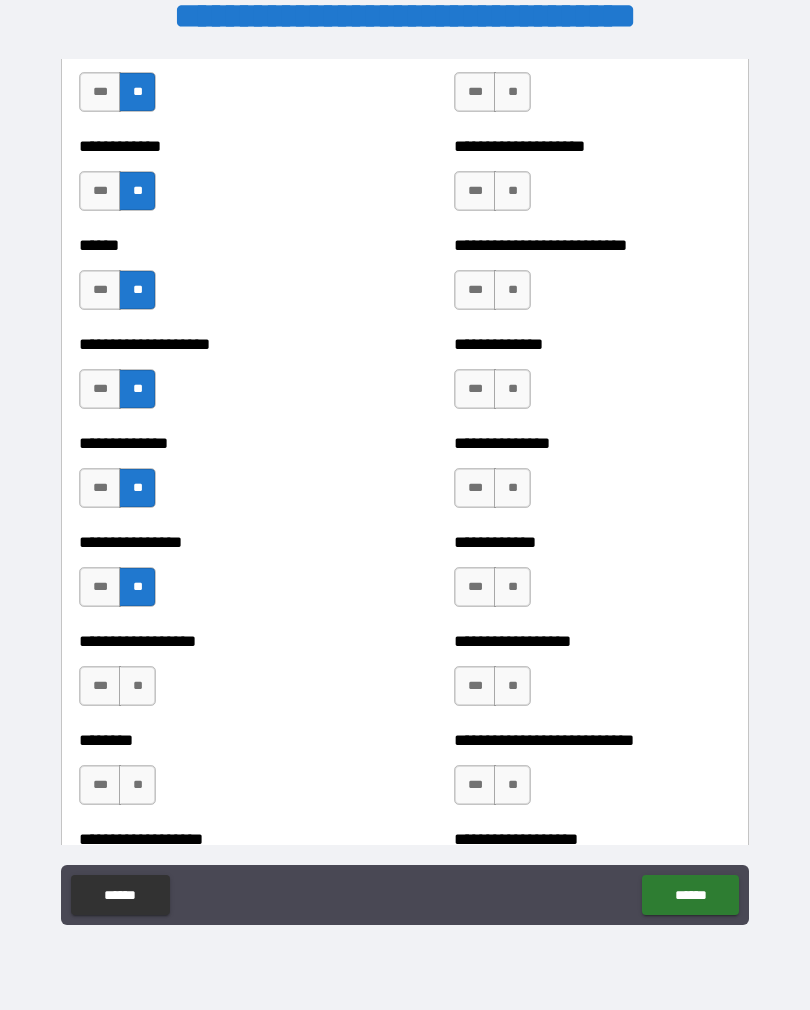 click on "**" at bounding box center (137, 686) 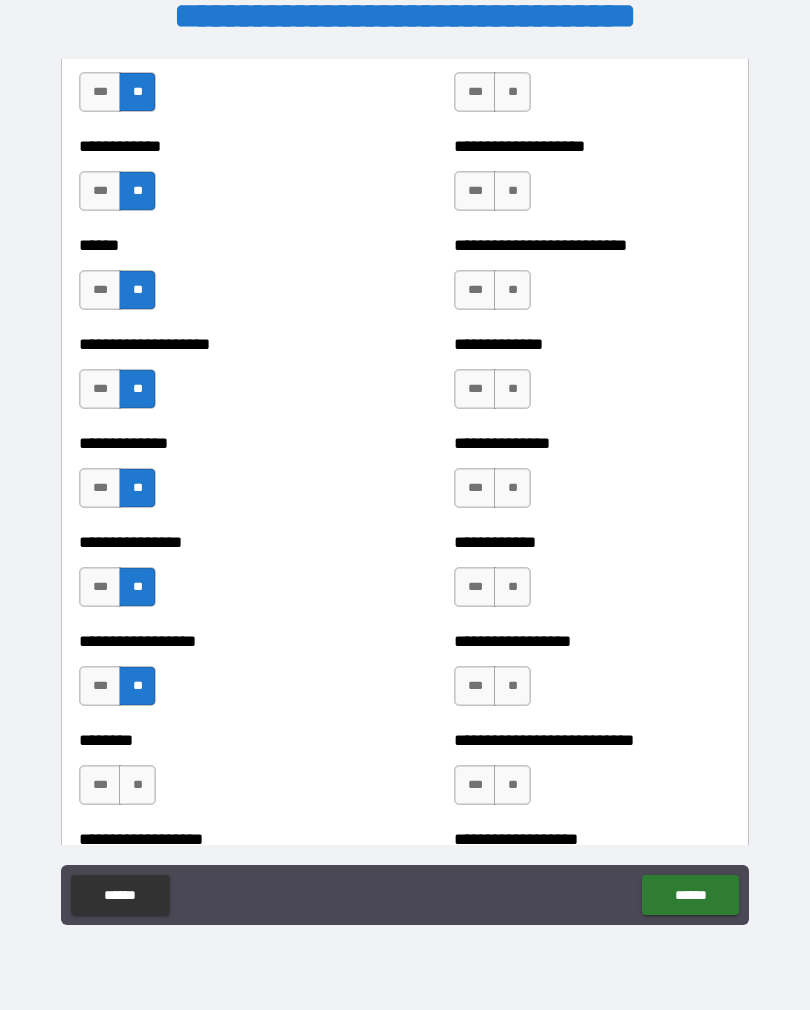 click on "**" at bounding box center (137, 785) 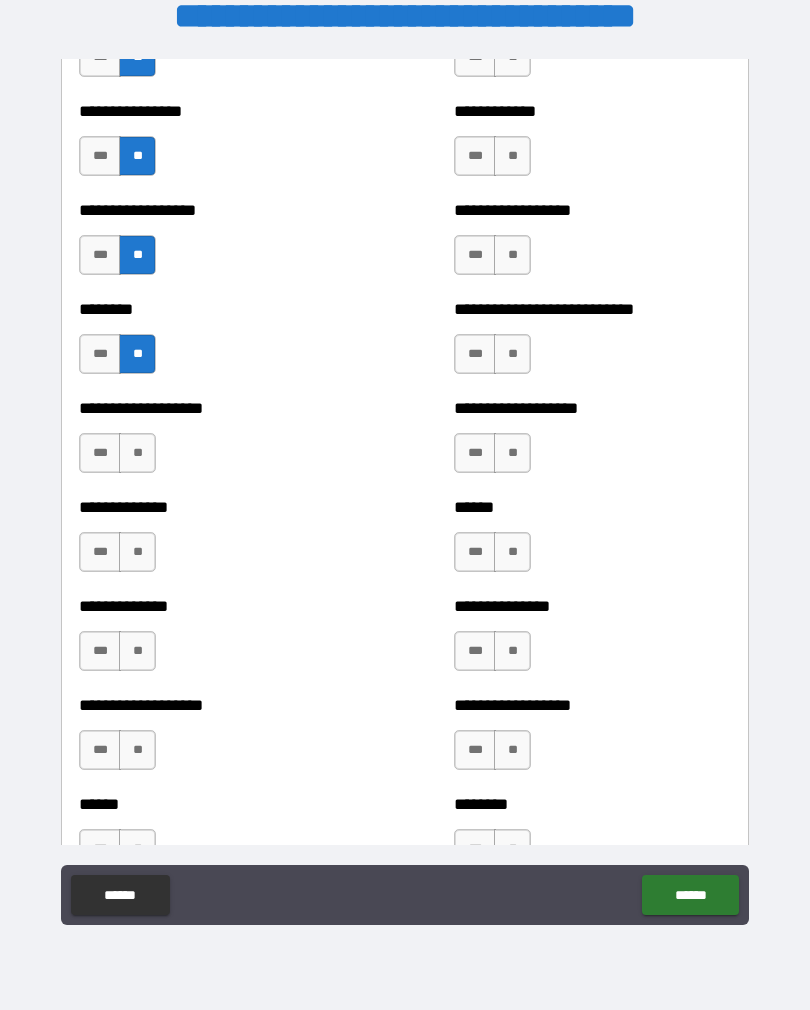scroll, scrollTop: 4304, scrollLeft: 0, axis: vertical 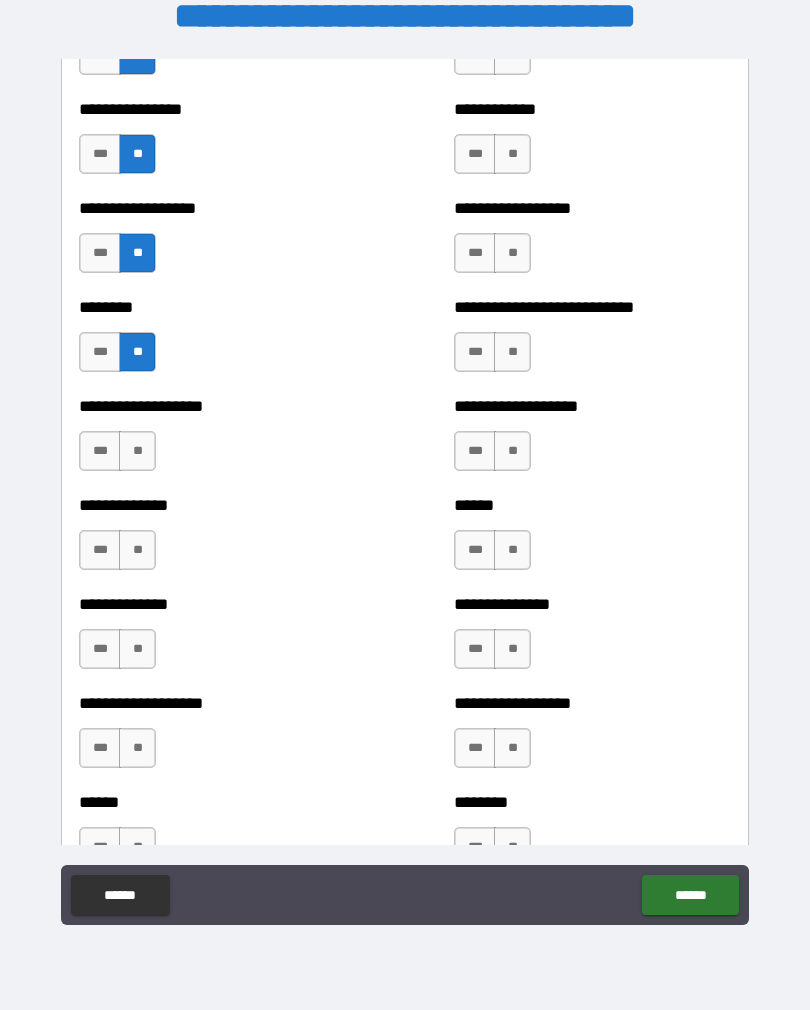 click on "**" at bounding box center (137, 451) 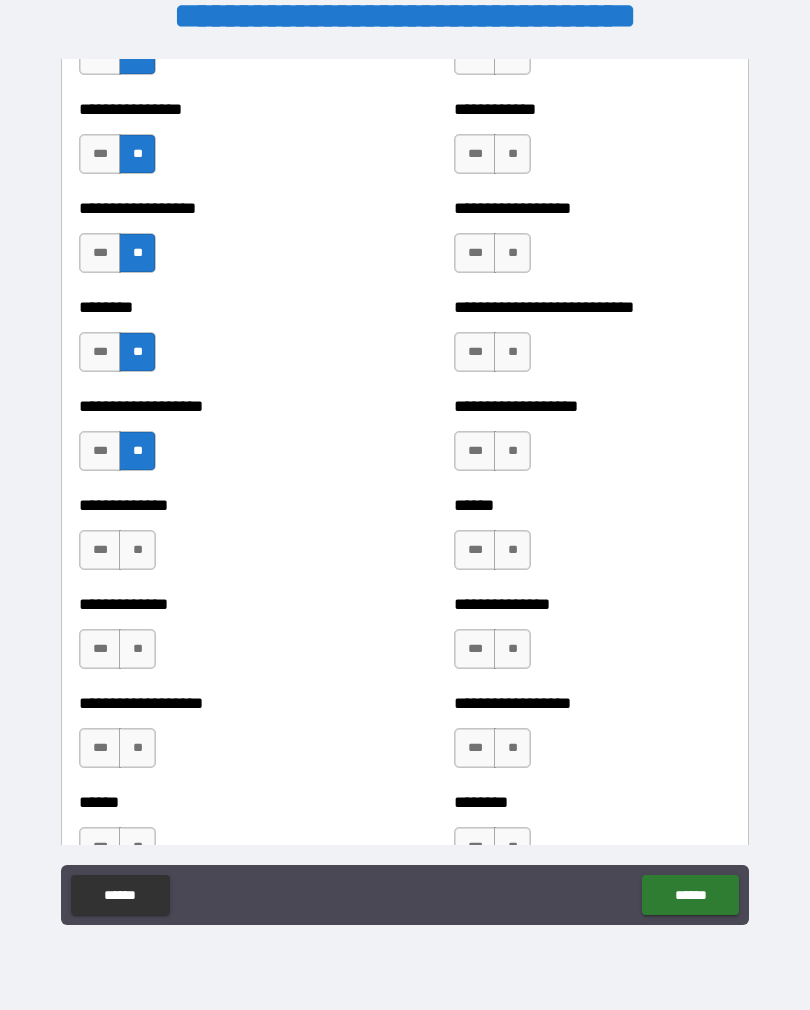 click on "**" at bounding box center [137, 550] 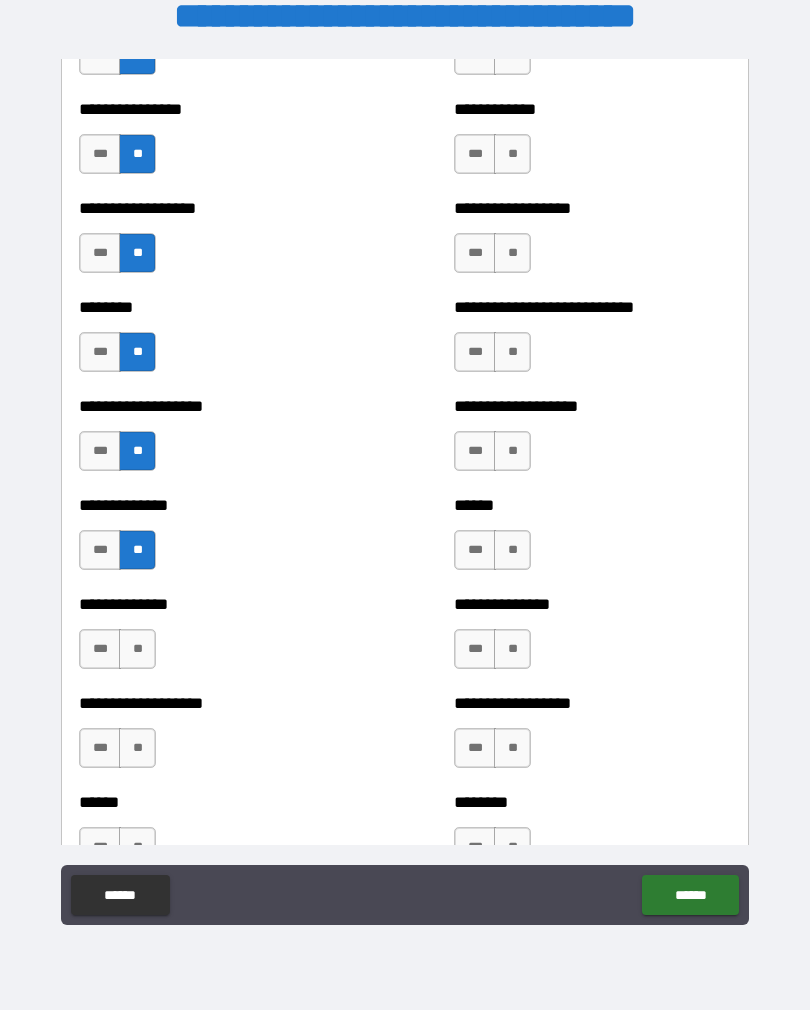 click on "**" at bounding box center (137, 649) 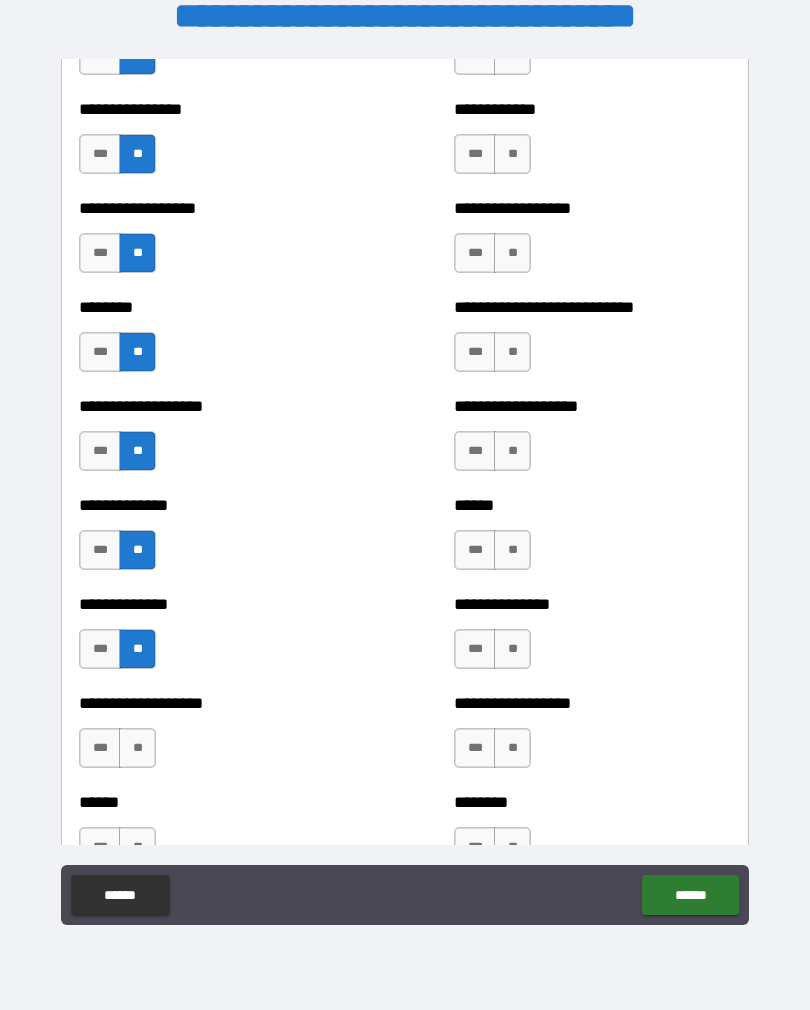 click on "**" at bounding box center (137, 748) 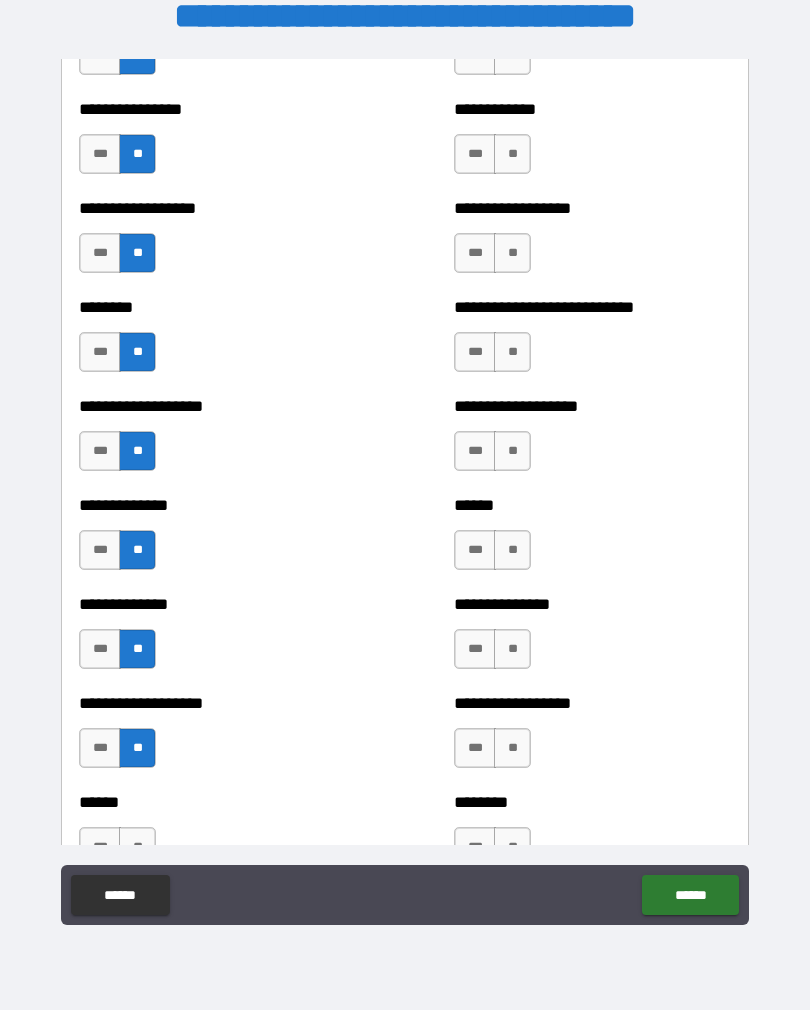 click on "**" at bounding box center (137, 847) 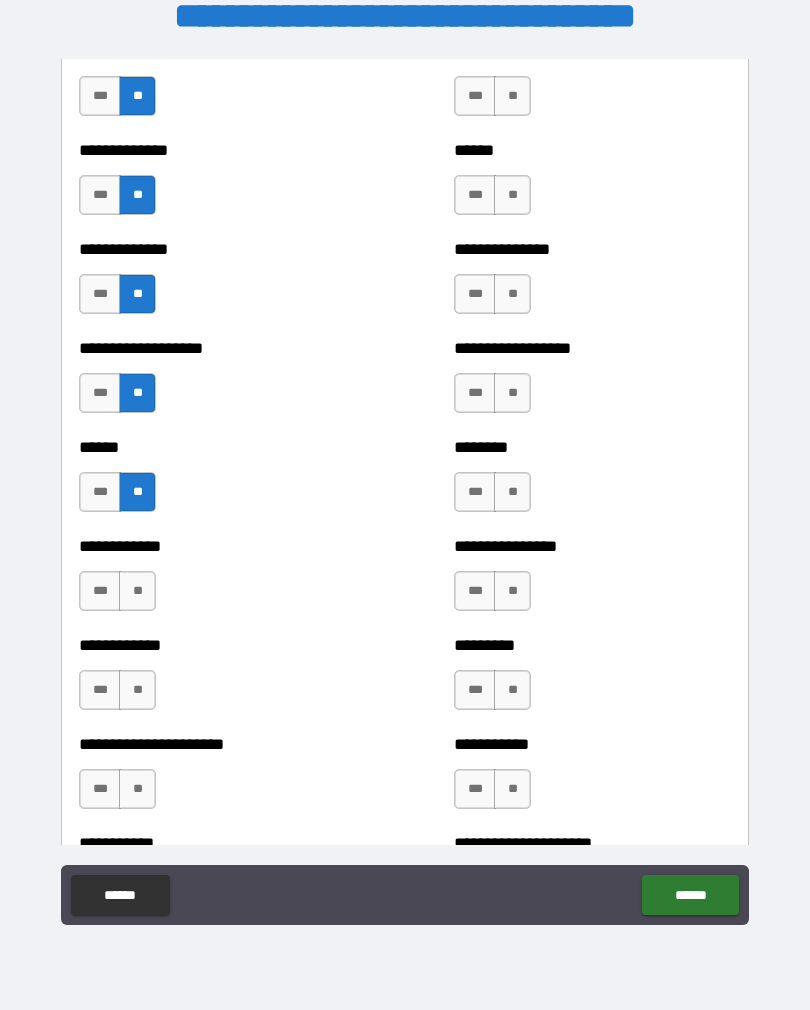 scroll, scrollTop: 4683, scrollLeft: 0, axis: vertical 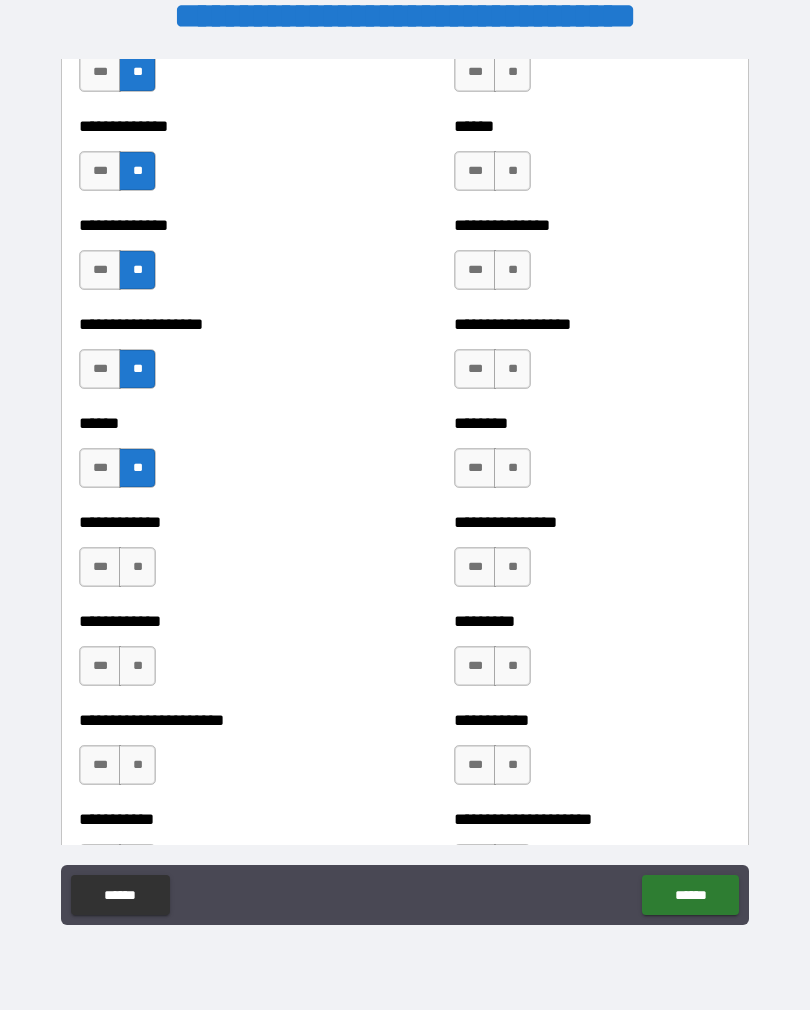 click on "**" at bounding box center (137, 567) 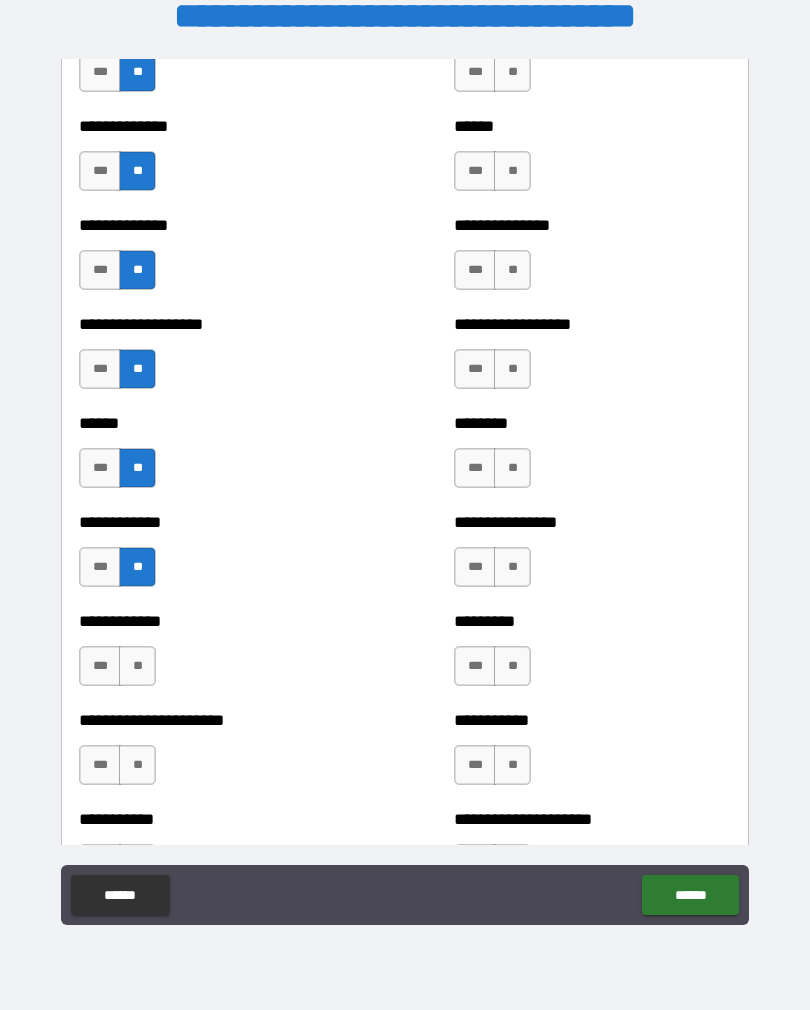 click on "**" at bounding box center [137, 666] 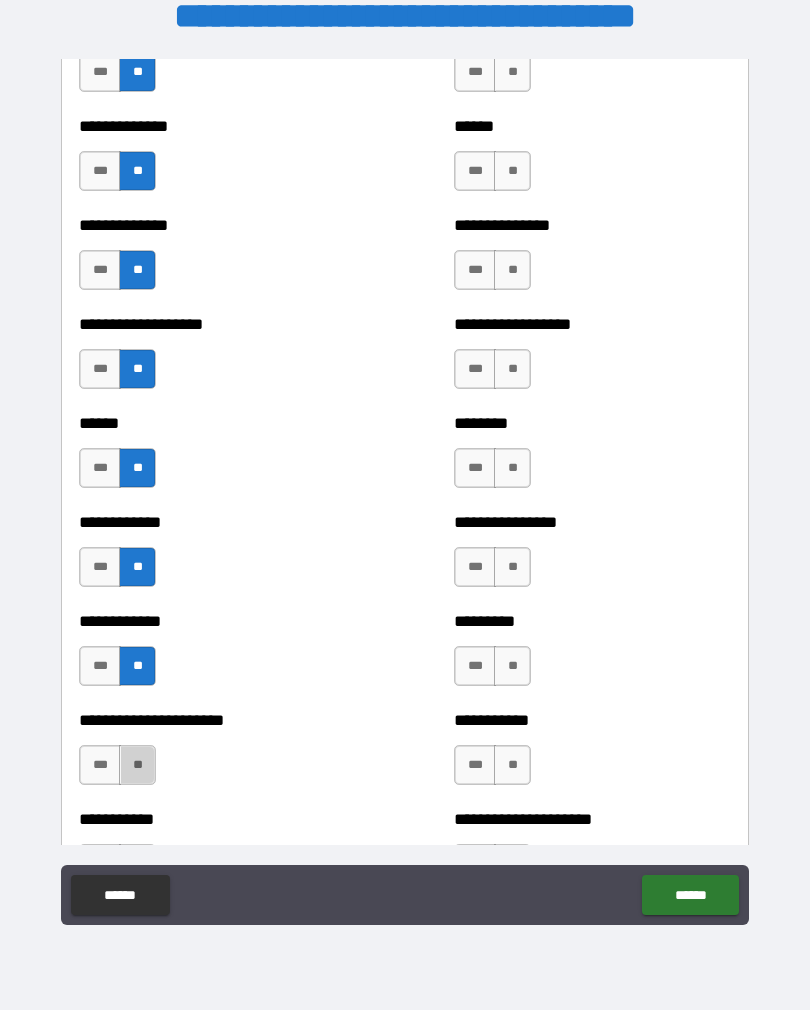 click on "**" at bounding box center (137, 765) 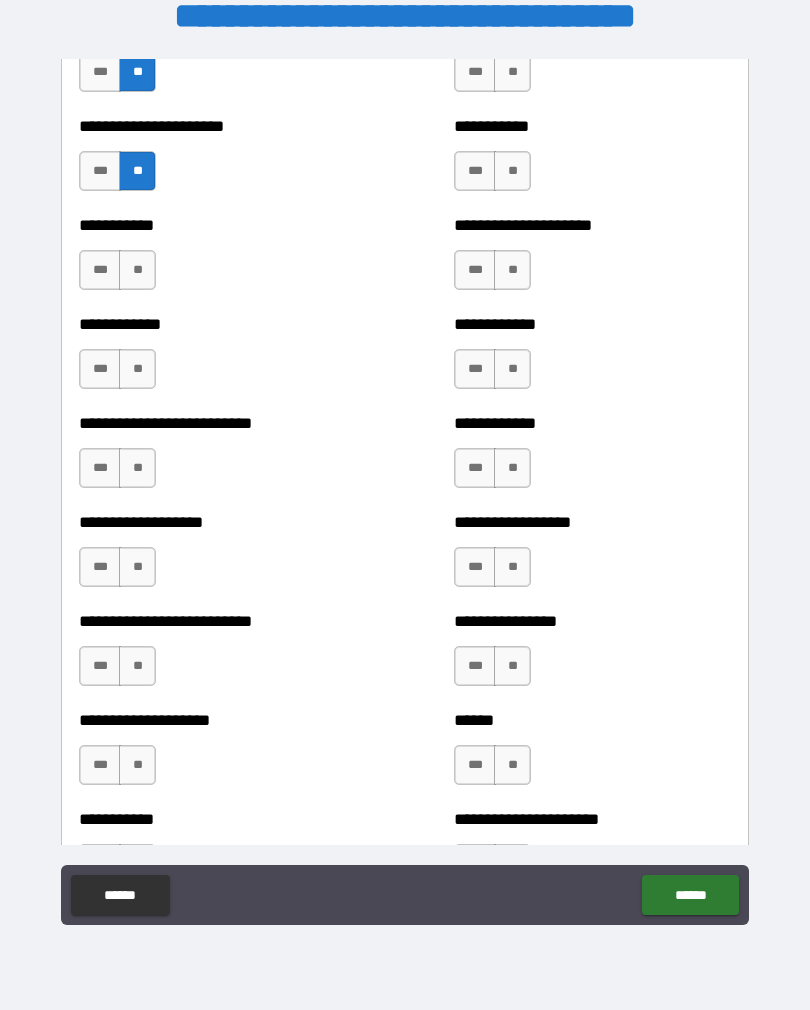 scroll, scrollTop: 5287, scrollLeft: 0, axis: vertical 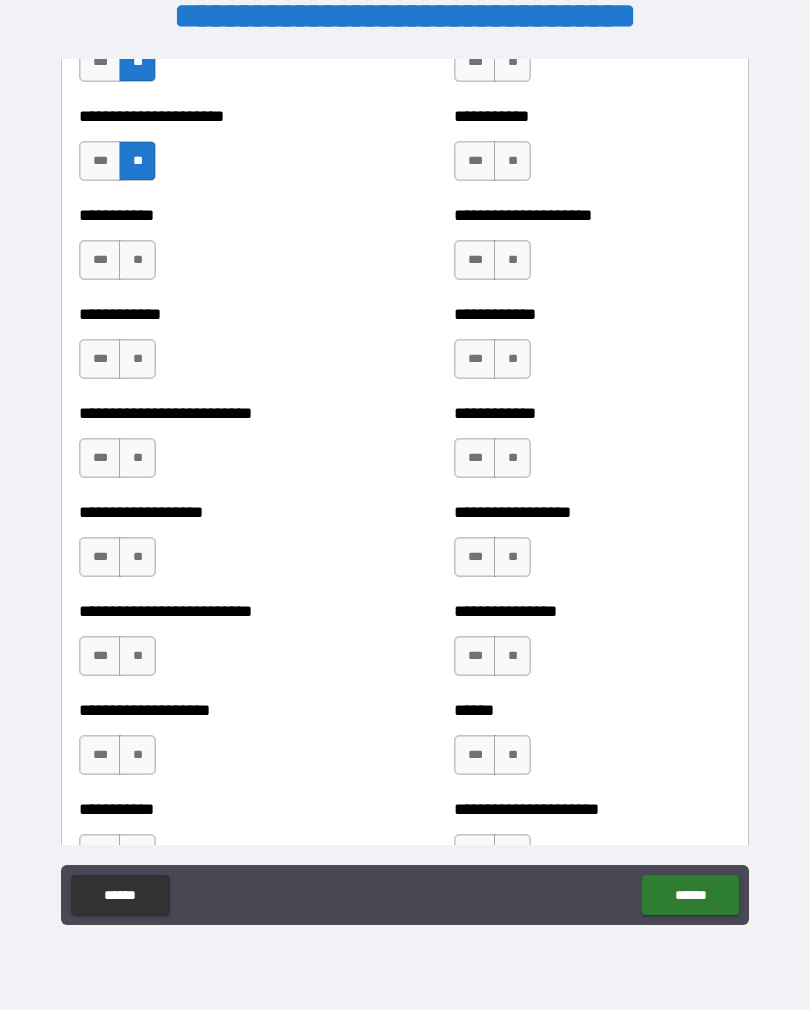 click on "**" at bounding box center (137, 359) 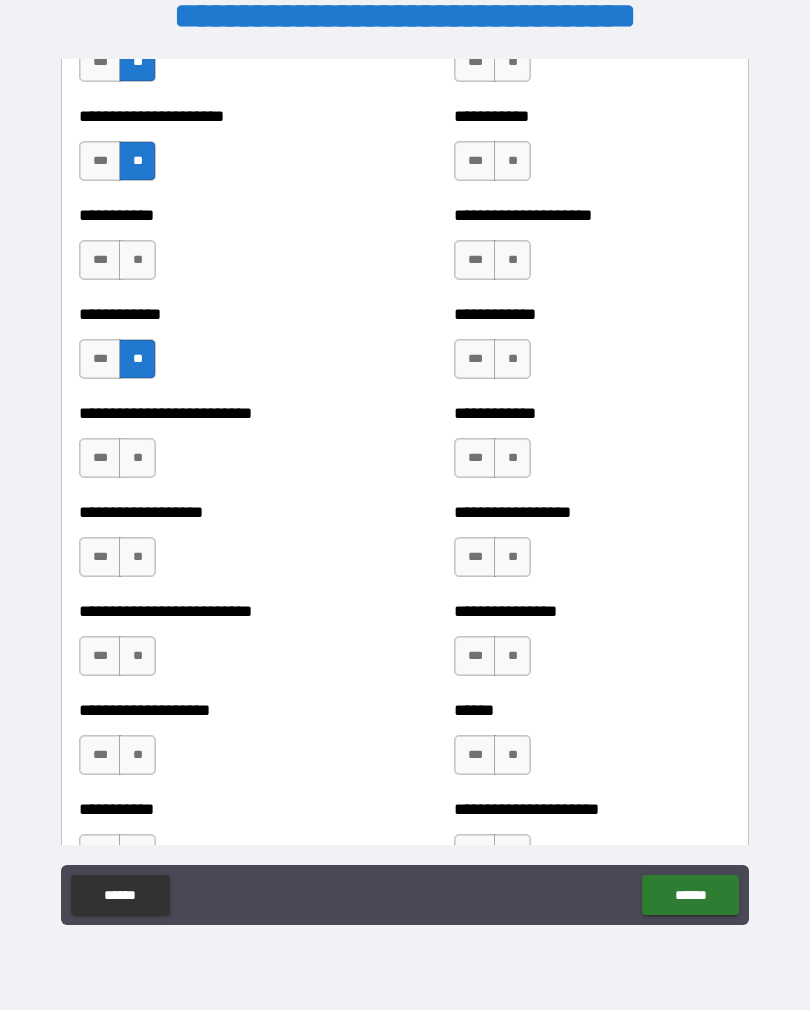 click on "**" at bounding box center (137, 458) 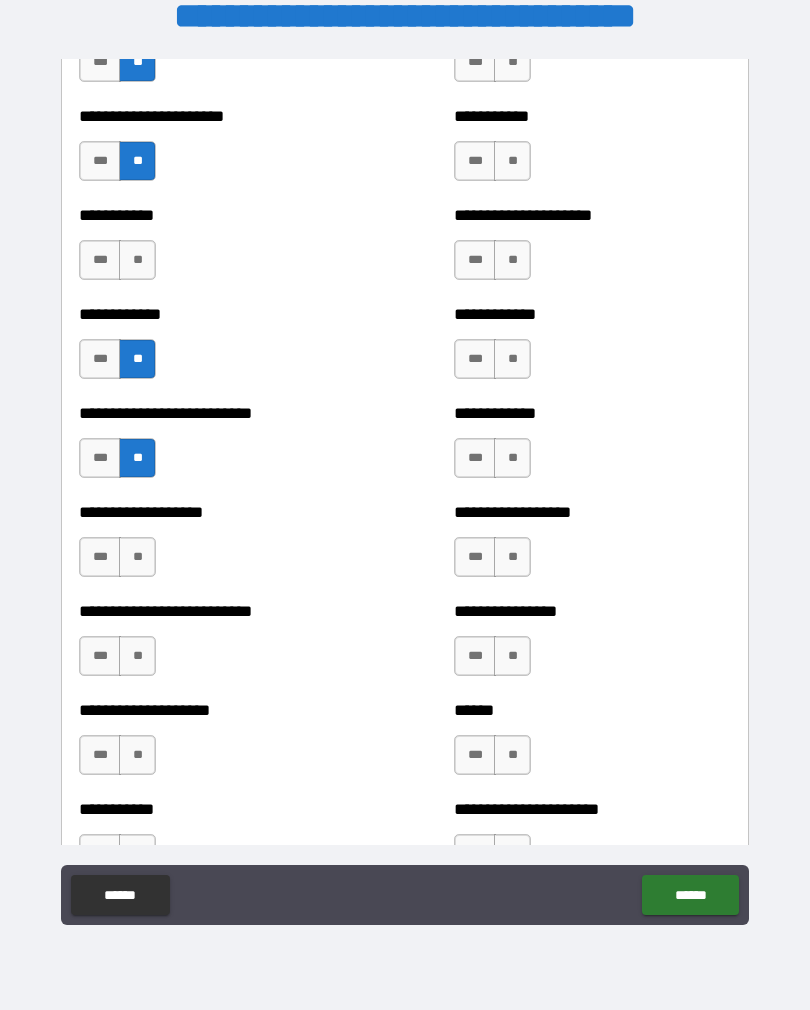 click on "**" at bounding box center (137, 260) 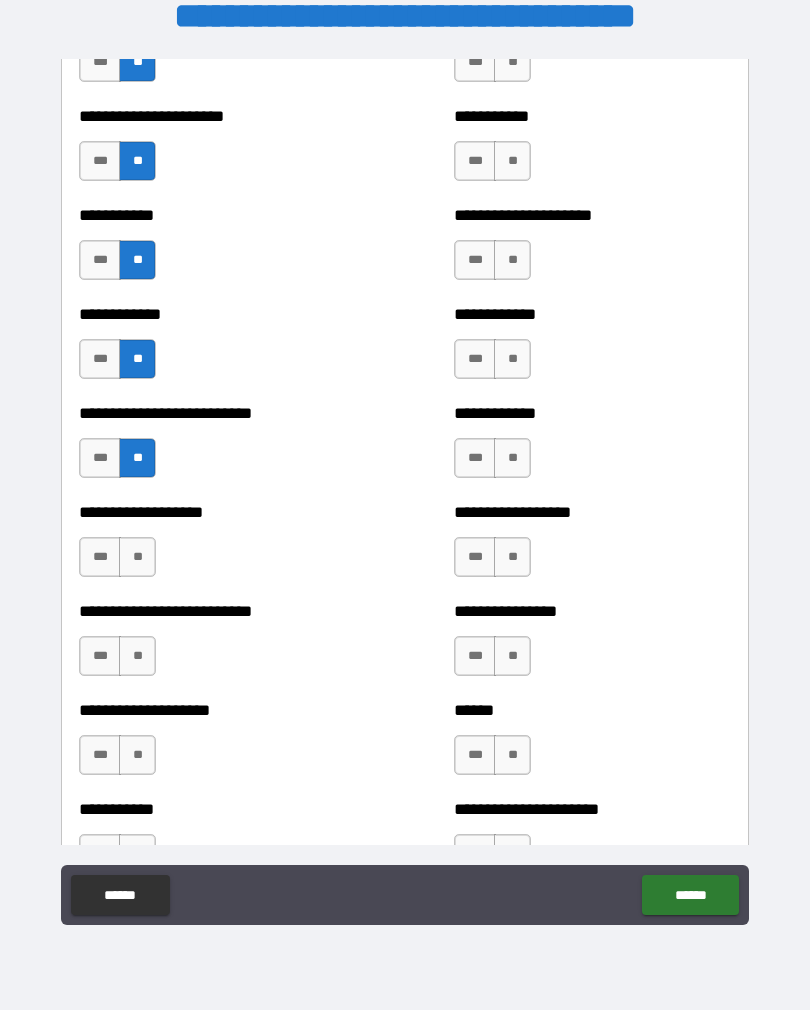 click on "**" at bounding box center [137, 557] 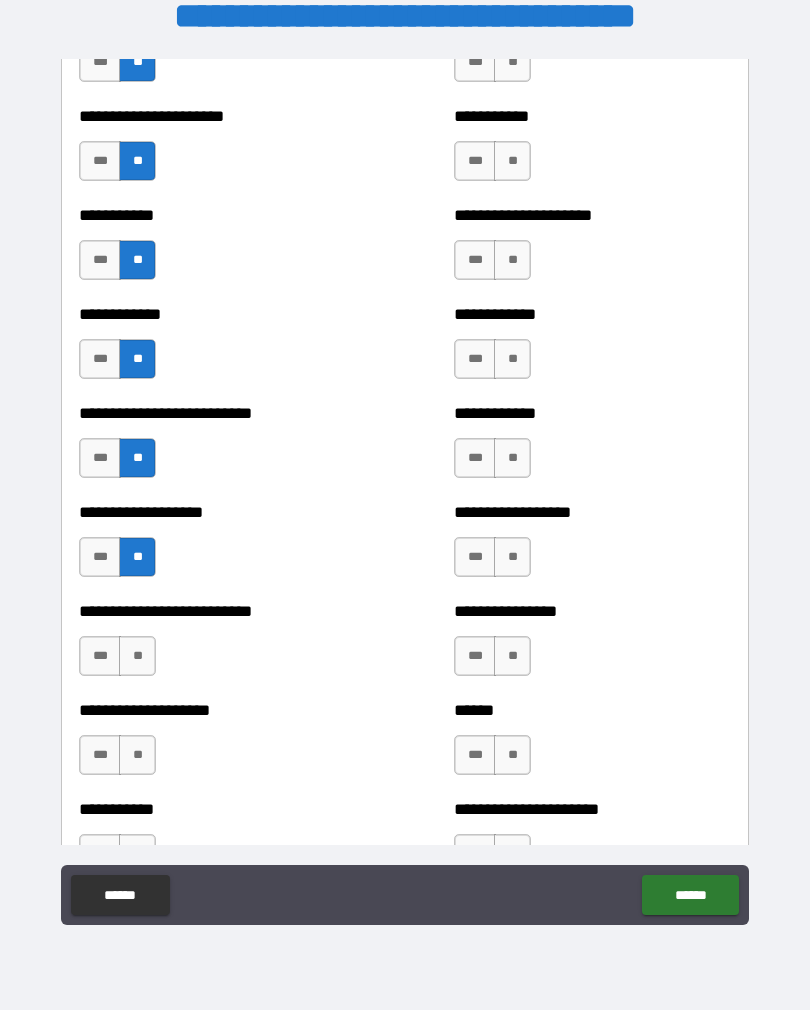 click on "**" at bounding box center (137, 656) 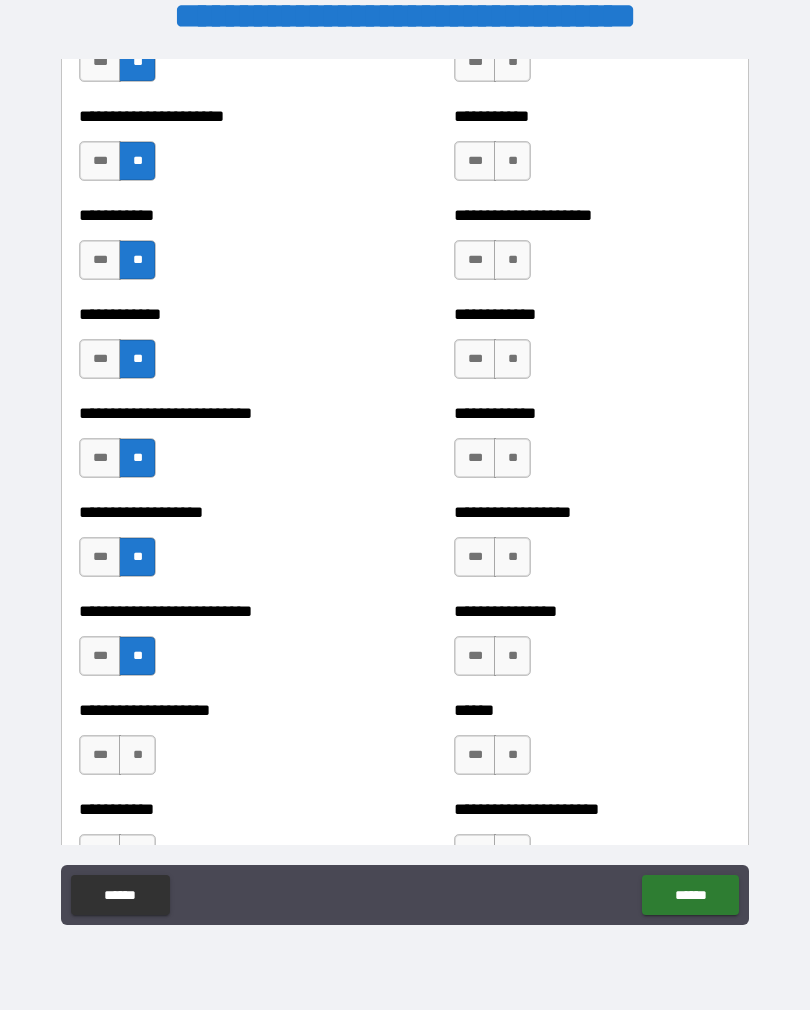 click on "**" at bounding box center [137, 755] 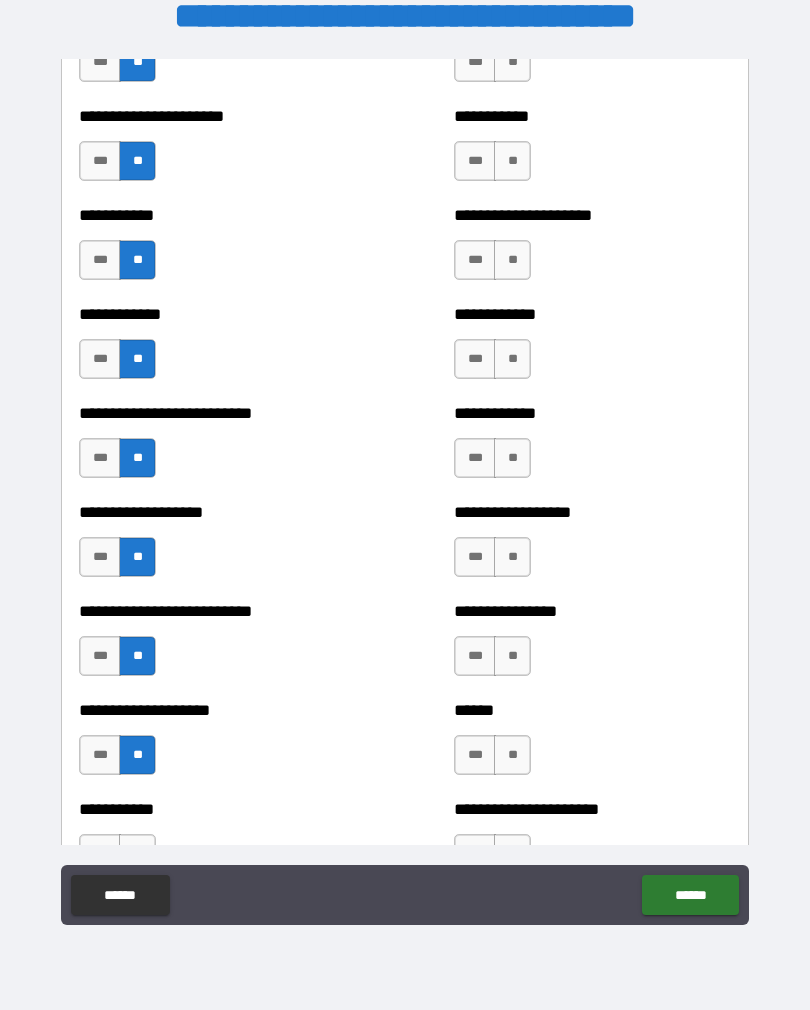 click on "**" at bounding box center [512, 755] 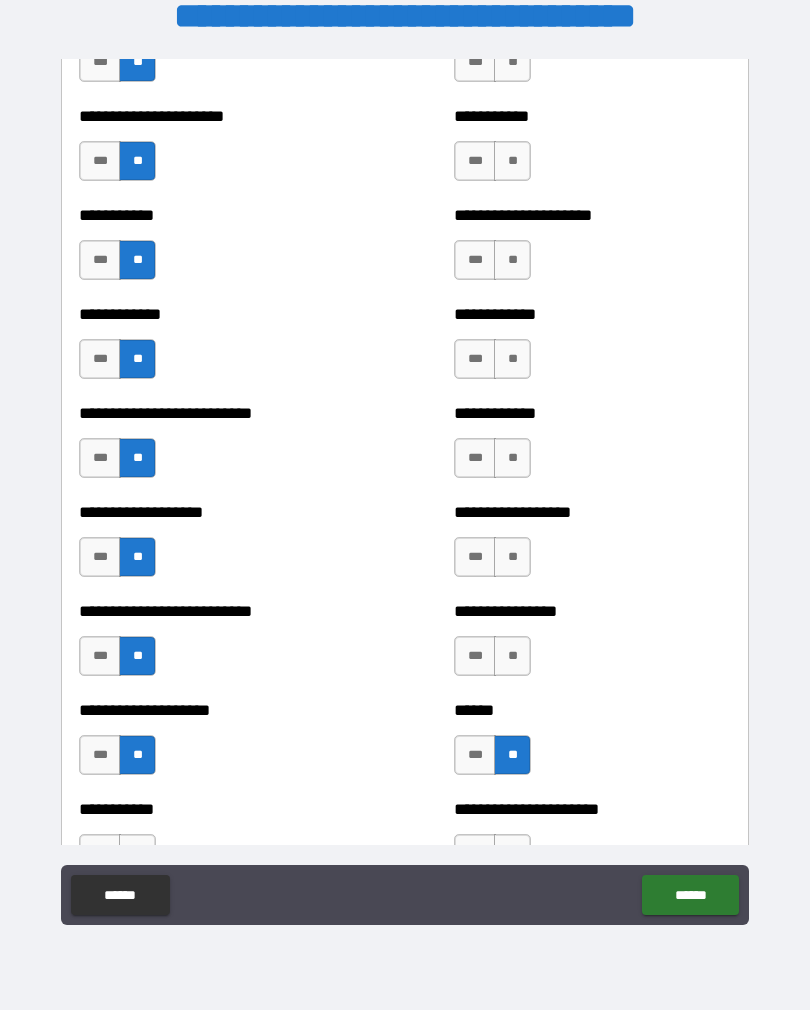 click on "**" at bounding box center [512, 656] 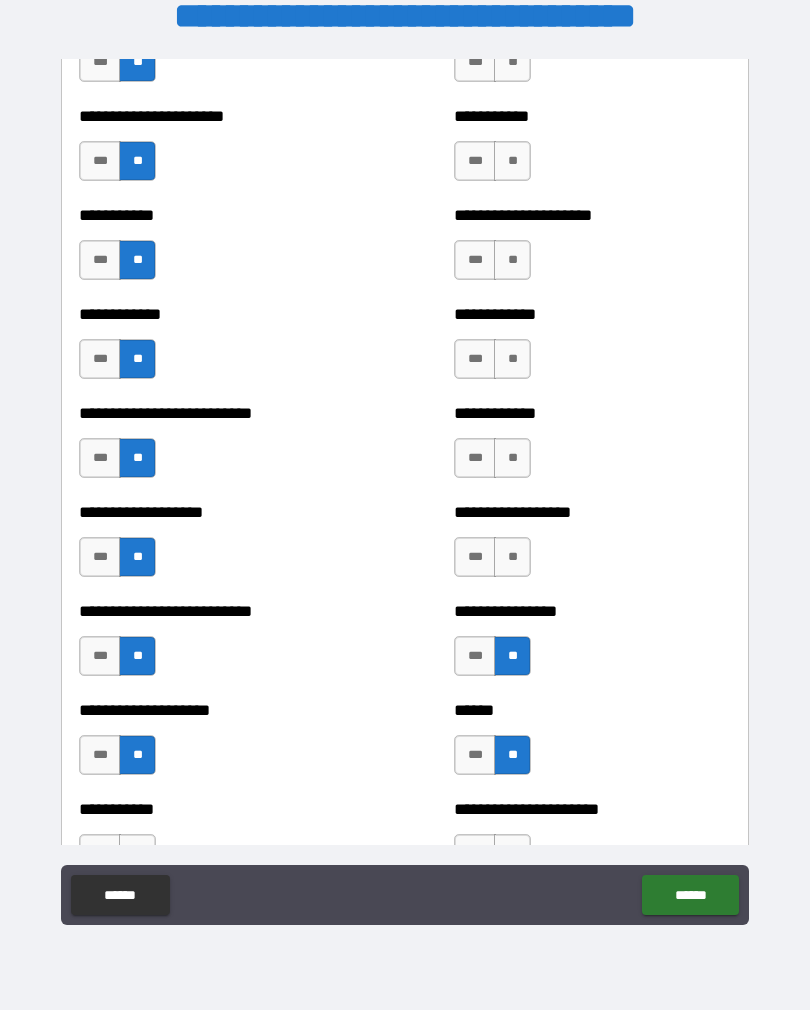 click on "**" at bounding box center (512, 557) 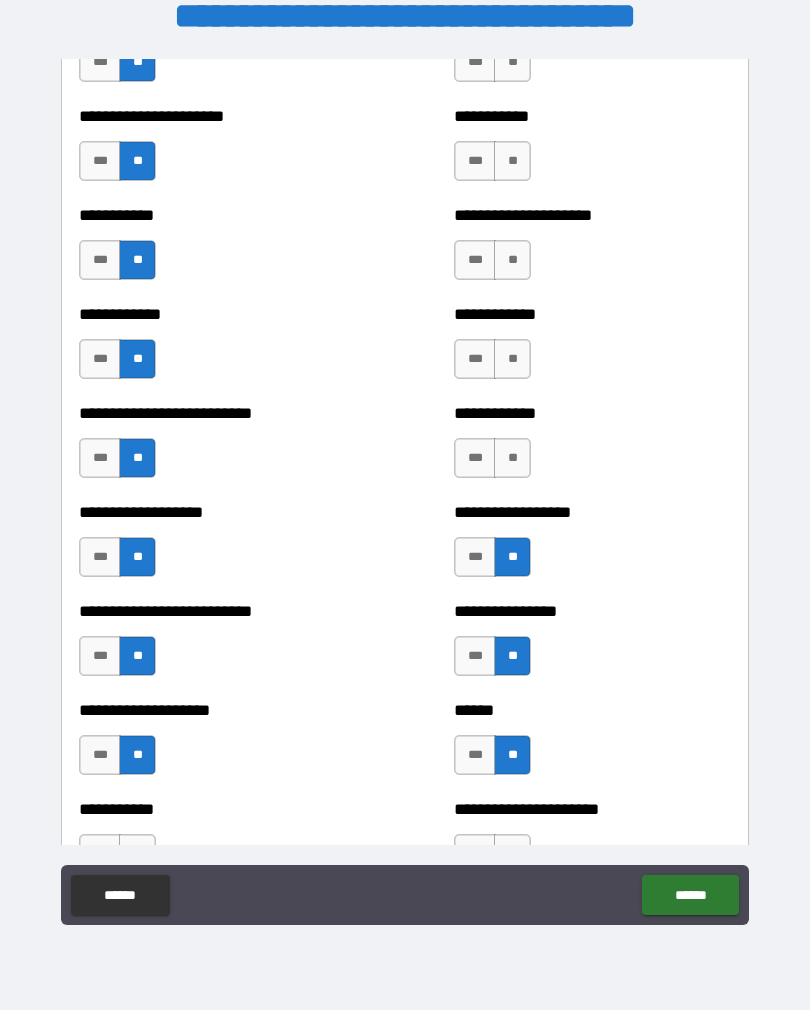 click on "**" at bounding box center (512, 458) 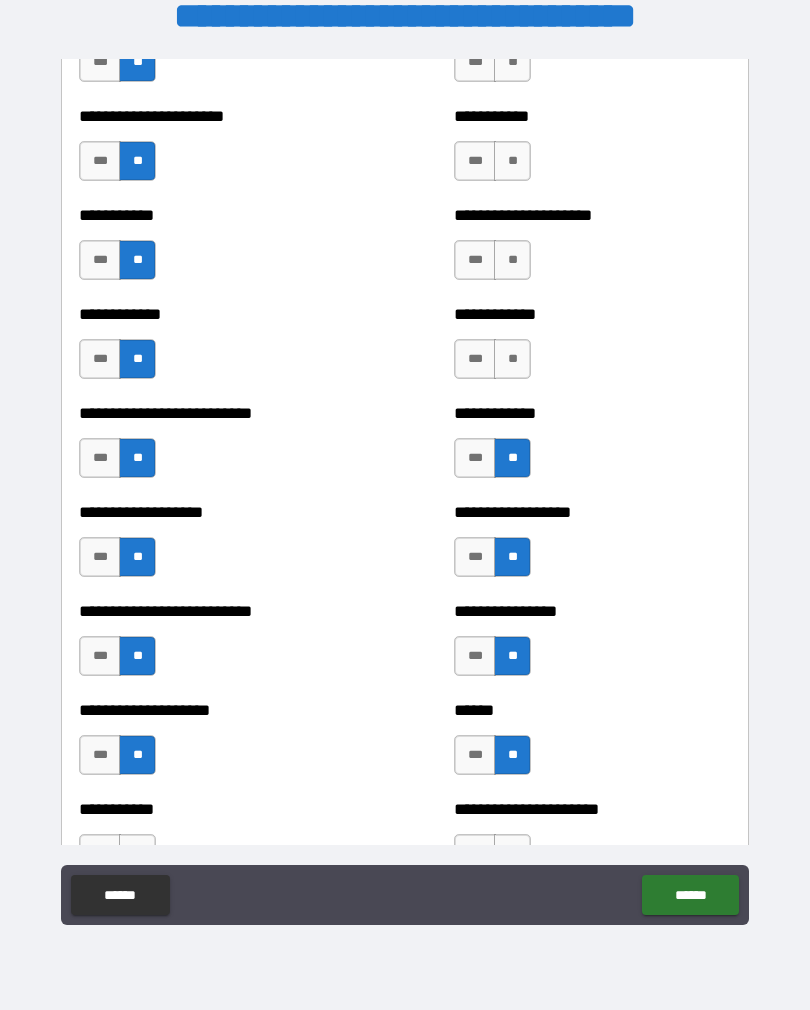 click on "**" at bounding box center (512, 359) 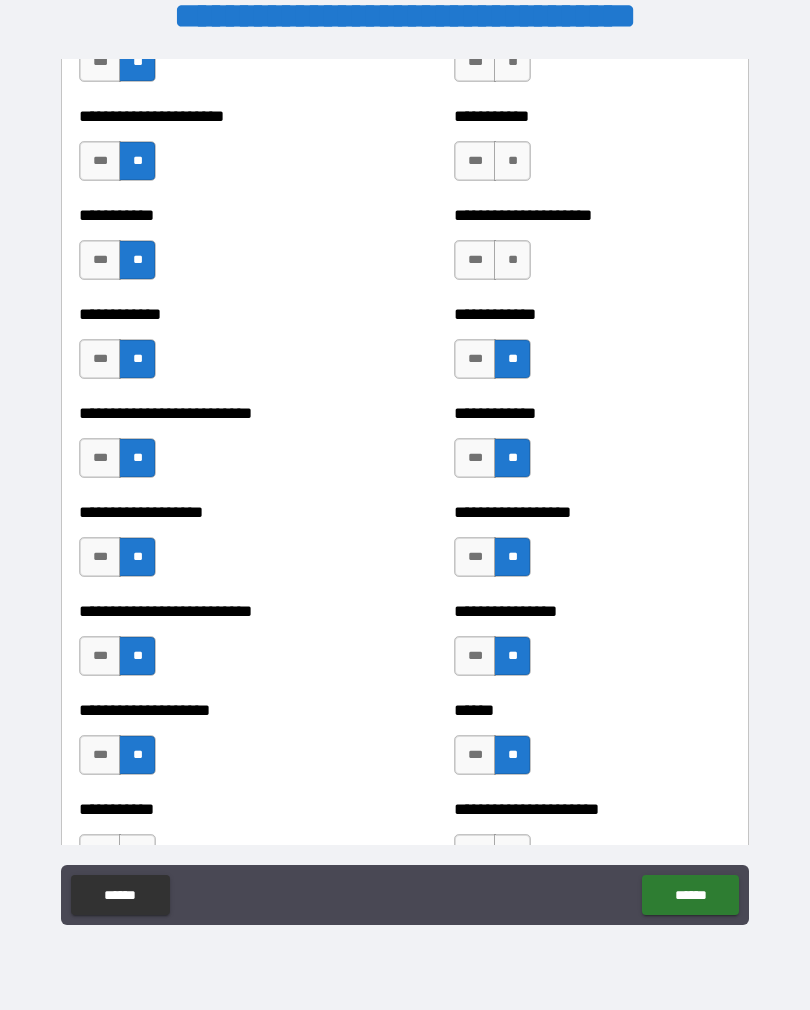 click on "**" at bounding box center [512, 260] 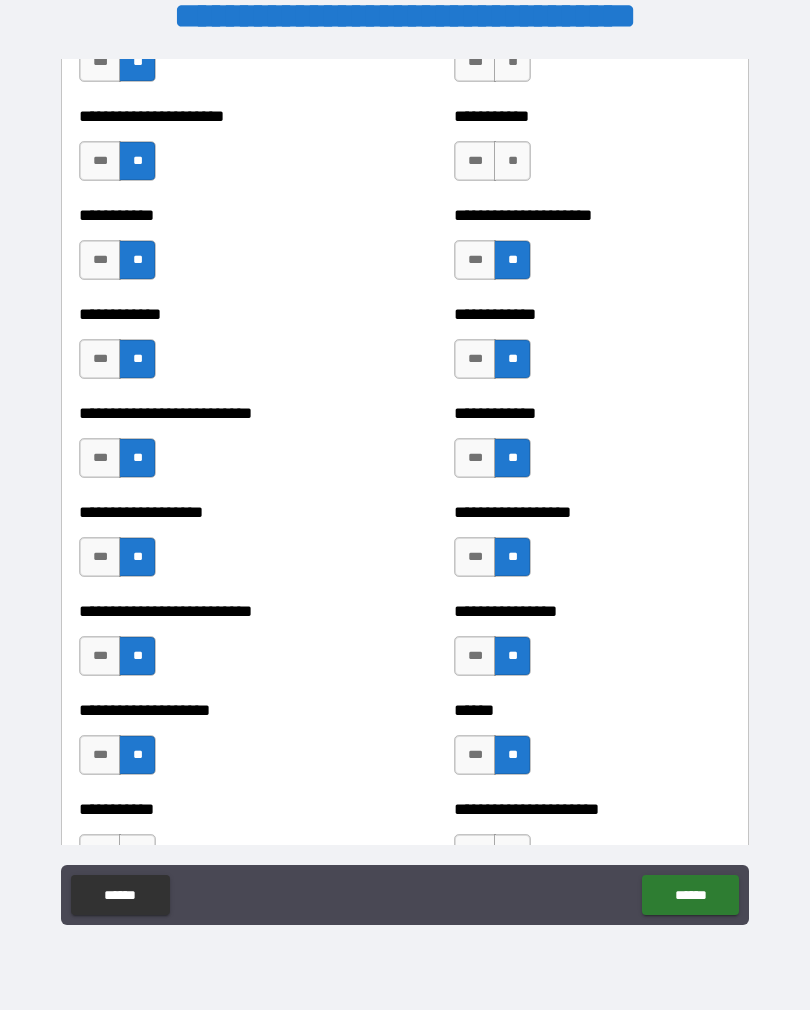 click on "**" at bounding box center (512, 161) 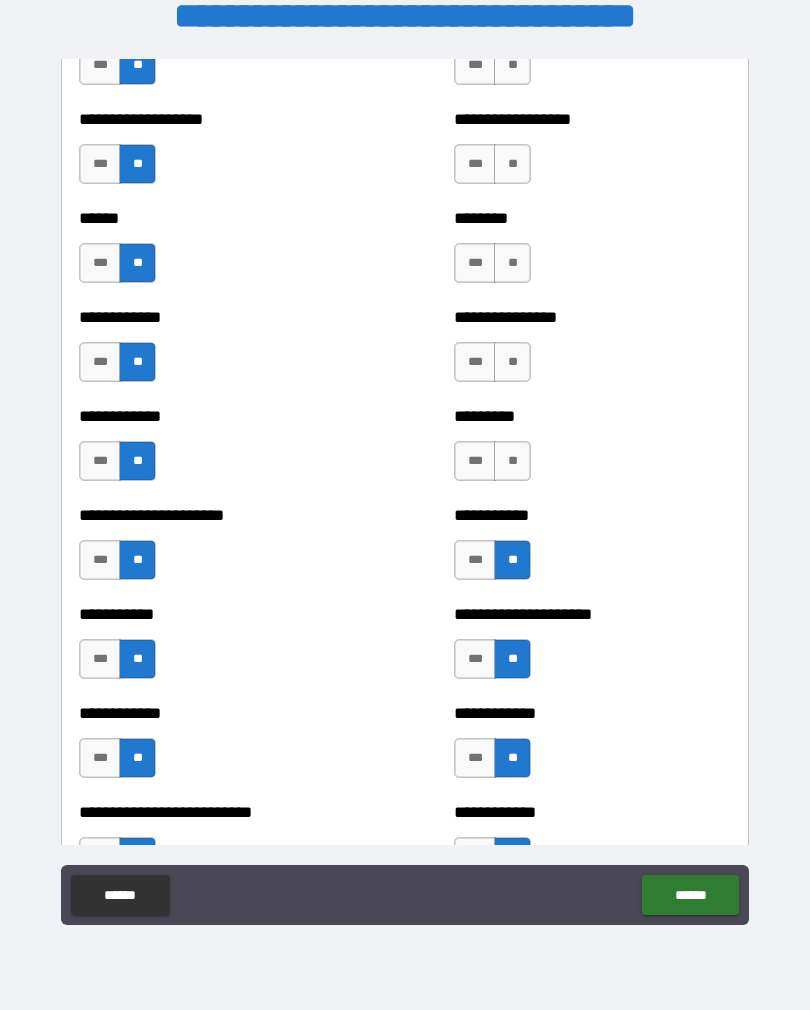 scroll, scrollTop: 4868, scrollLeft: 0, axis: vertical 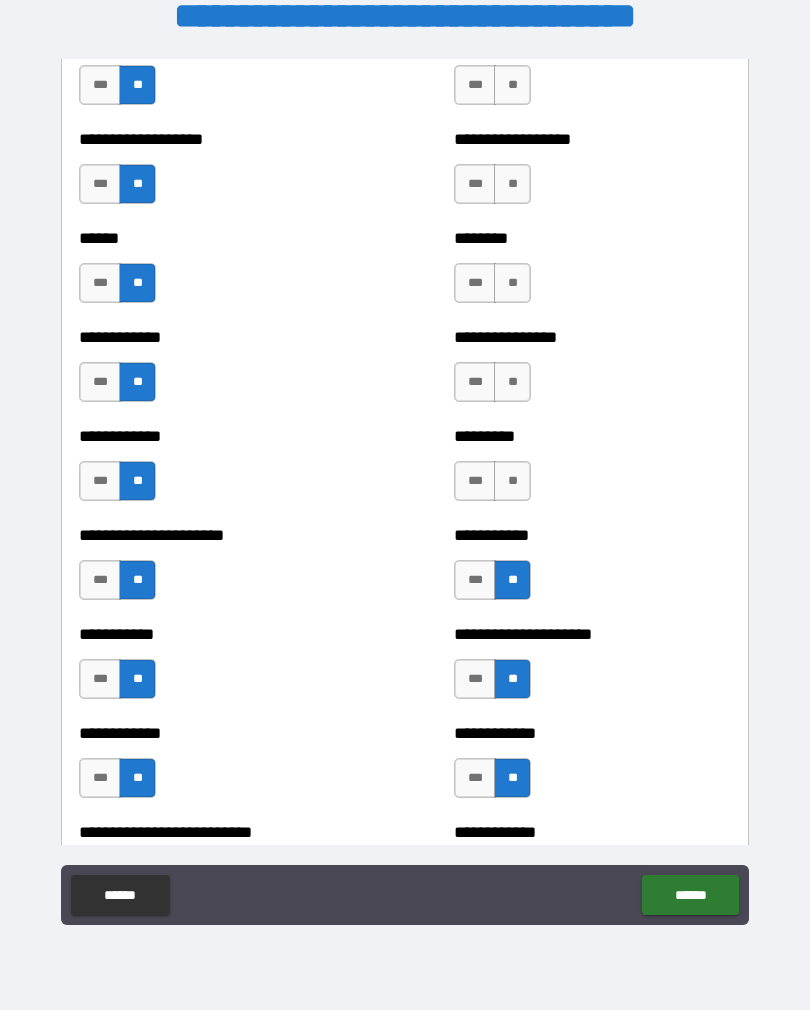 click on "********* *** **" at bounding box center (592, 471) 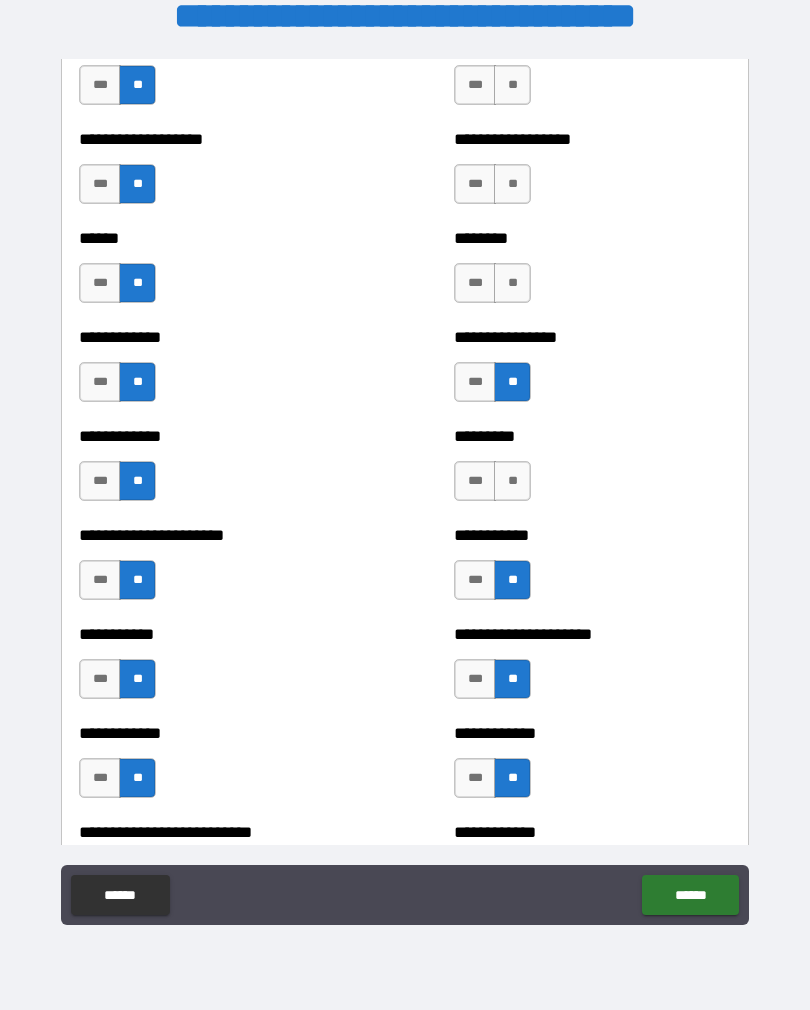 click on "**" at bounding box center [512, 283] 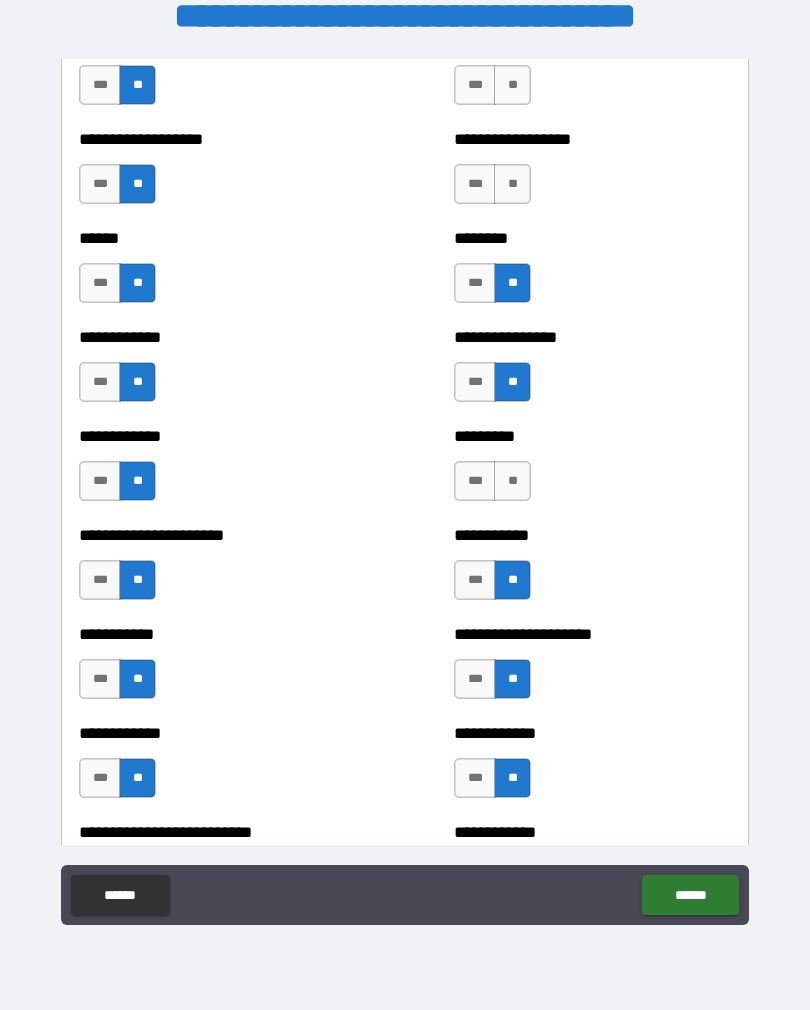 click on "**" at bounding box center (512, 184) 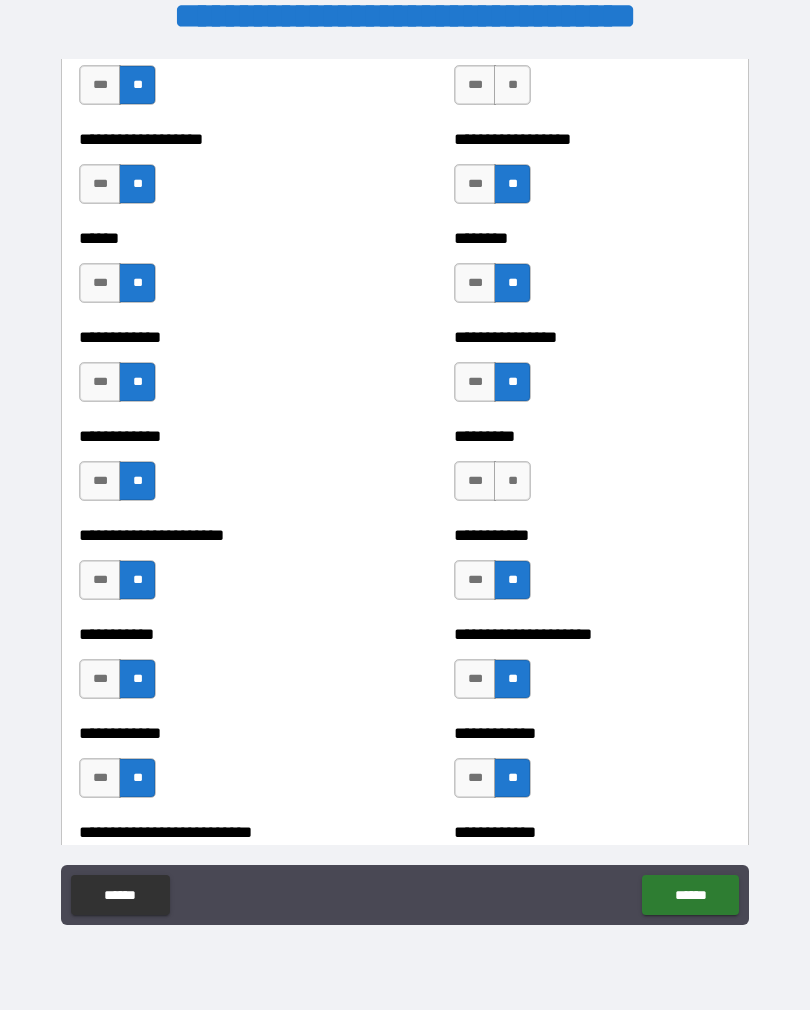 click on "**" at bounding box center [512, 85] 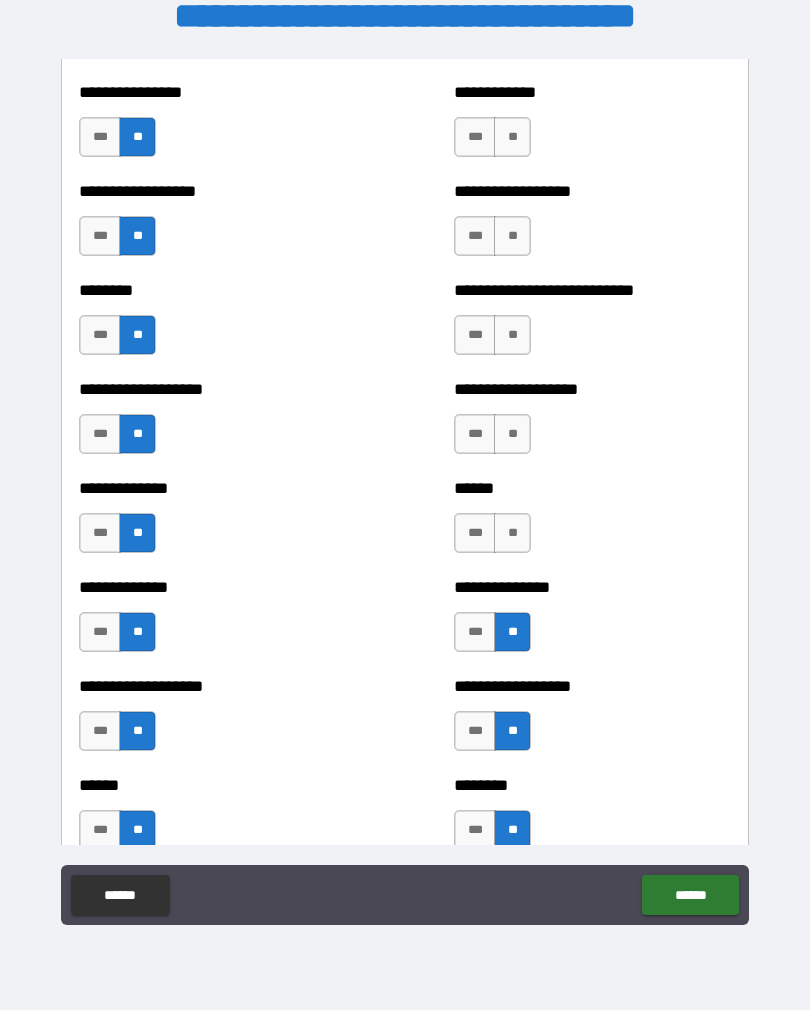 scroll, scrollTop: 4303, scrollLeft: 0, axis: vertical 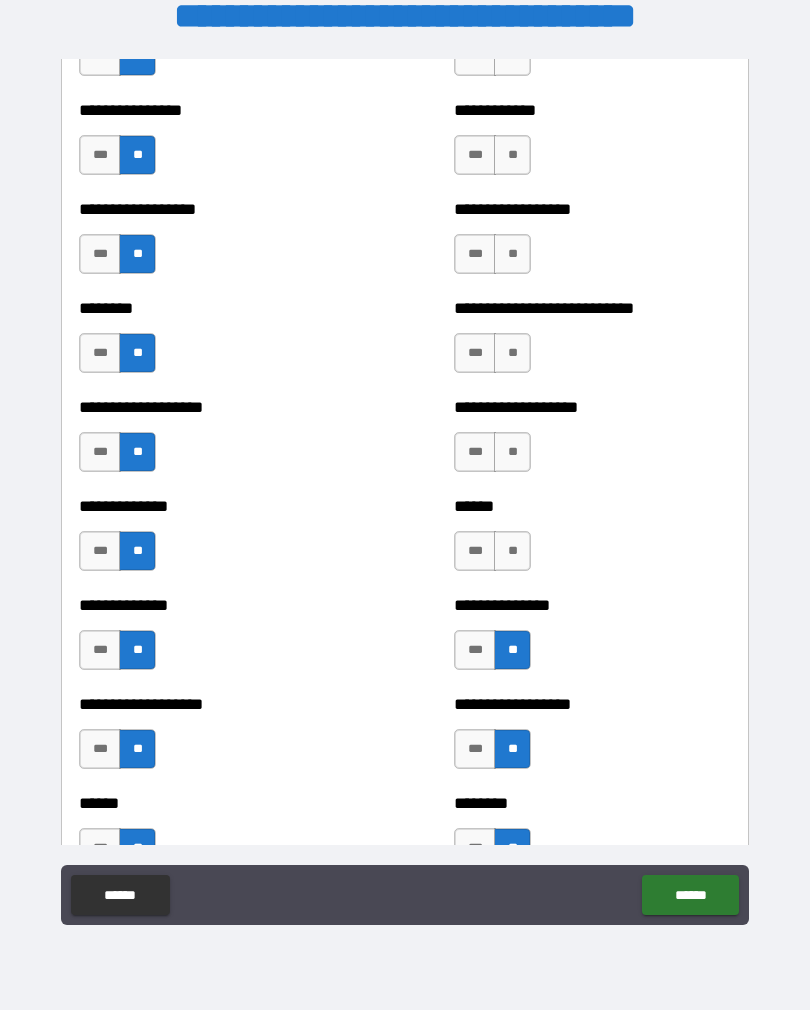 click on "****** *** **" at bounding box center (592, 541) 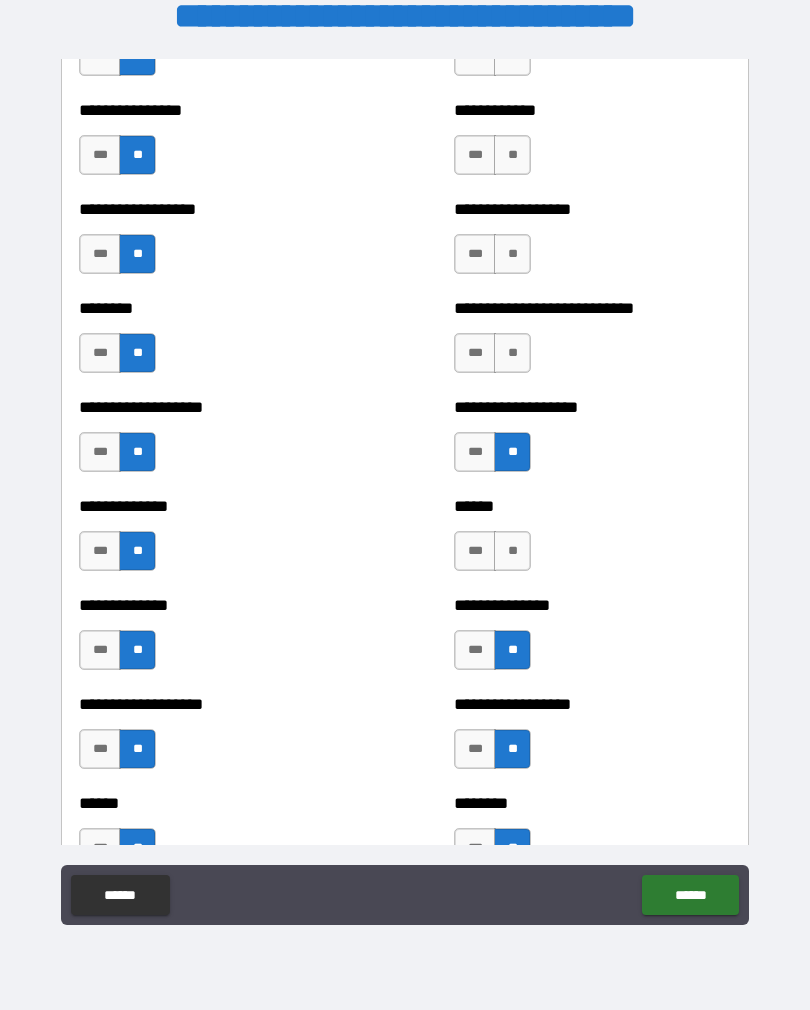 click on "**" at bounding box center (512, 353) 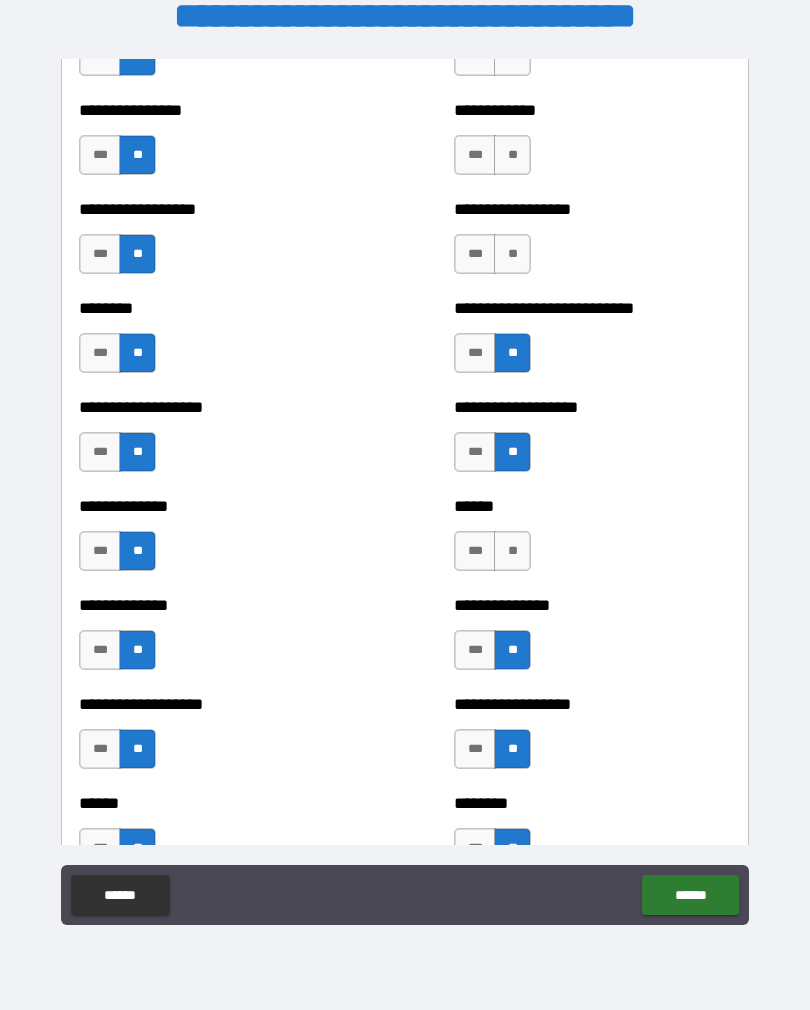 click on "**" at bounding box center (512, 254) 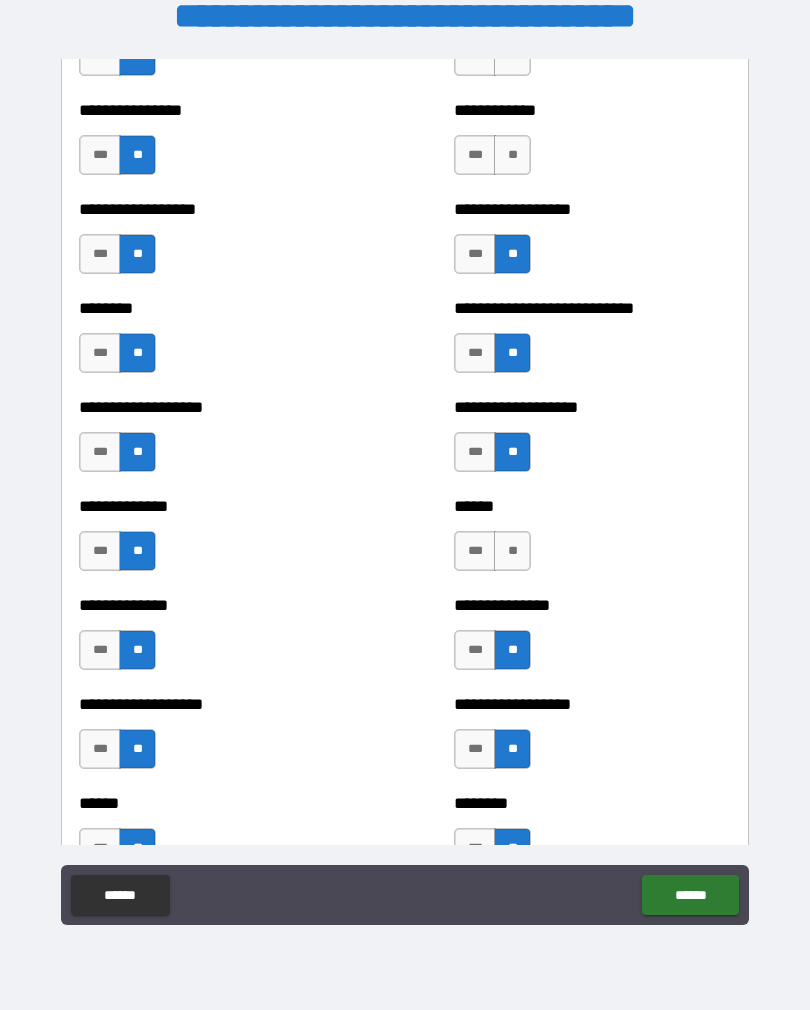 click on "**" at bounding box center (512, 155) 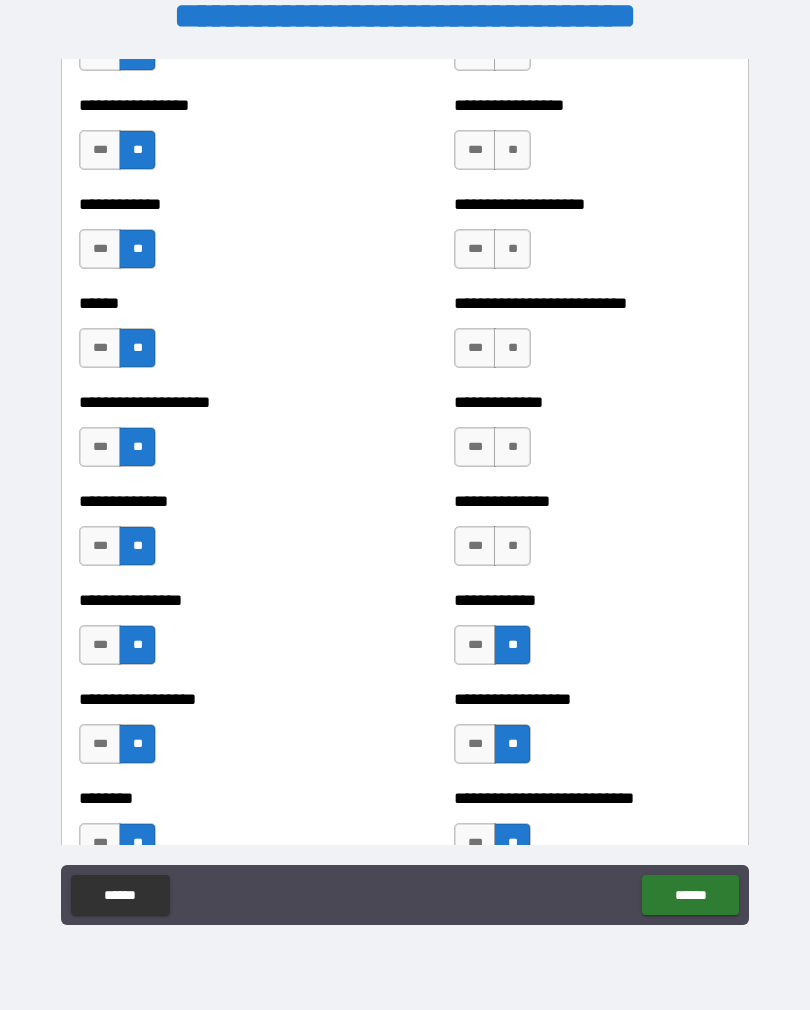 scroll, scrollTop: 3811, scrollLeft: 0, axis: vertical 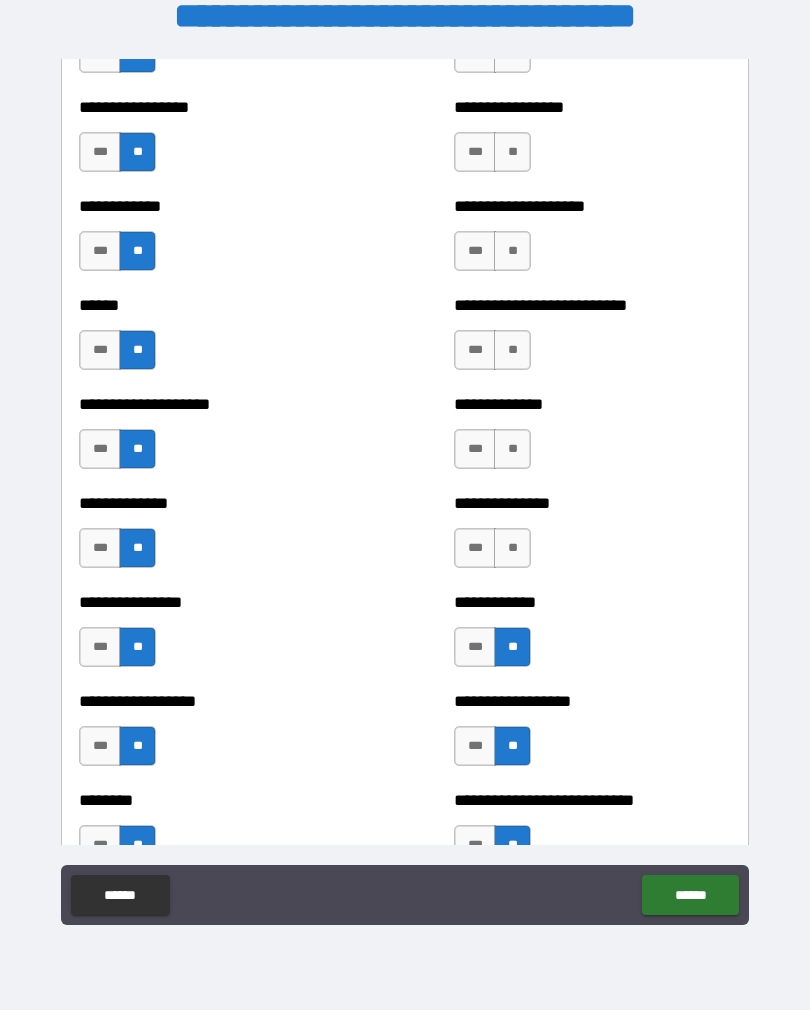click on "**" at bounding box center [512, 548] 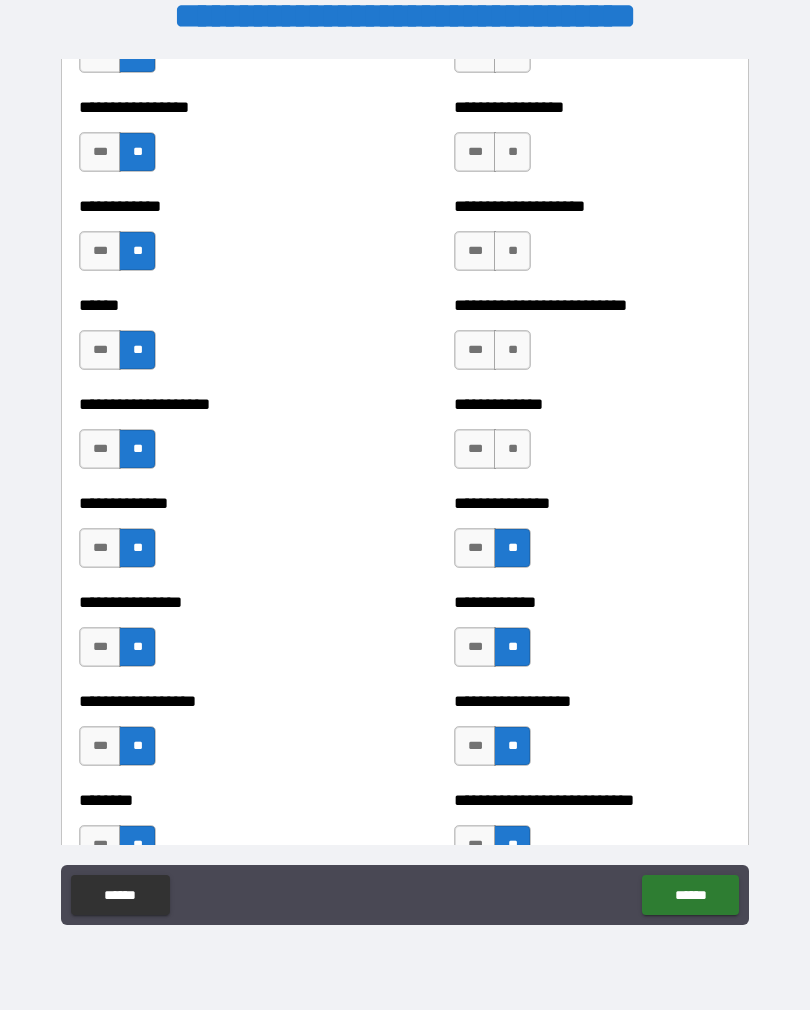 click on "**" at bounding box center (512, 449) 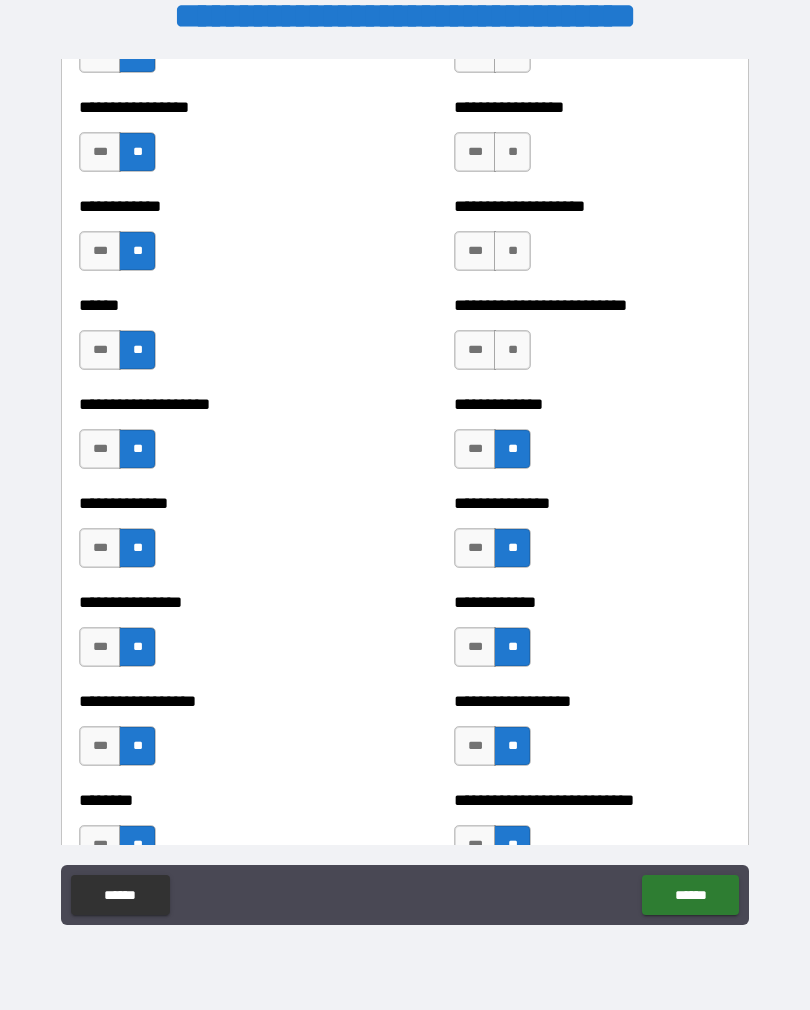 click on "**" at bounding box center (512, 350) 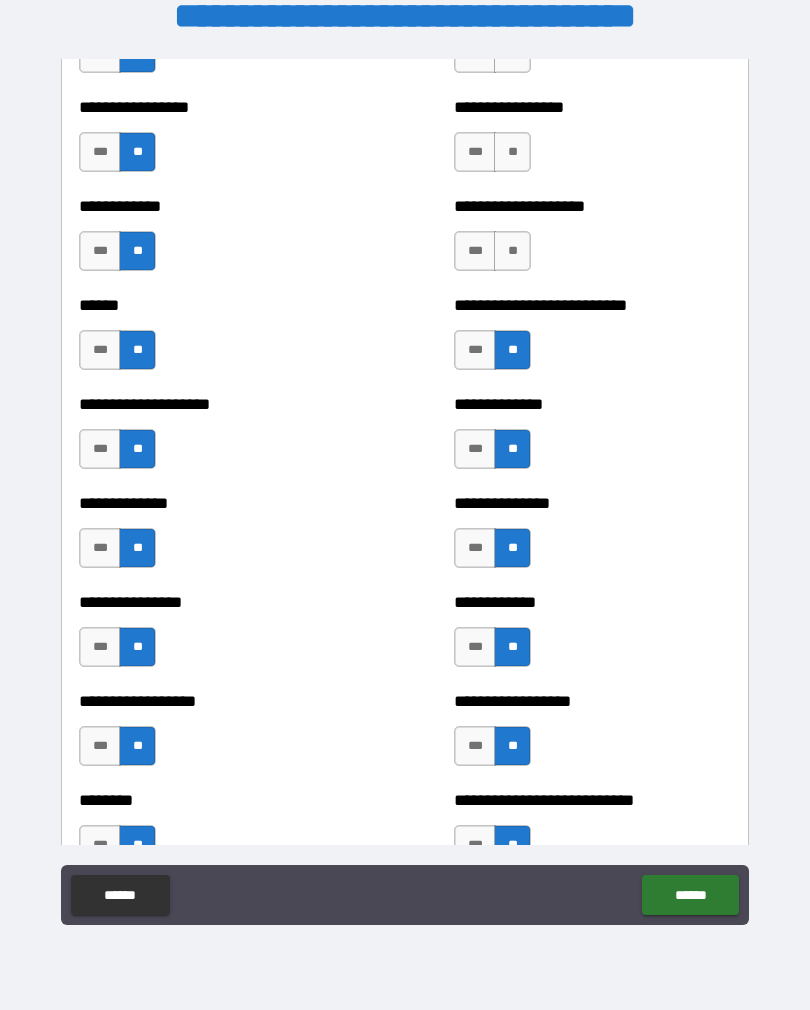 click on "**" at bounding box center (512, 251) 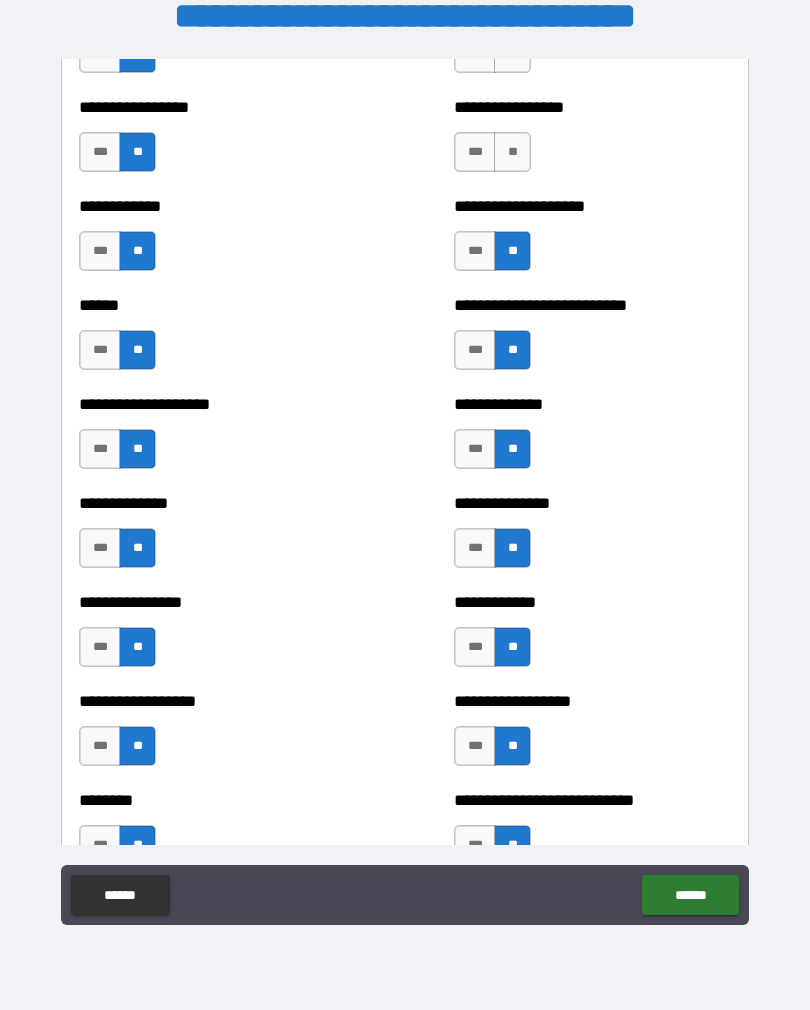 click on "**" at bounding box center (512, 152) 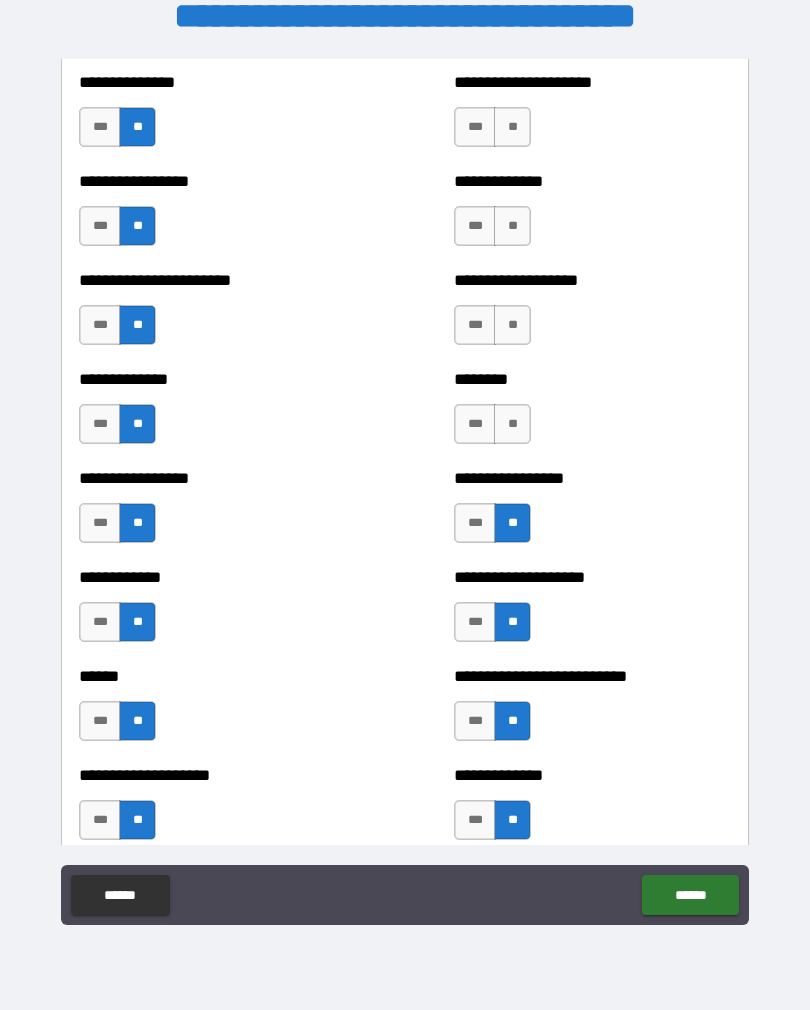 scroll, scrollTop: 3434, scrollLeft: 0, axis: vertical 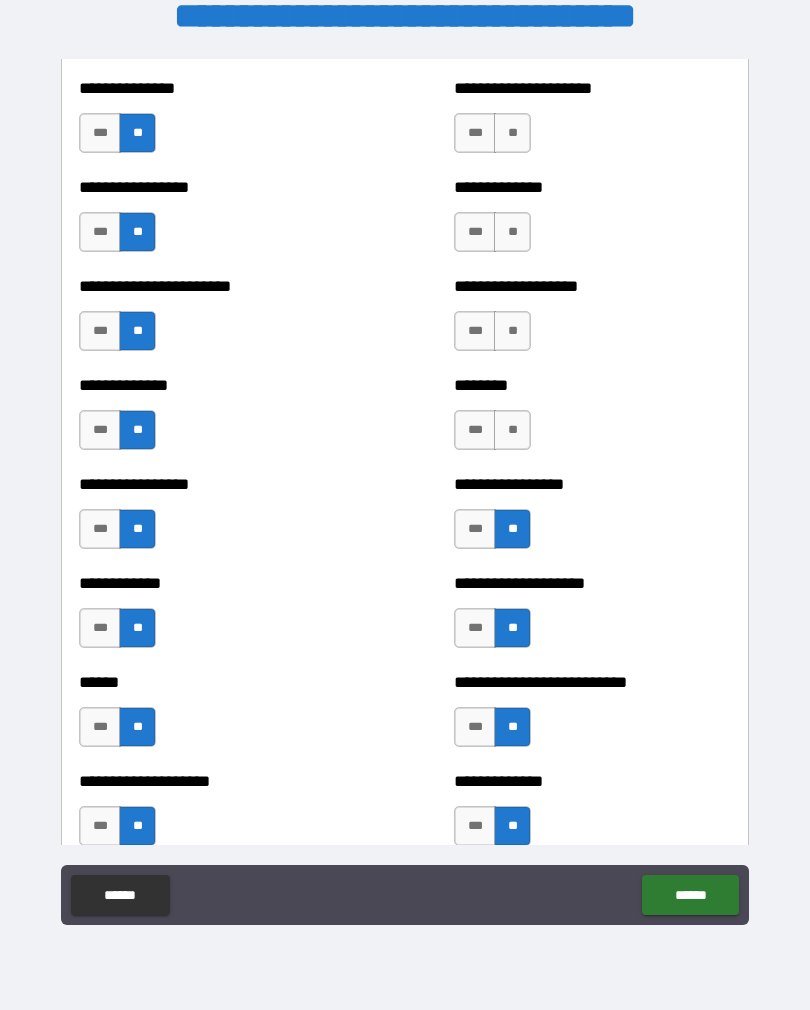 click on "******** *** **" at bounding box center [592, 420] 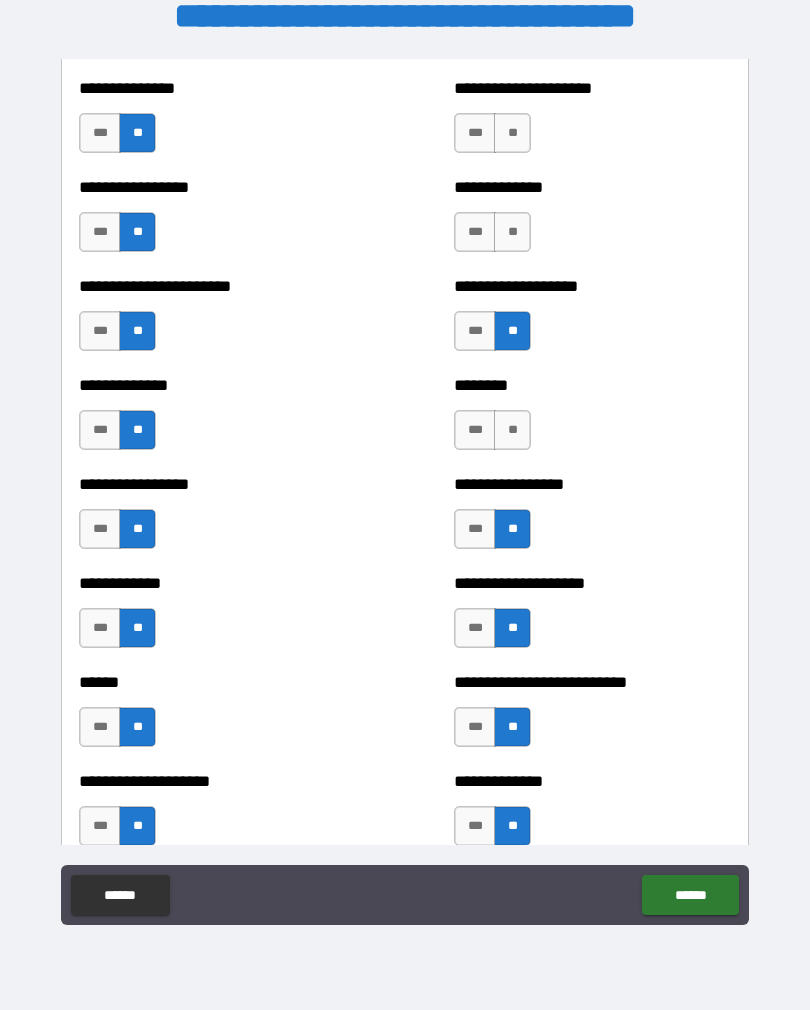 click on "**" at bounding box center (512, 232) 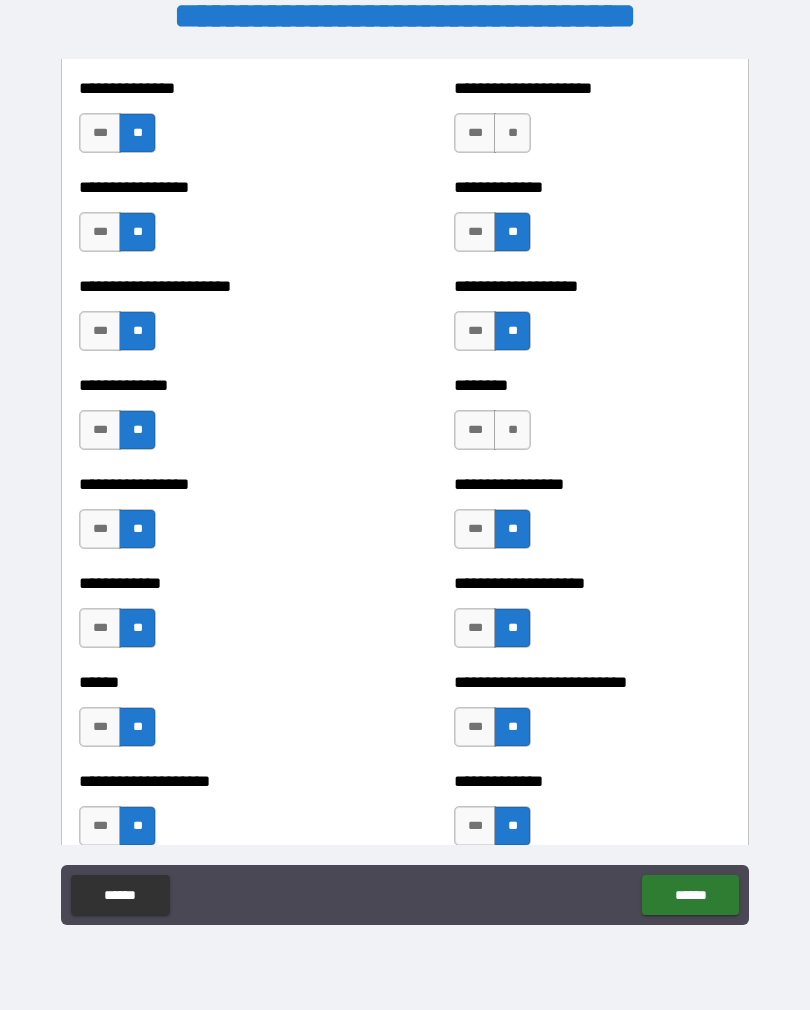 click on "**" at bounding box center (512, 133) 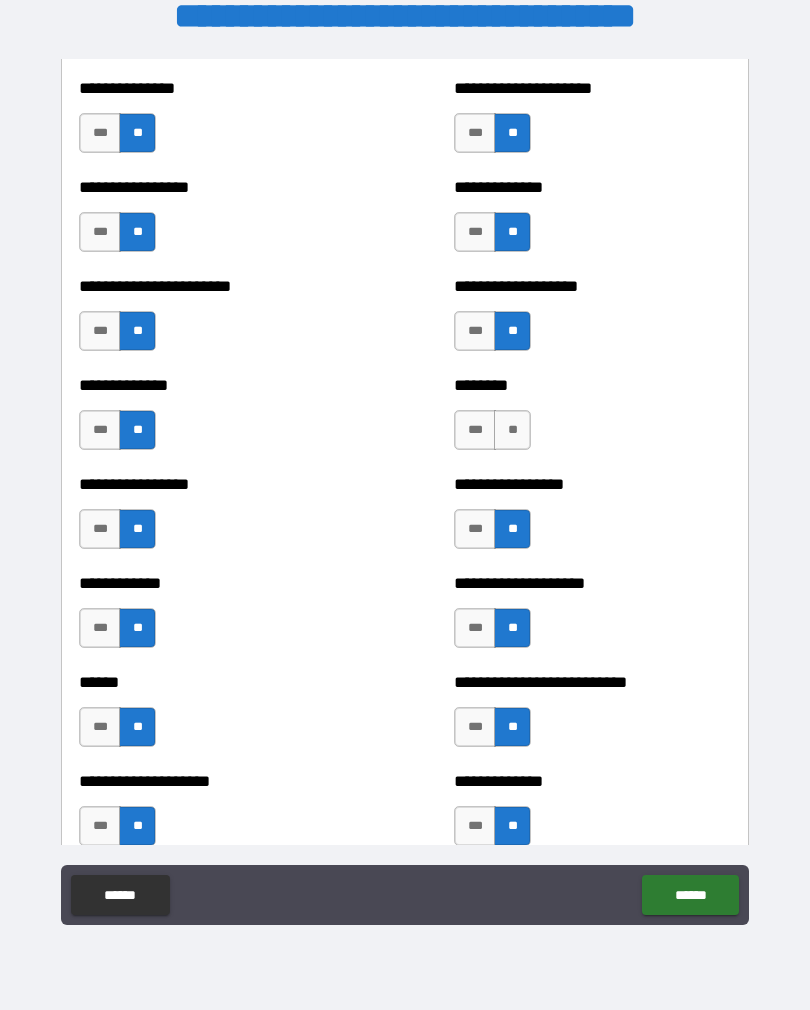 click on "**" at bounding box center (512, 430) 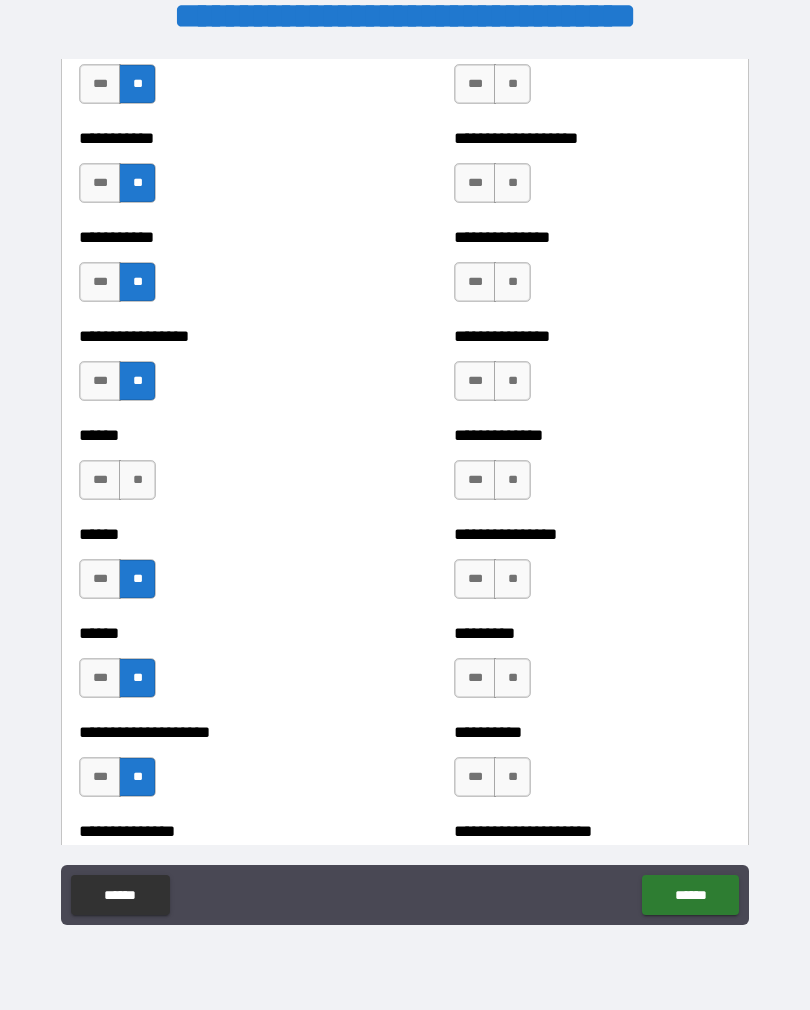scroll, scrollTop: 2709, scrollLeft: 0, axis: vertical 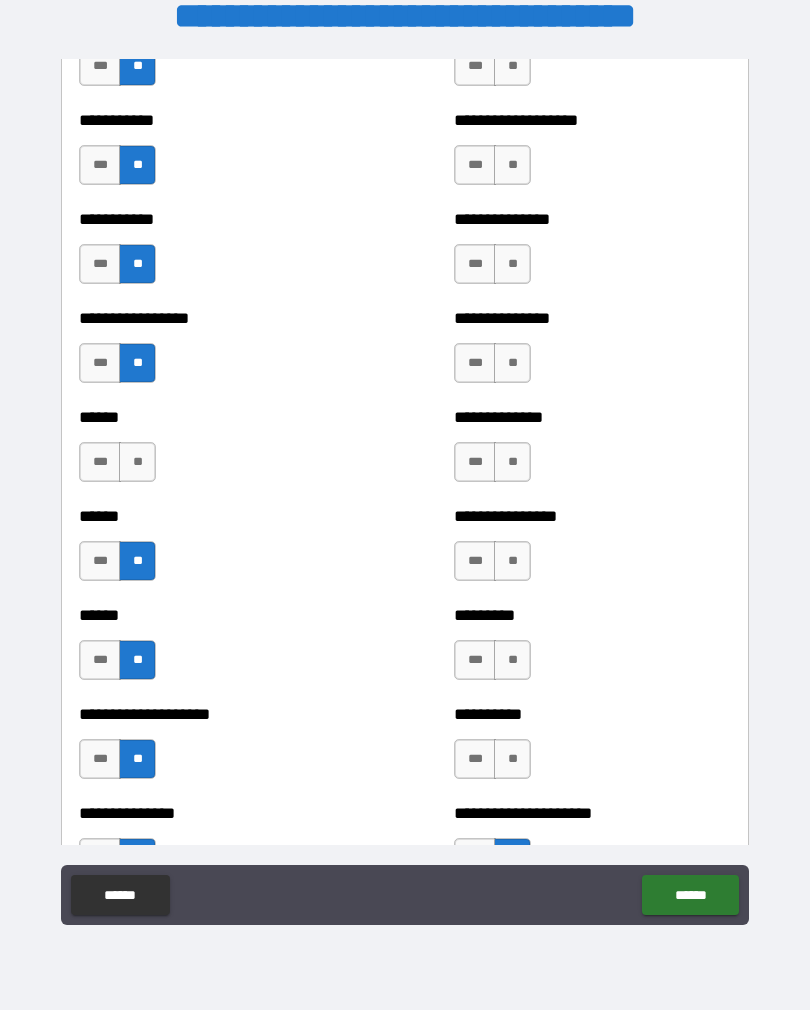 click on "**" at bounding box center [512, 759] 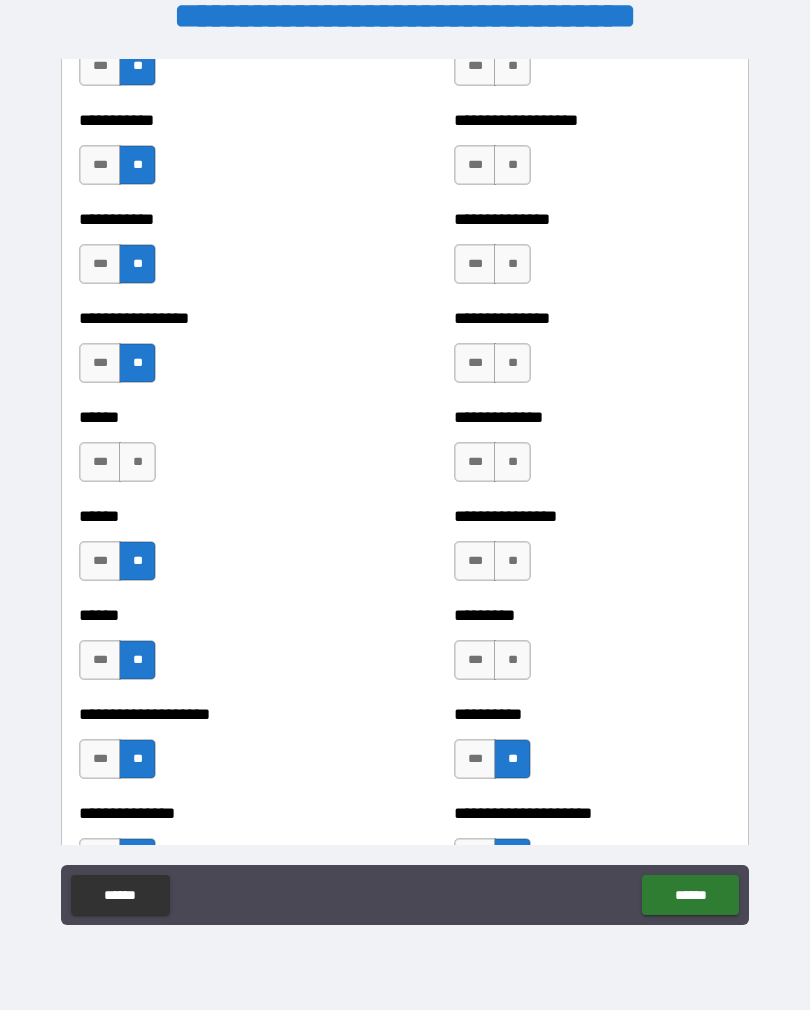 click on "**" at bounding box center (512, 660) 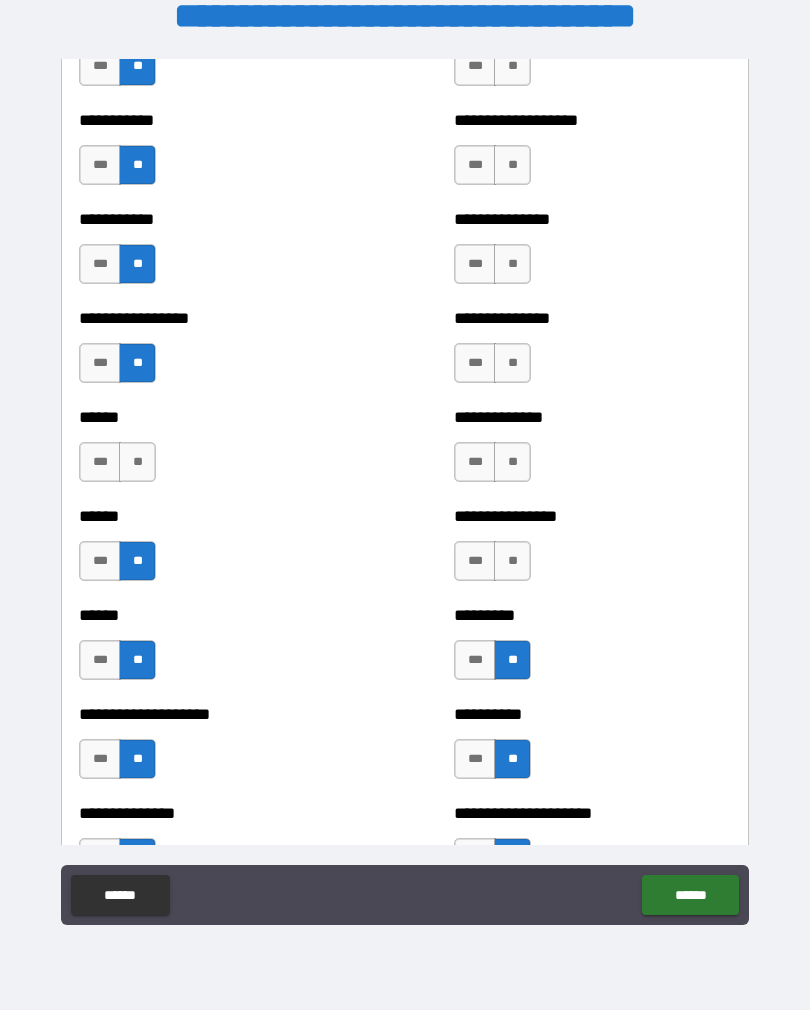 click on "**" at bounding box center [512, 561] 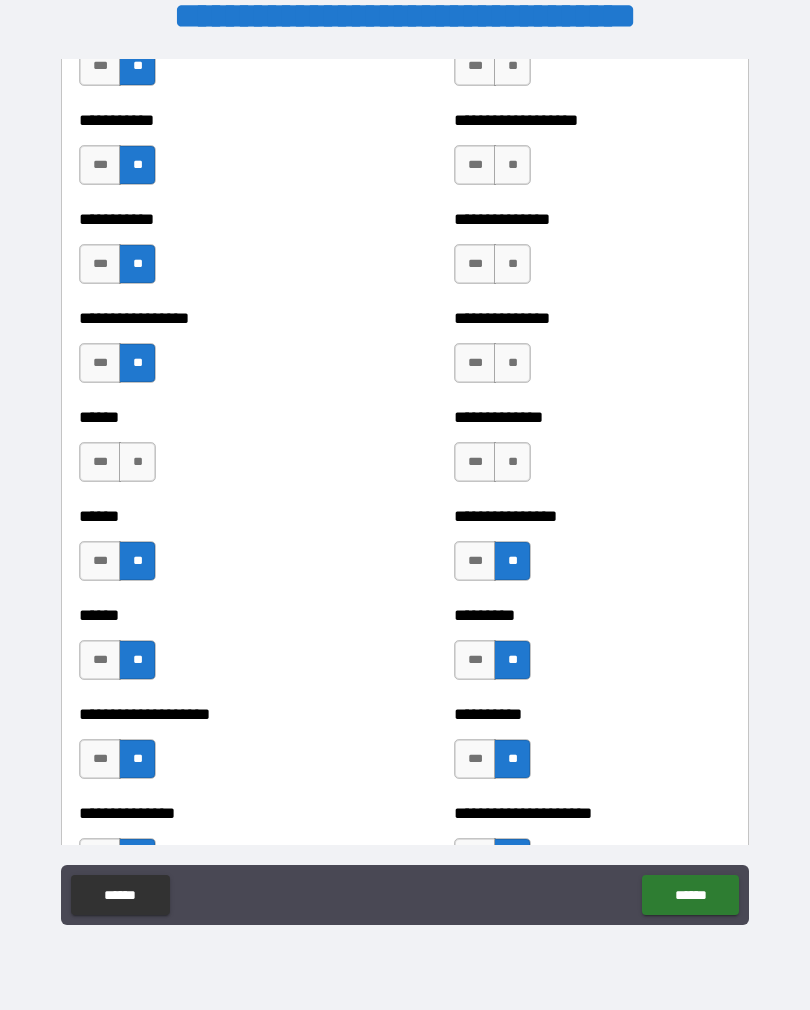 click on "**" at bounding box center [512, 462] 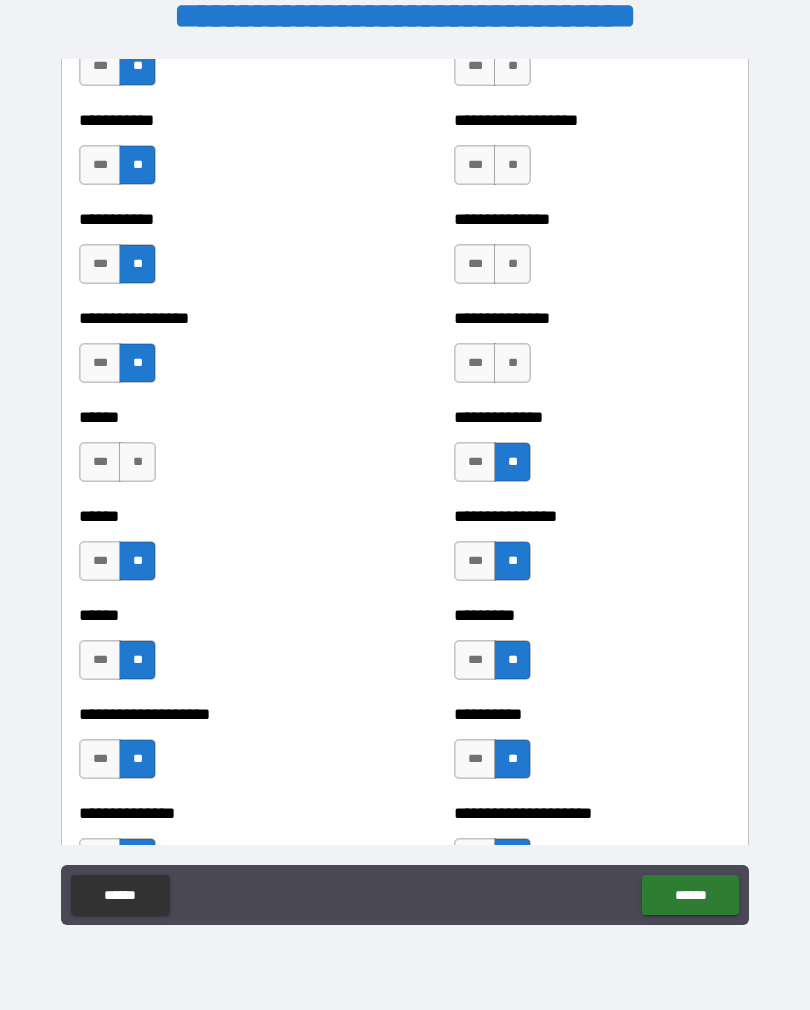 click on "**" at bounding box center (512, 363) 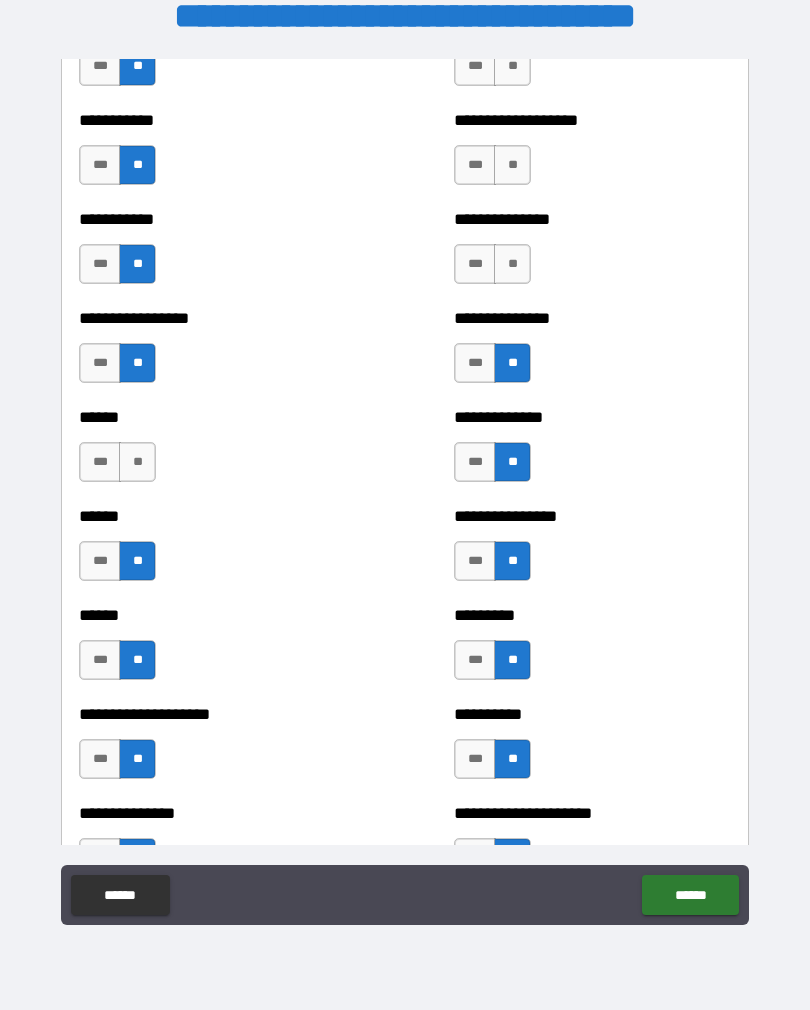click on "**" at bounding box center [512, 264] 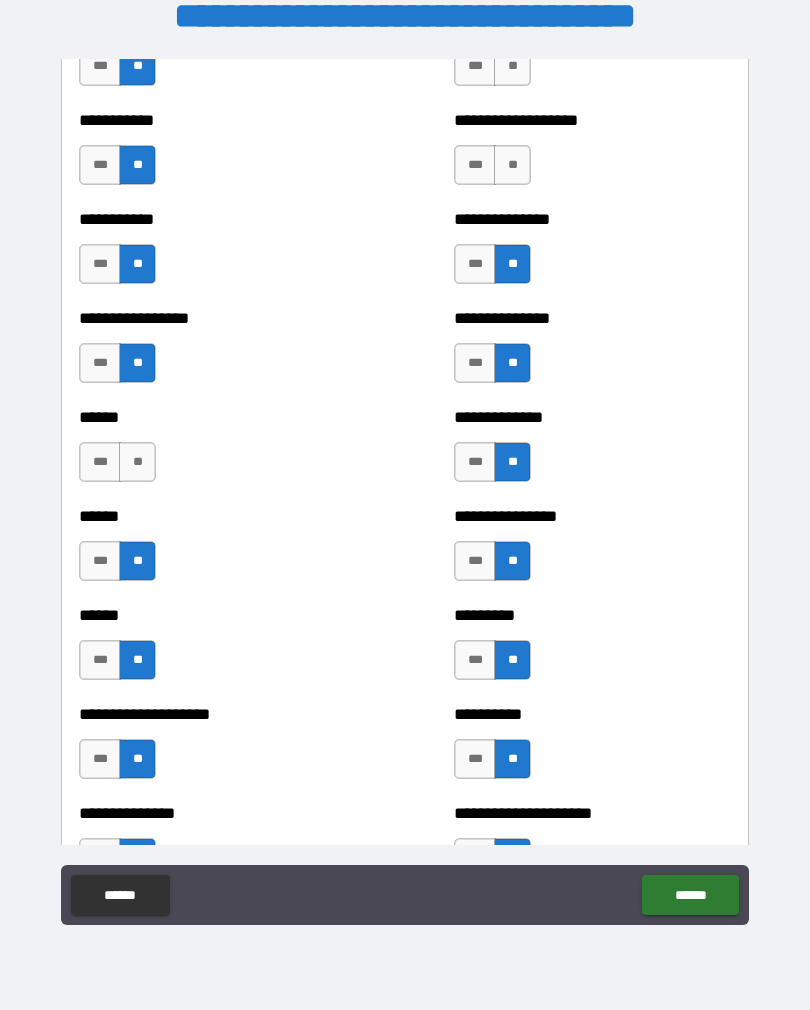 click on "**" at bounding box center [512, 165] 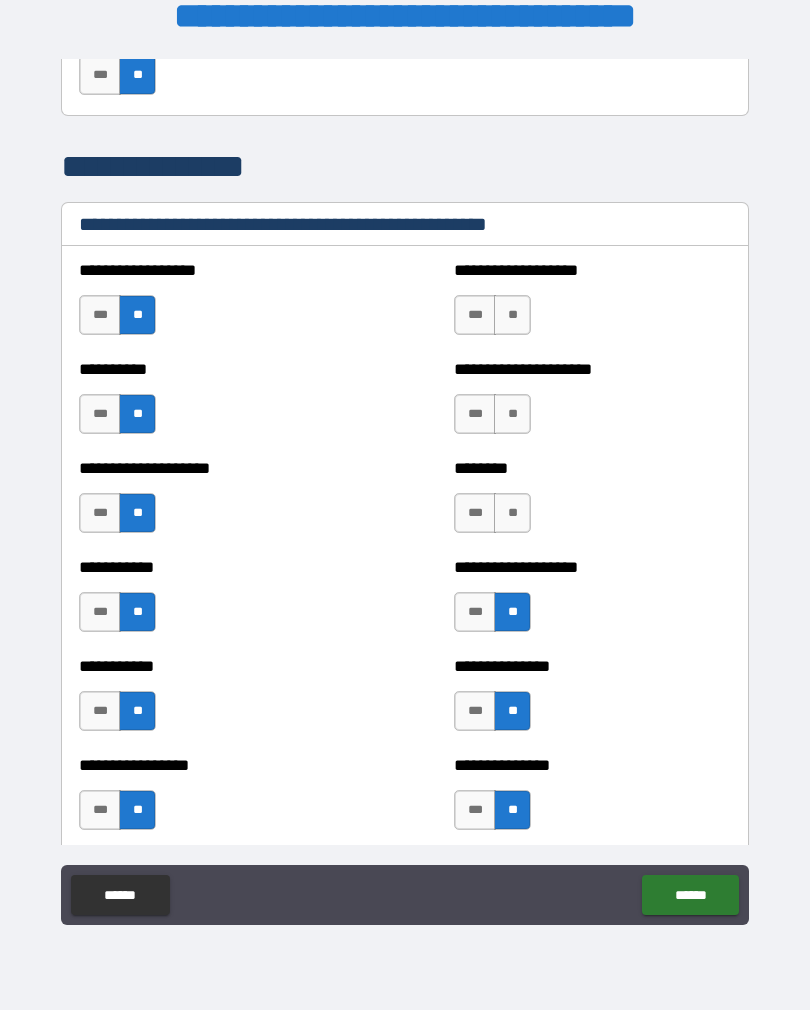 scroll, scrollTop: 2263, scrollLeft: 0, axis: vertical 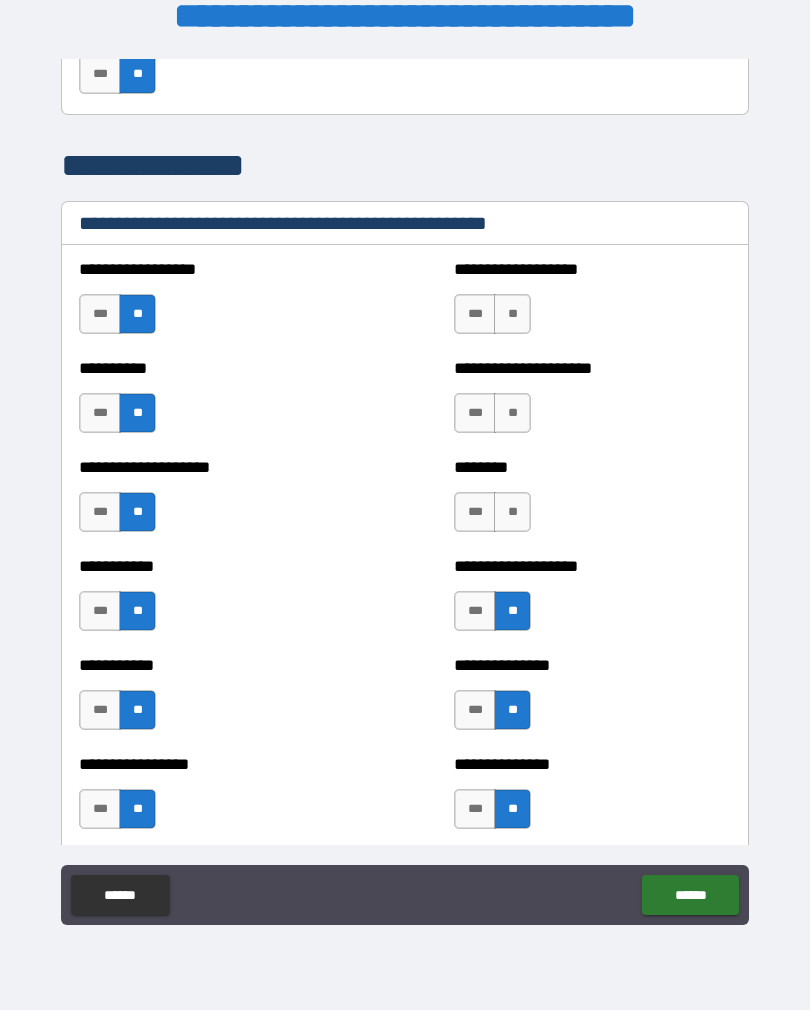 click on "**" at bounding box center (512, 512) 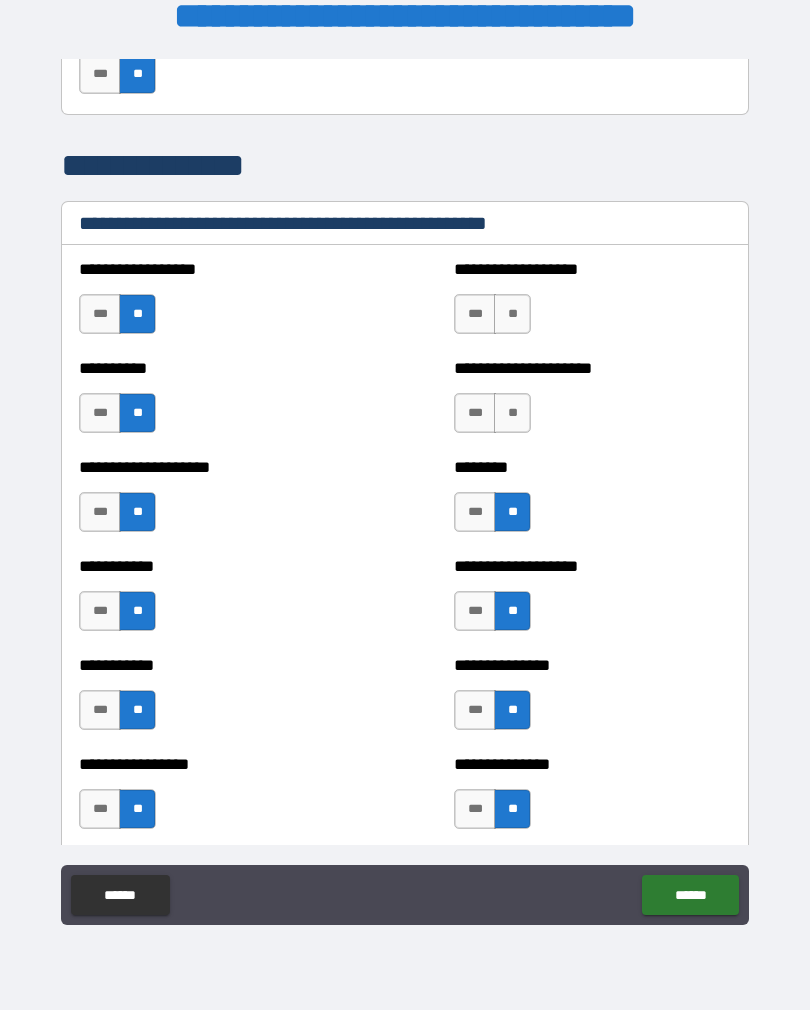 click on "**" at bounding box center [512, 413] 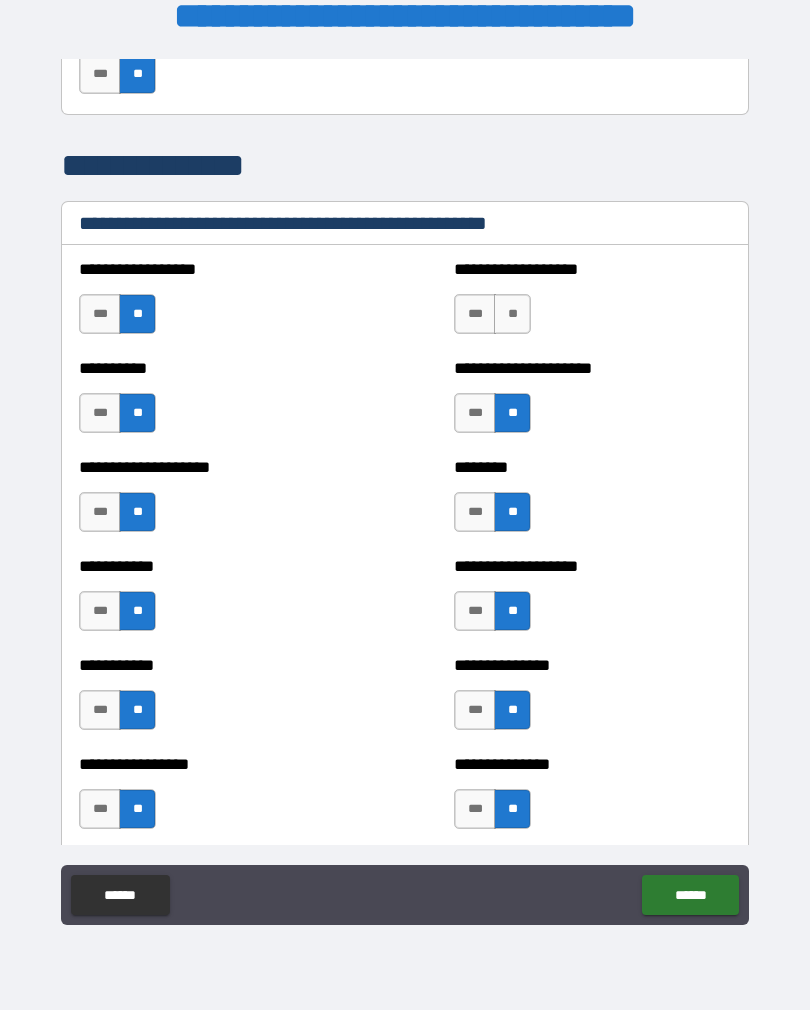 click on "**" at bounding box center (512, 314) 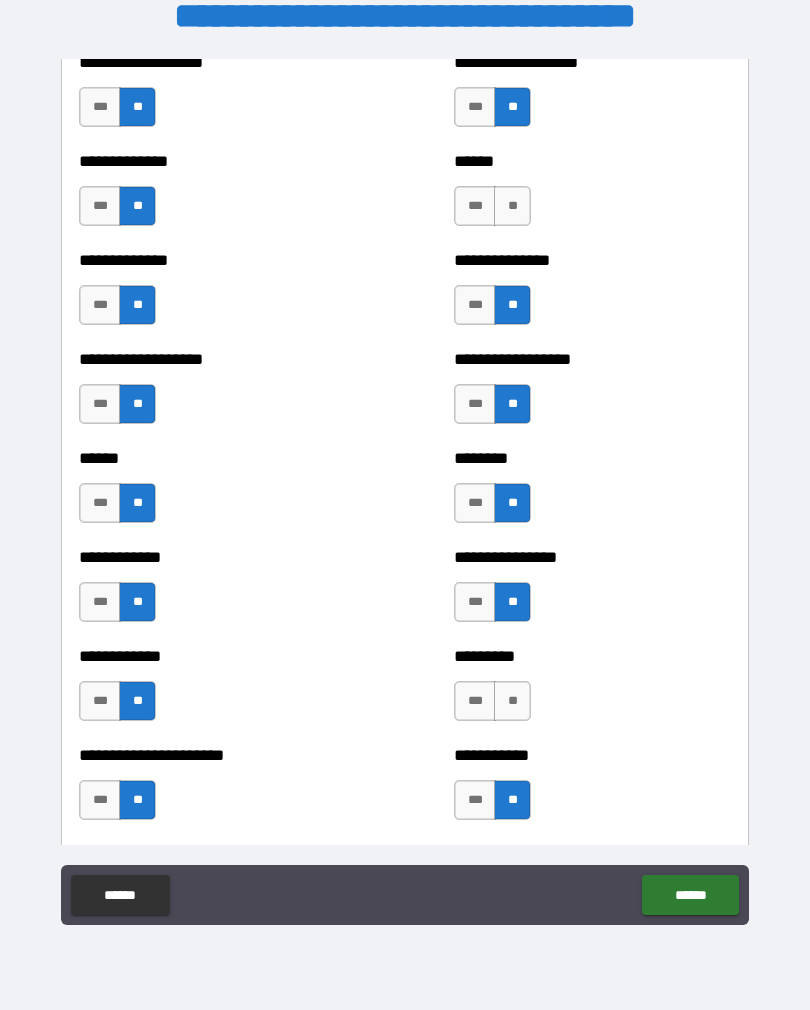 scroll, scrollTop: 4649, scrollLeft: 0, axis: vertical 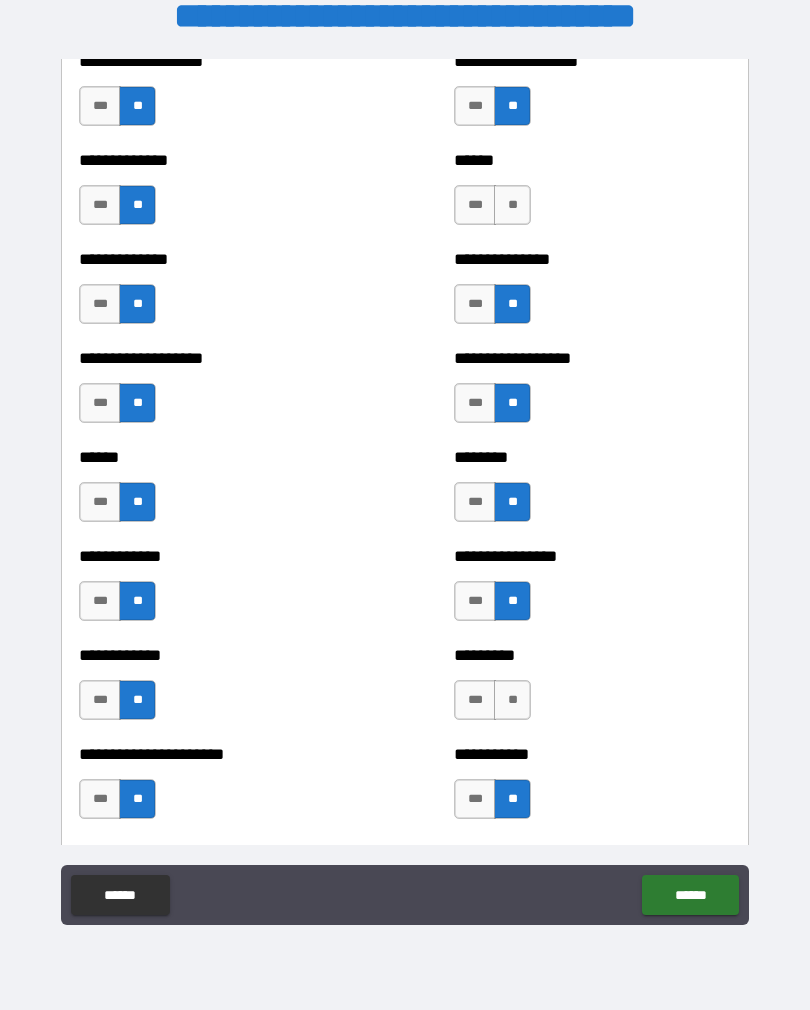 click on "**" at bounding box center (512, 700) 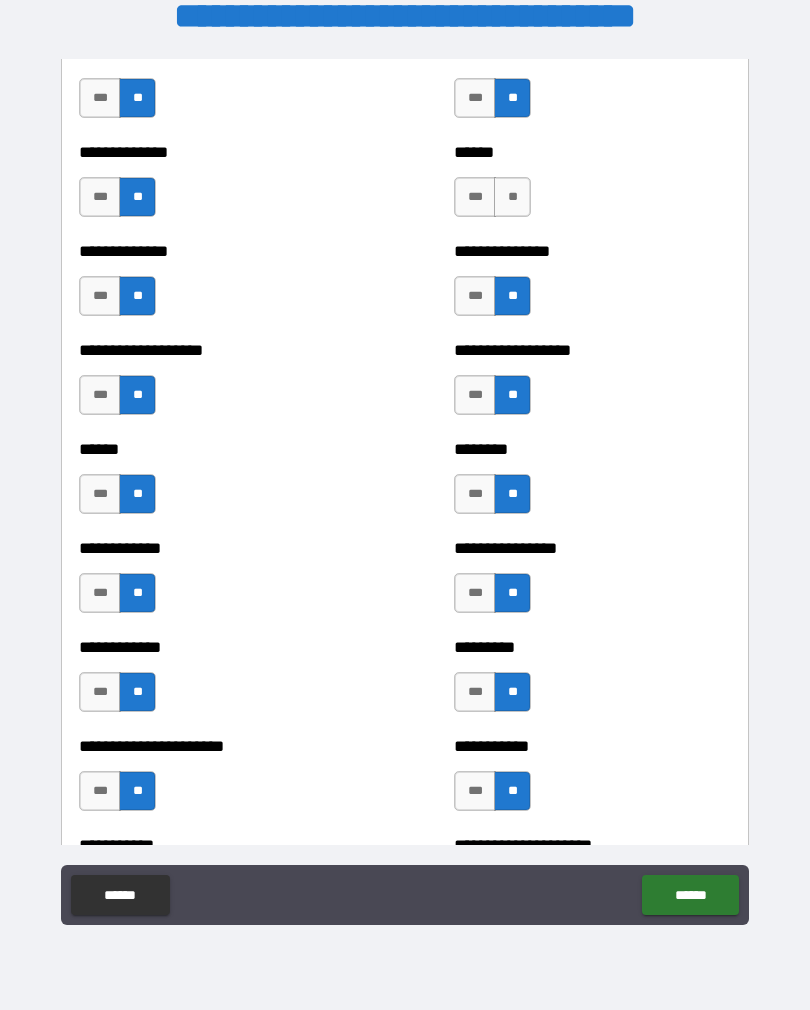 scroll, scrollTop: 4657, scrollLeft: 0, axis: vertical 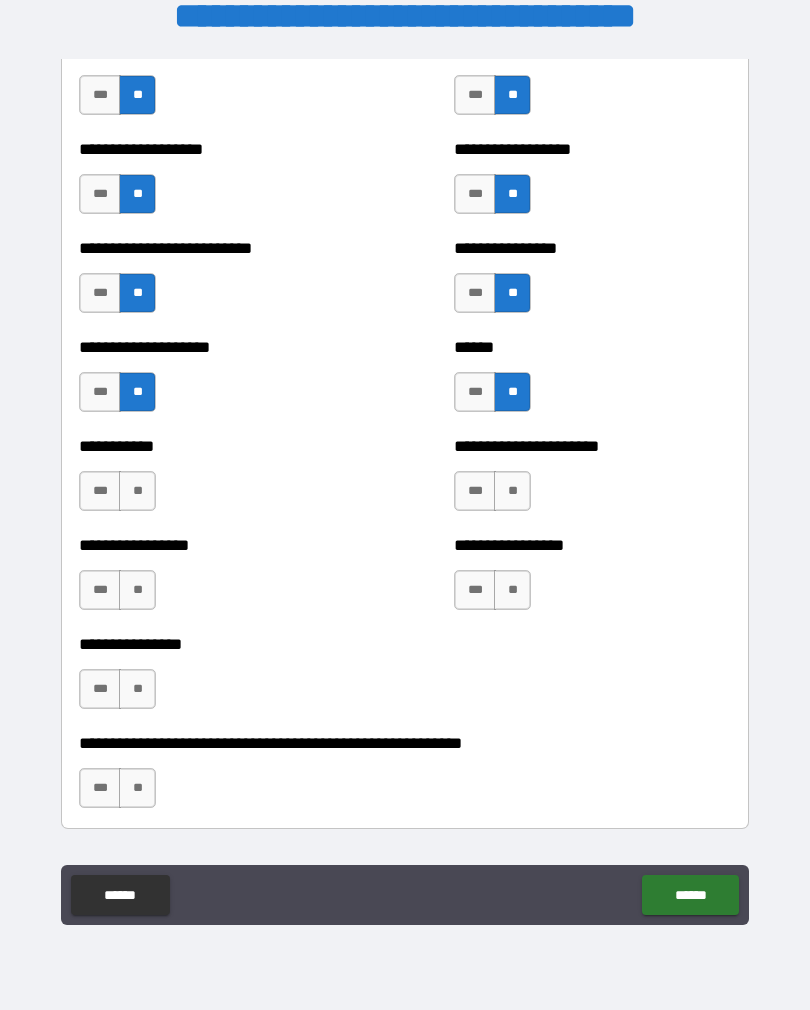 click on "**" at bounding box center [137, 590] 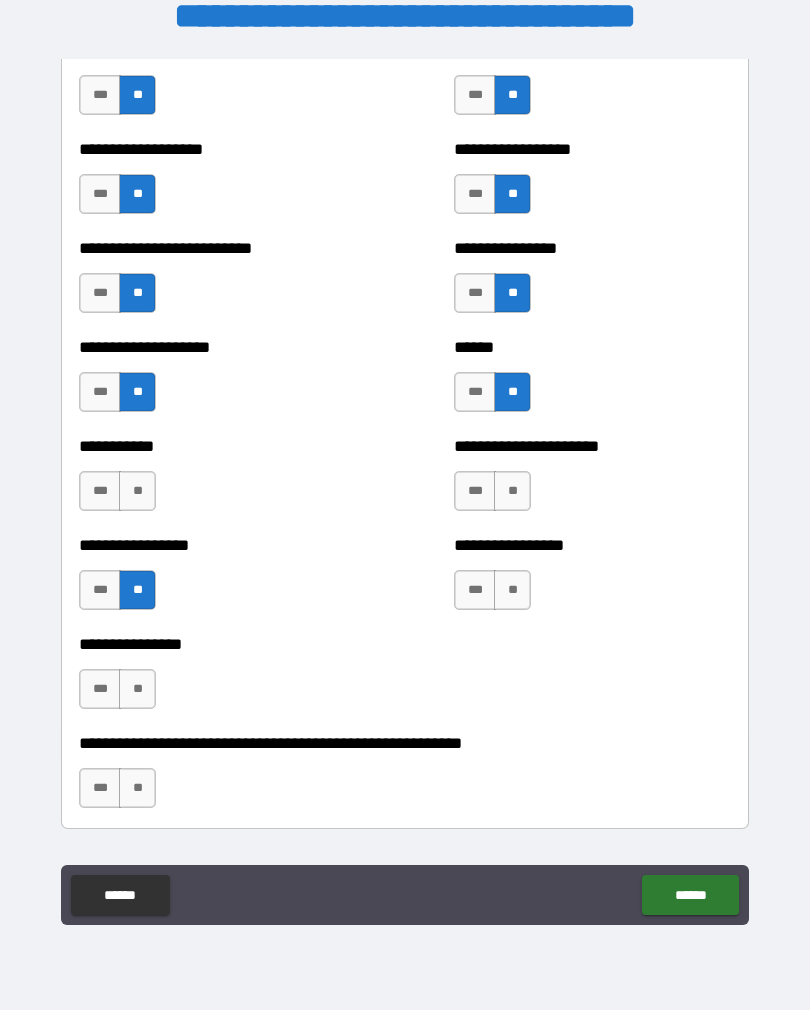 click on "**" at bounding box center [137, 491] 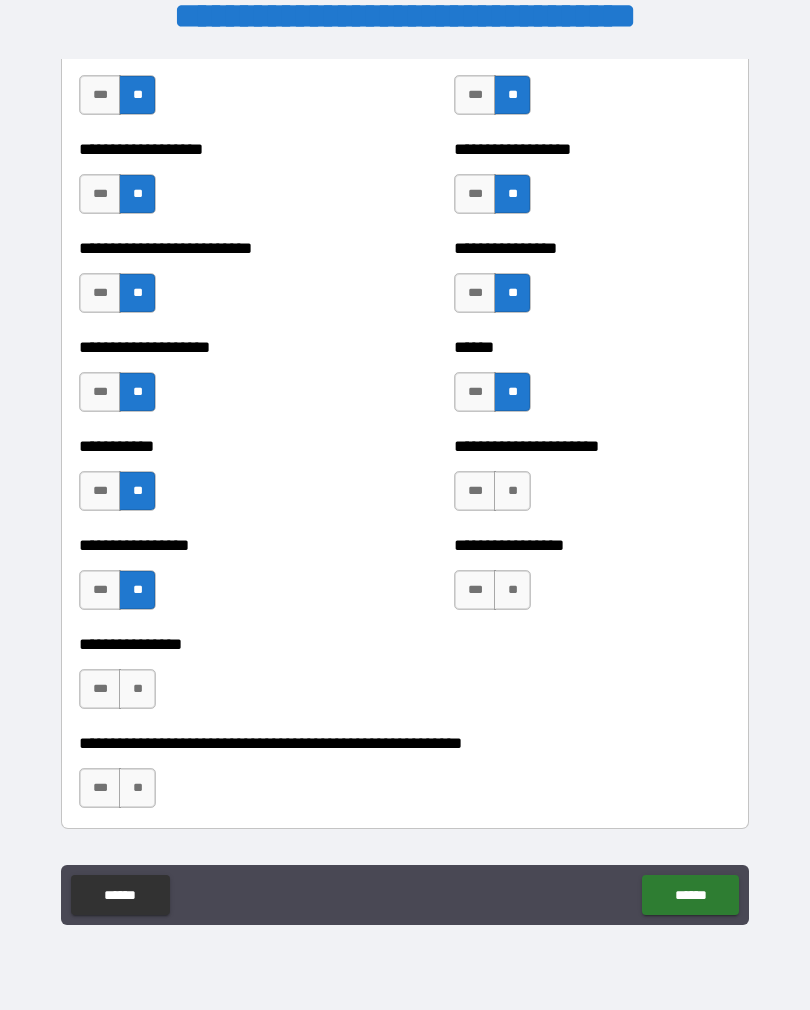 click on "**" at bounding box center [512, 491] 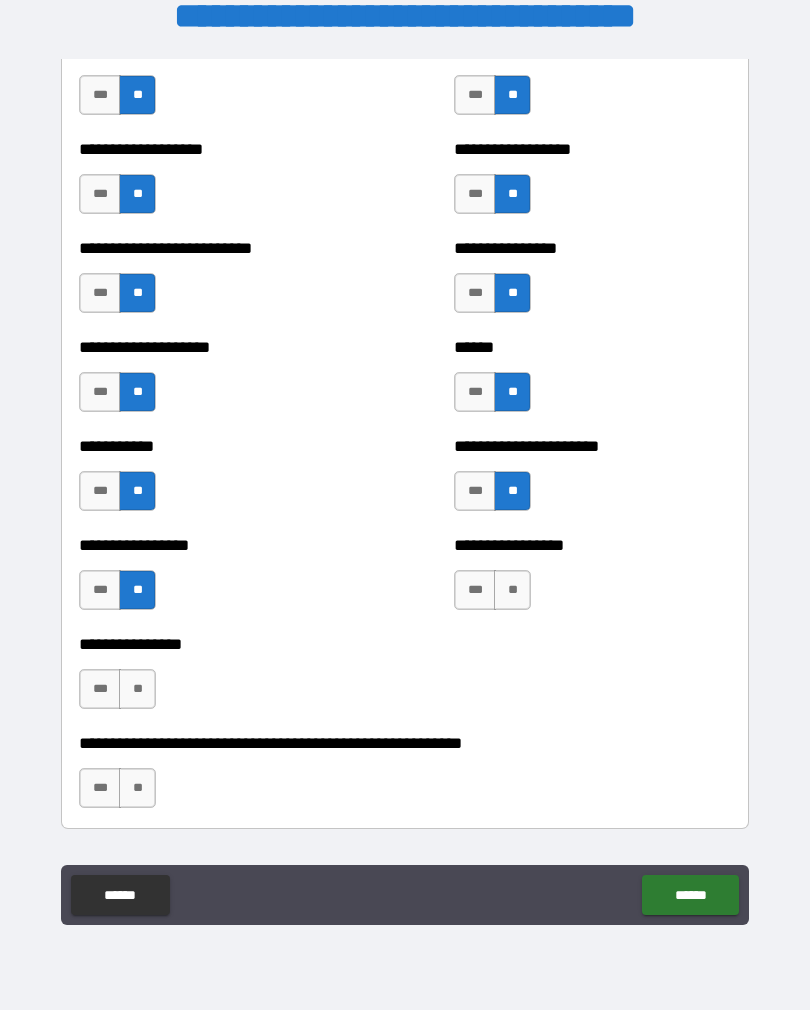 click on "**" at bounding box center [512, 590] 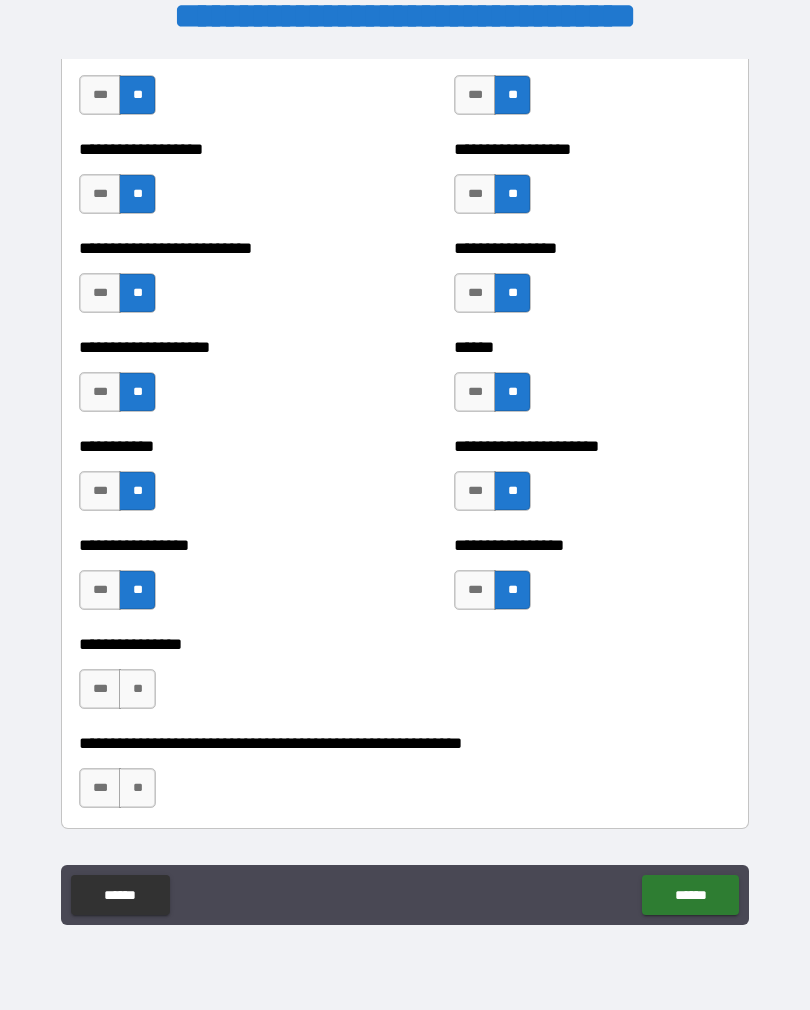 click on "**" at bounding box center [137, 689] 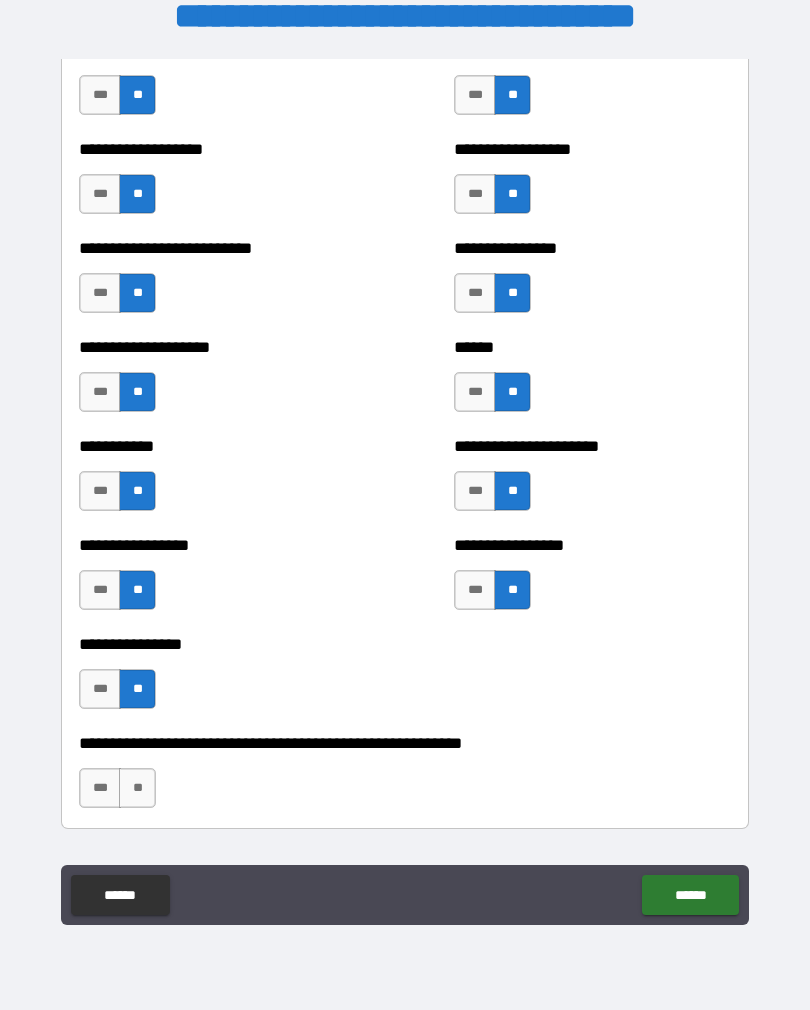 click on "**" at bounding box center (137, 788) 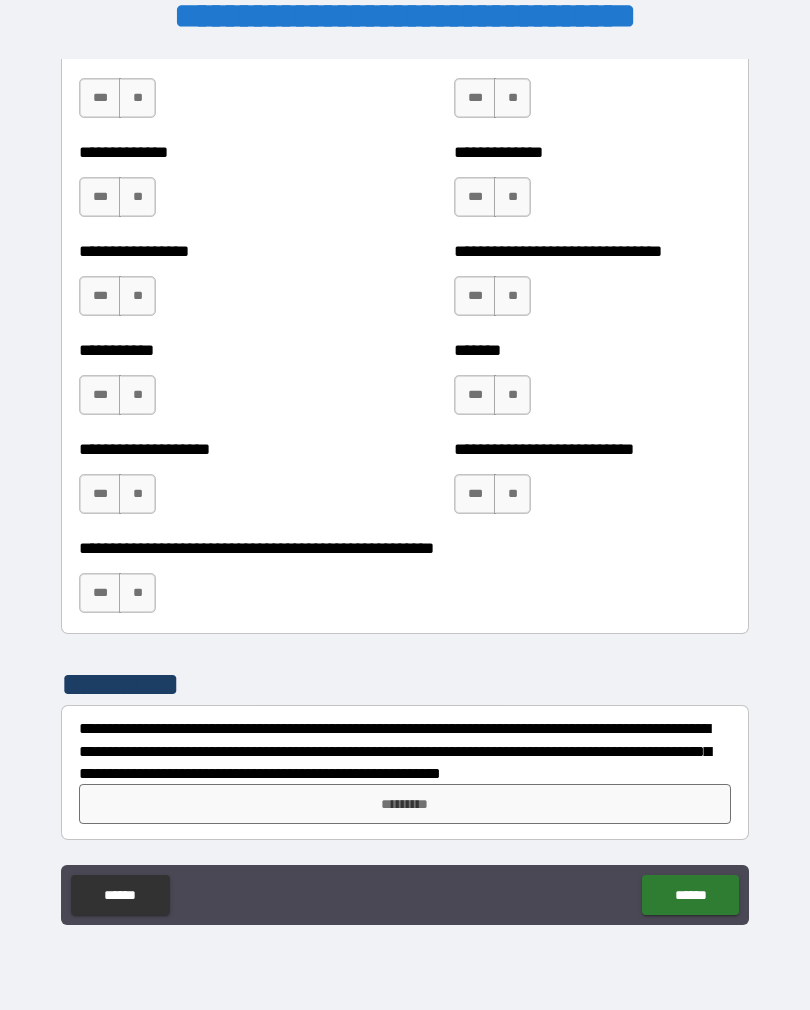 scroll, scrollTop: 7748, scrollLeft: 0, axis: vertical 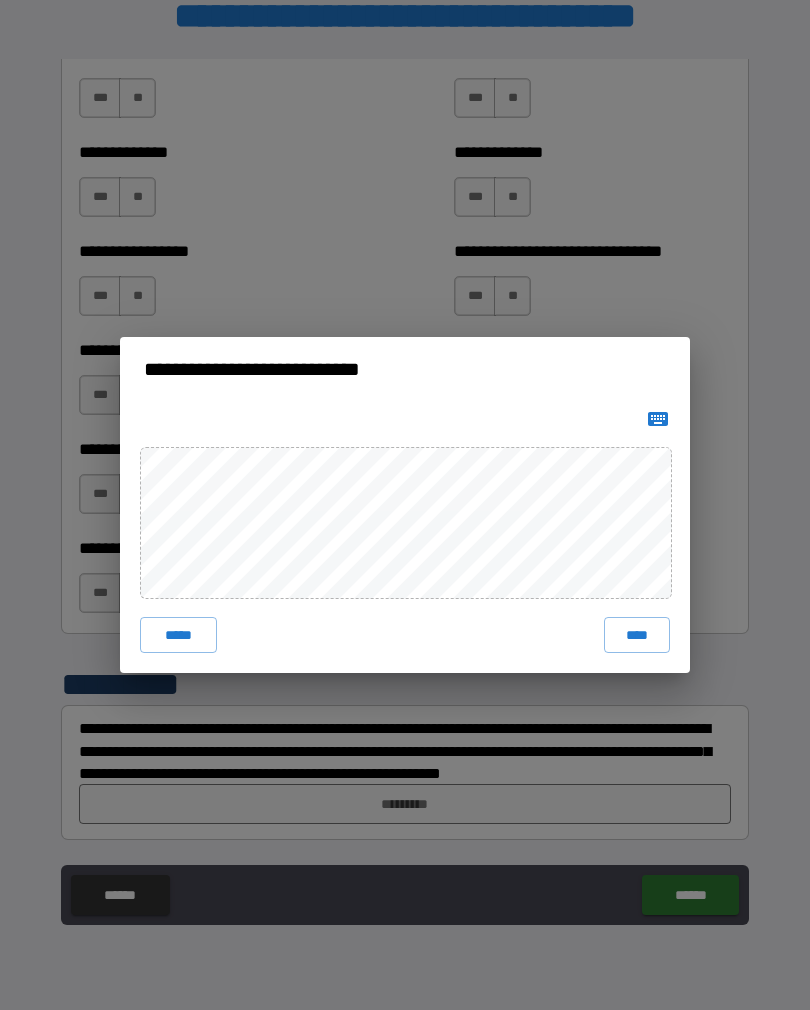 click on "****" at bounding box center [637, 635] 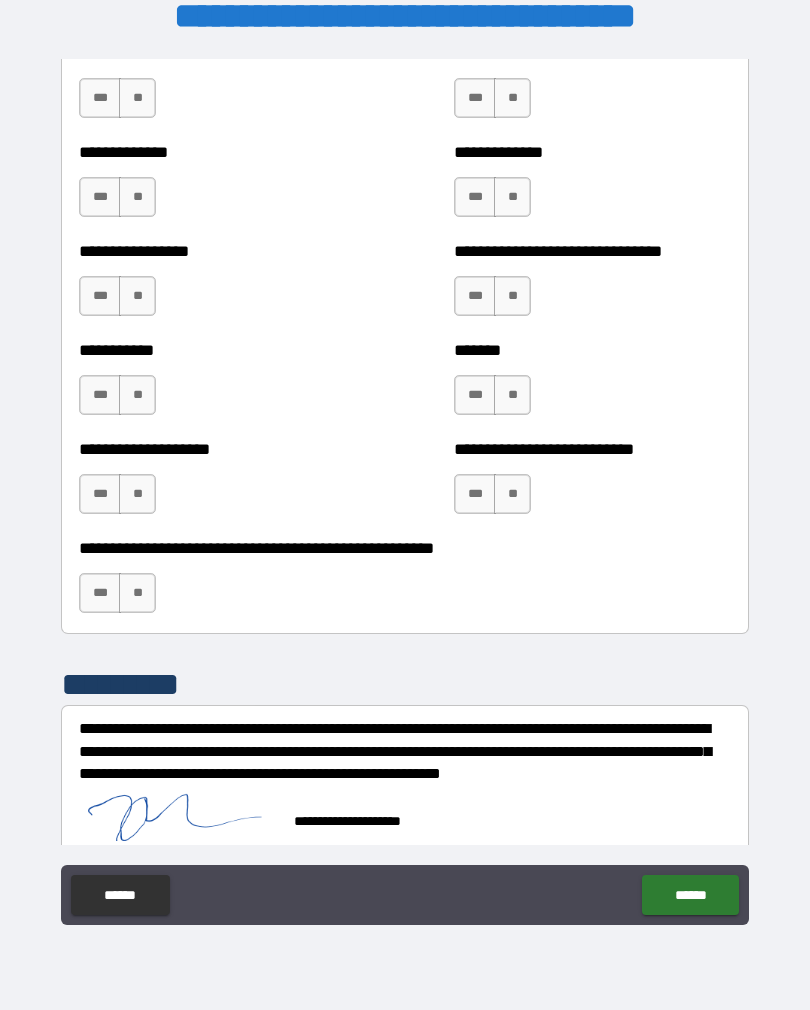 scroll, scrollTop: 7738, scrollLeft: 0, axis: vertical 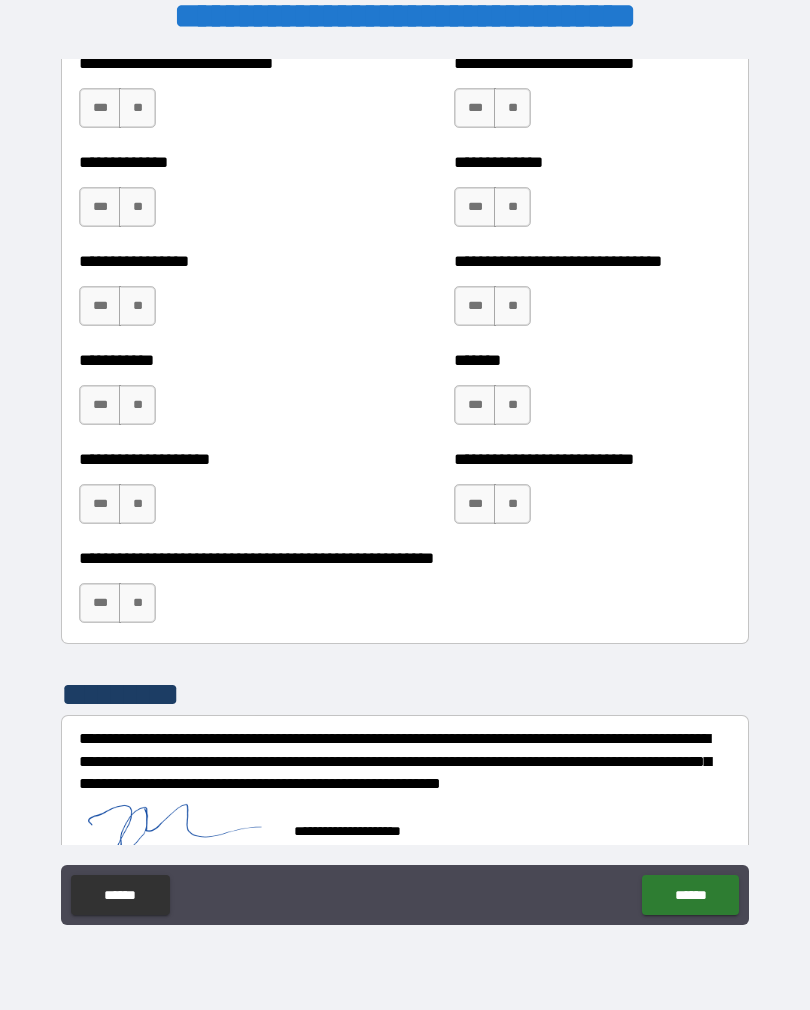 click on "******" at bounding box center (690, 895) 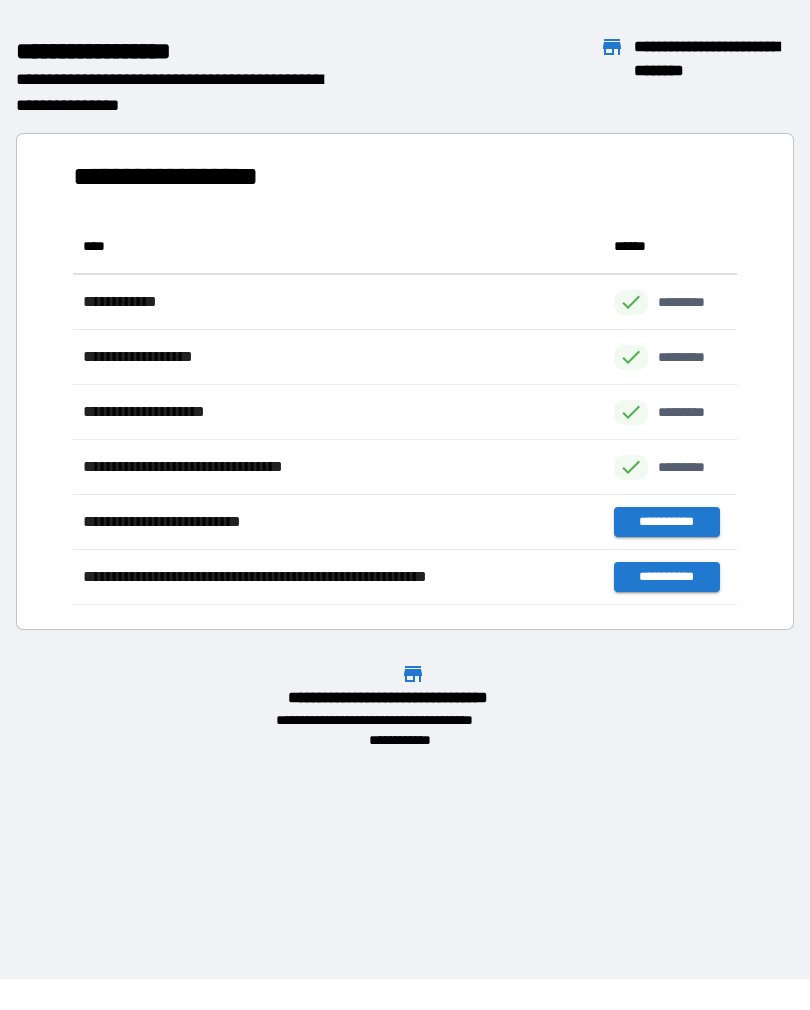 scroll, scrollTop: 1, scrollLeft: 1, axis: both 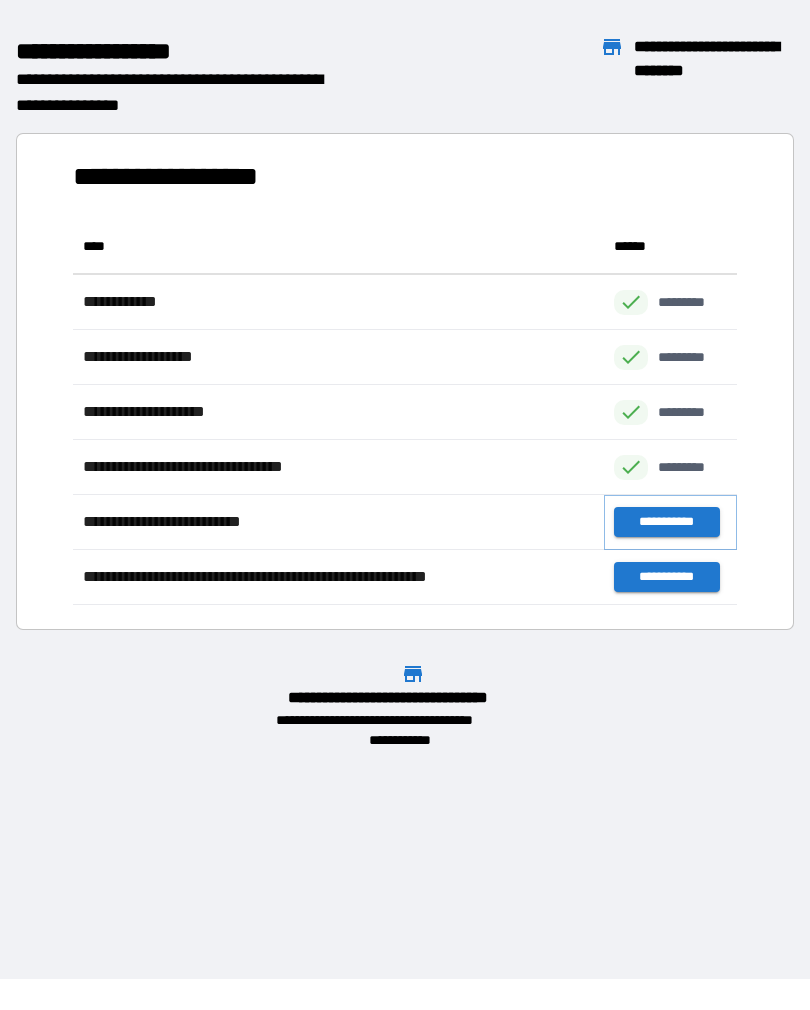 click on "**********" at bounding box center (666, 522) 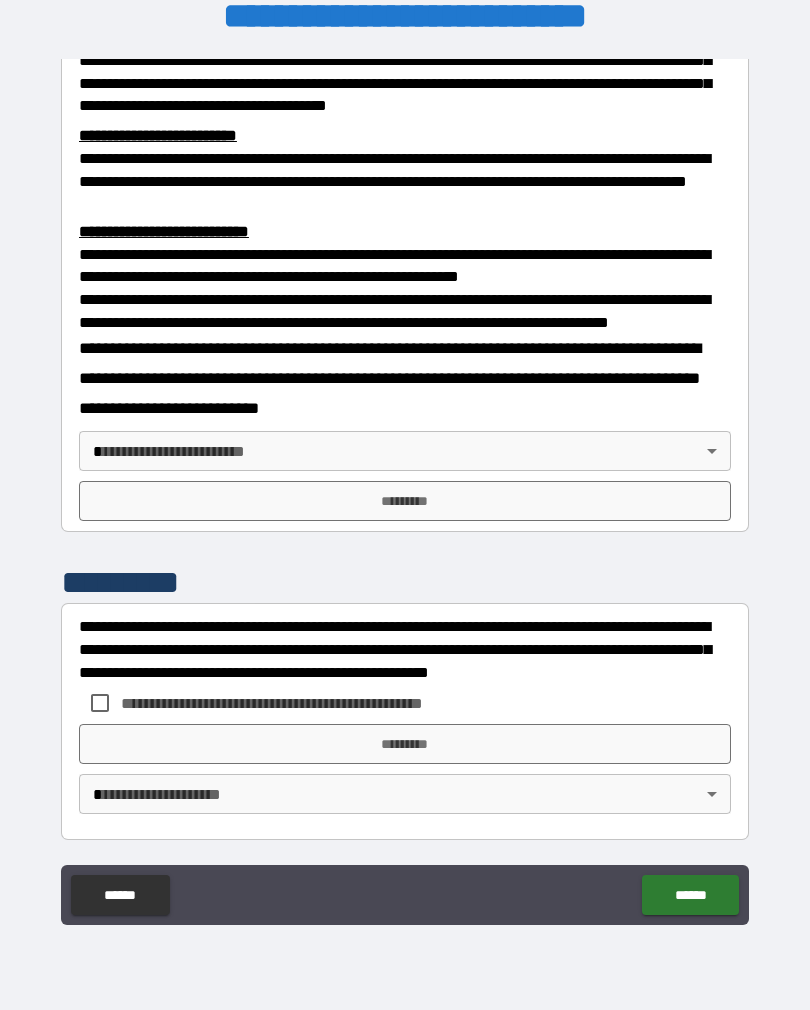 scroll, scrollTop: 660, scrollLeft: 0, axis: vertical 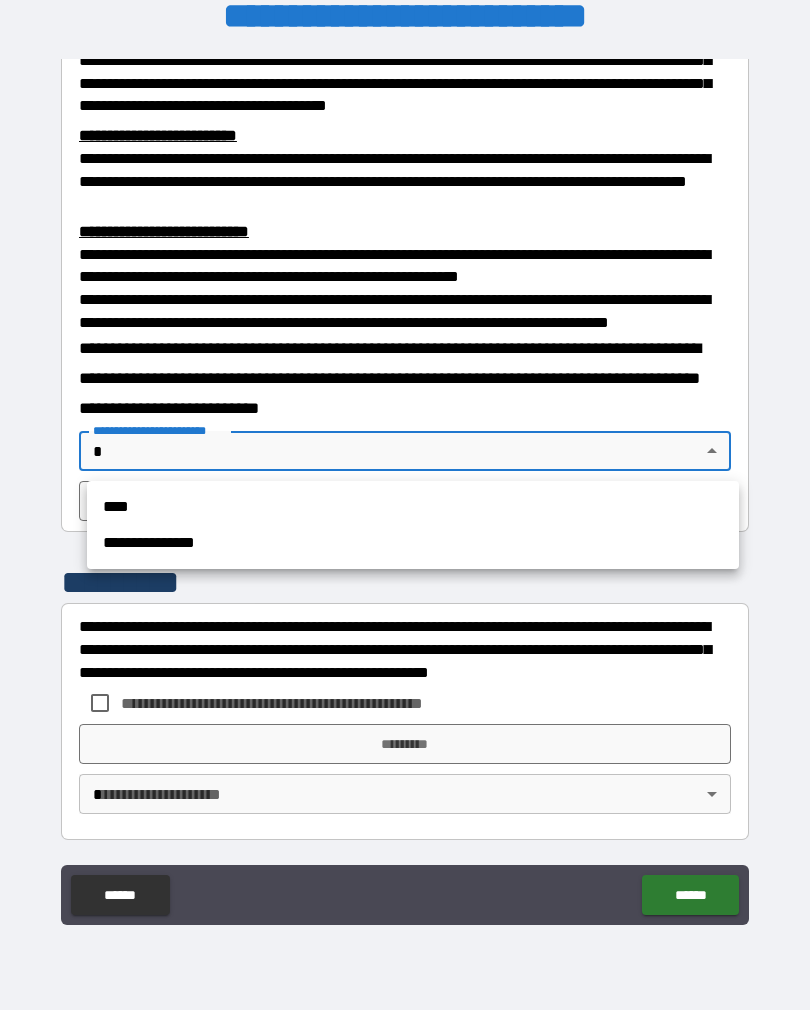 click on "****" at bounding box center [413, 507] 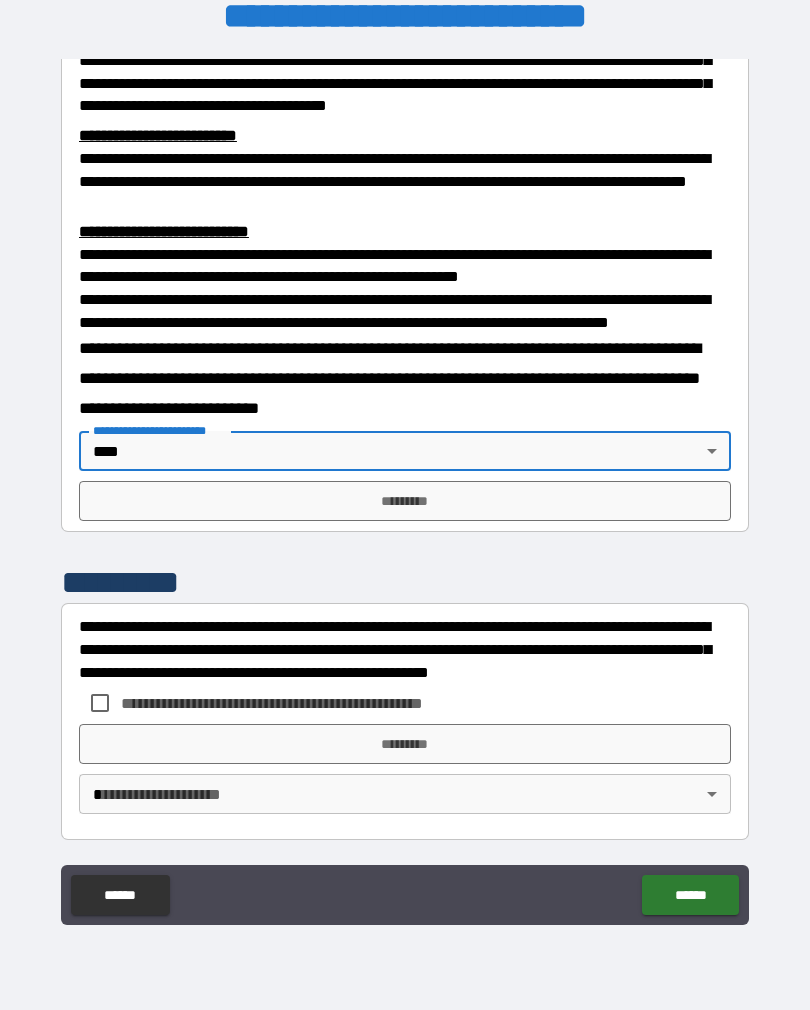 click on "*********" at bounding box center (405, 501) 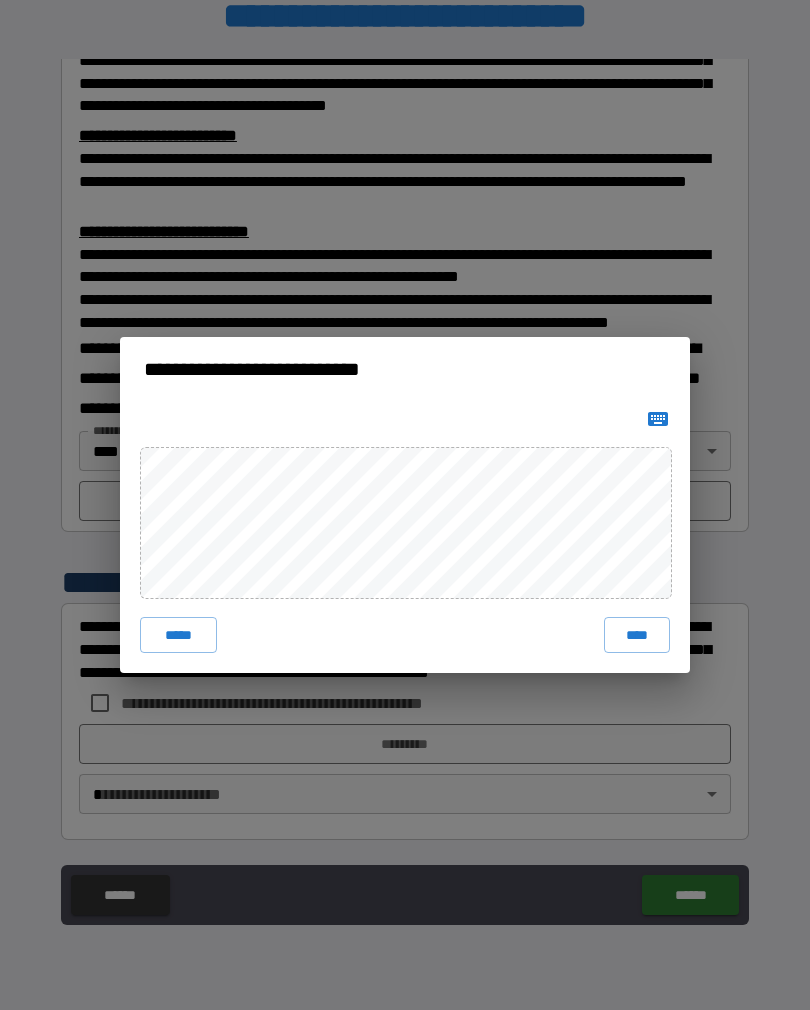 click on "****" at bounding box center [637, 635] 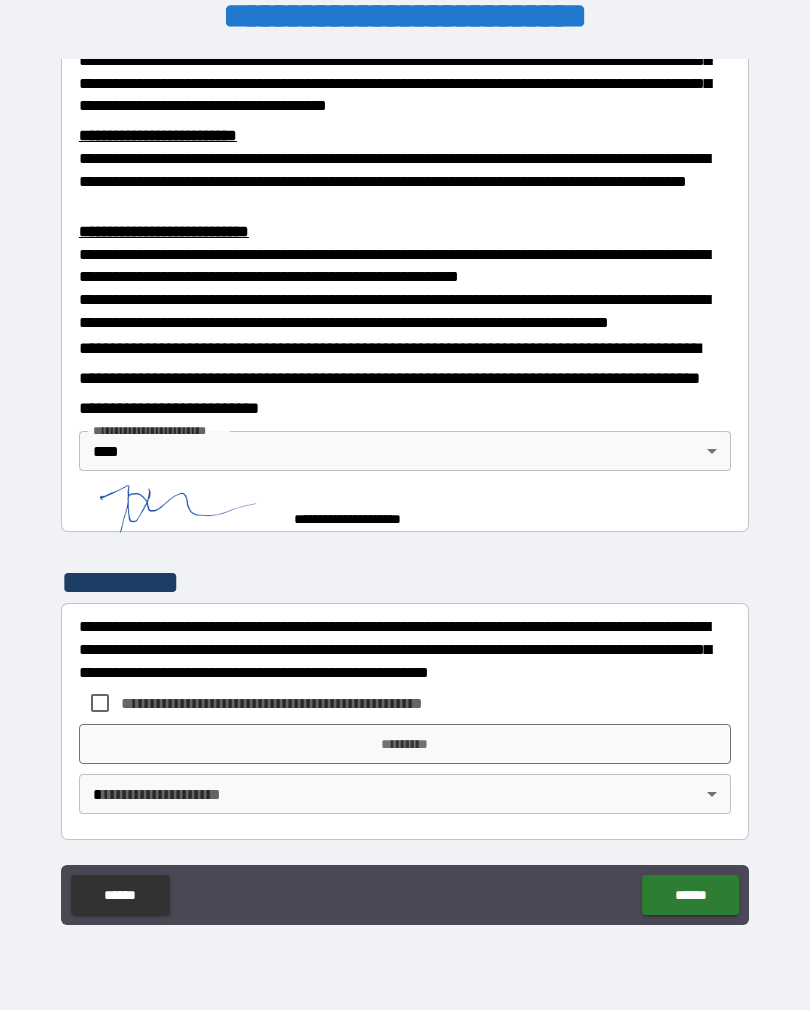 scroll, scrollTop: 650, scrollLeft: 0, axis: vertical 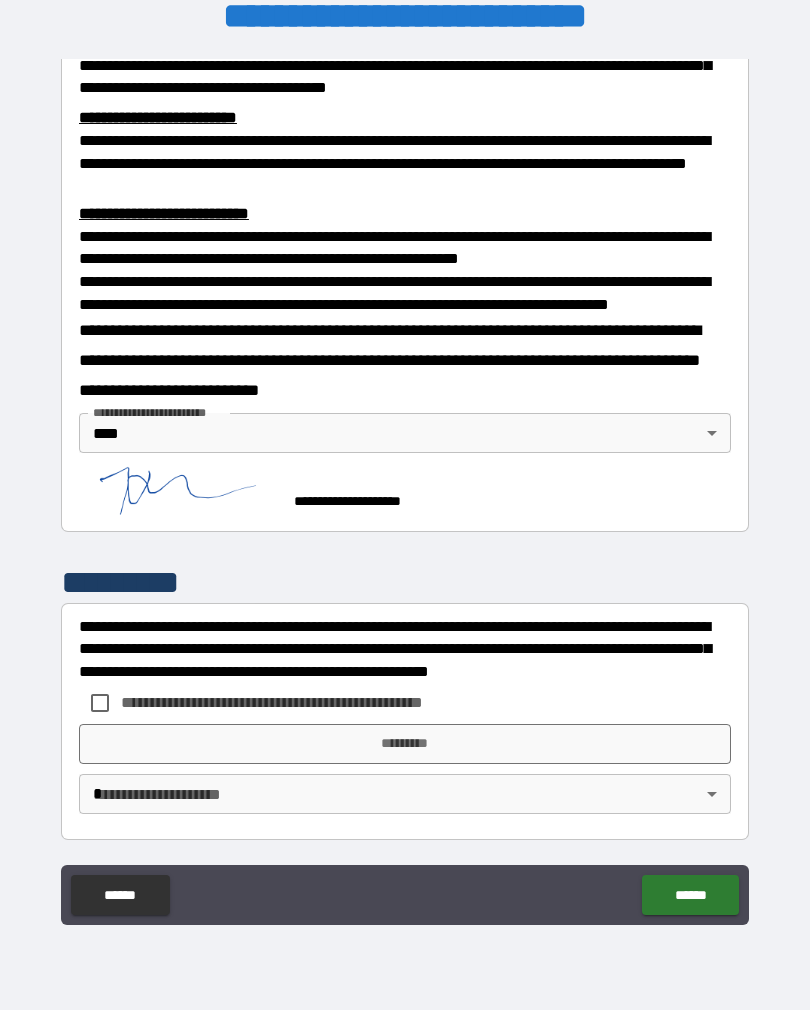 click on "*********" at bounding box center (405, 744) 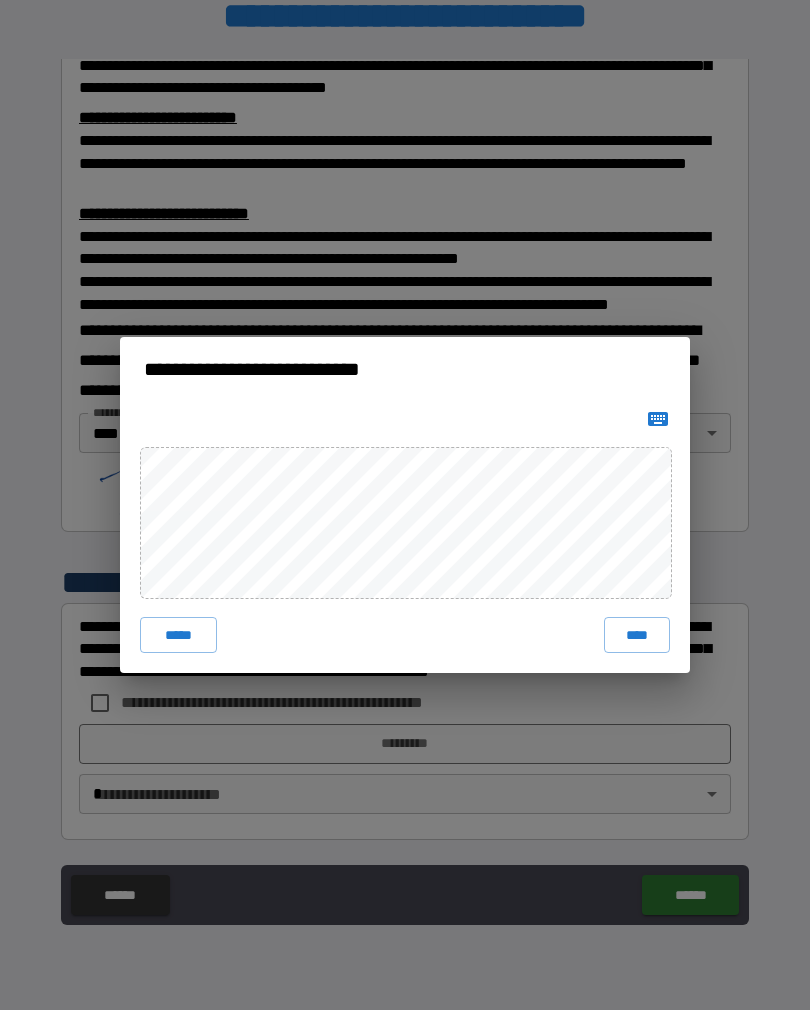 click on "****" at bounding box center (637, 635) 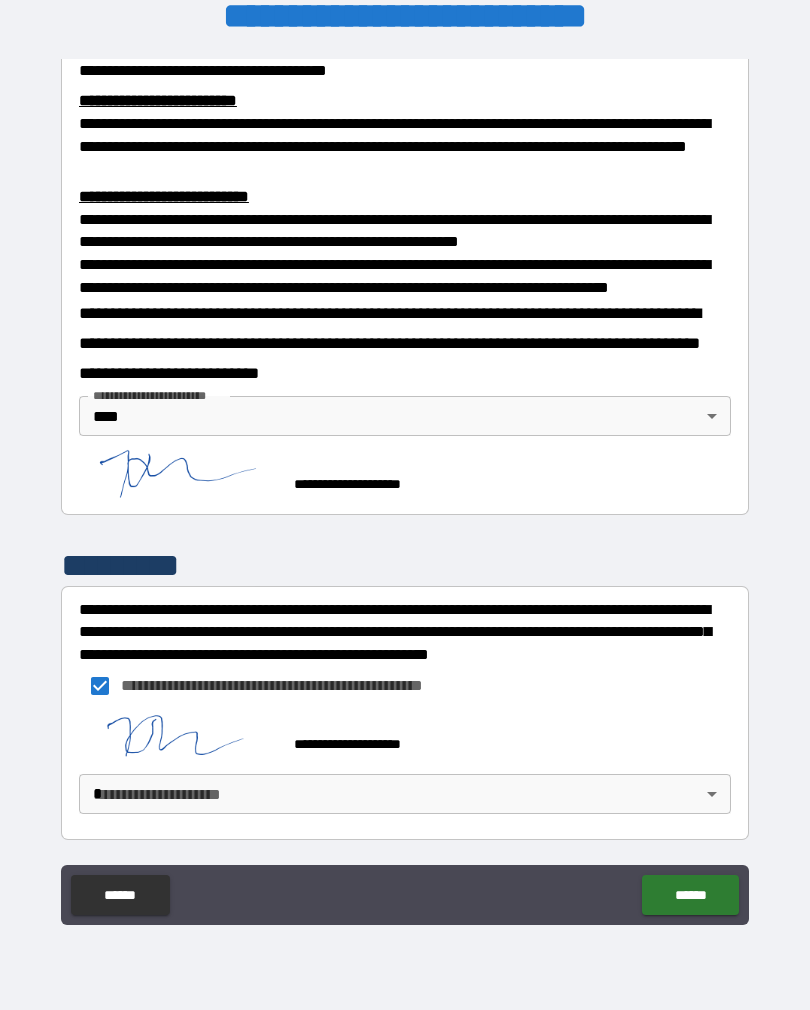 scroll, scrollTop: 694, scrollLeft: 0, axis: vertical 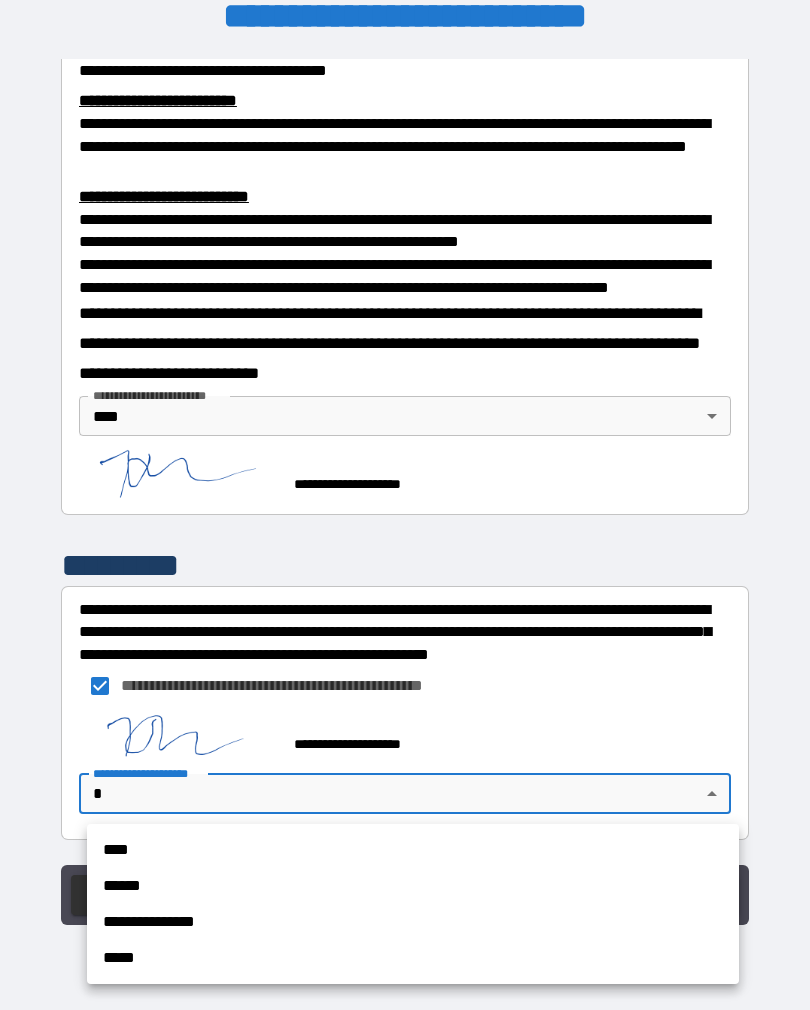 click on "****" at bounding box center [413, 850] 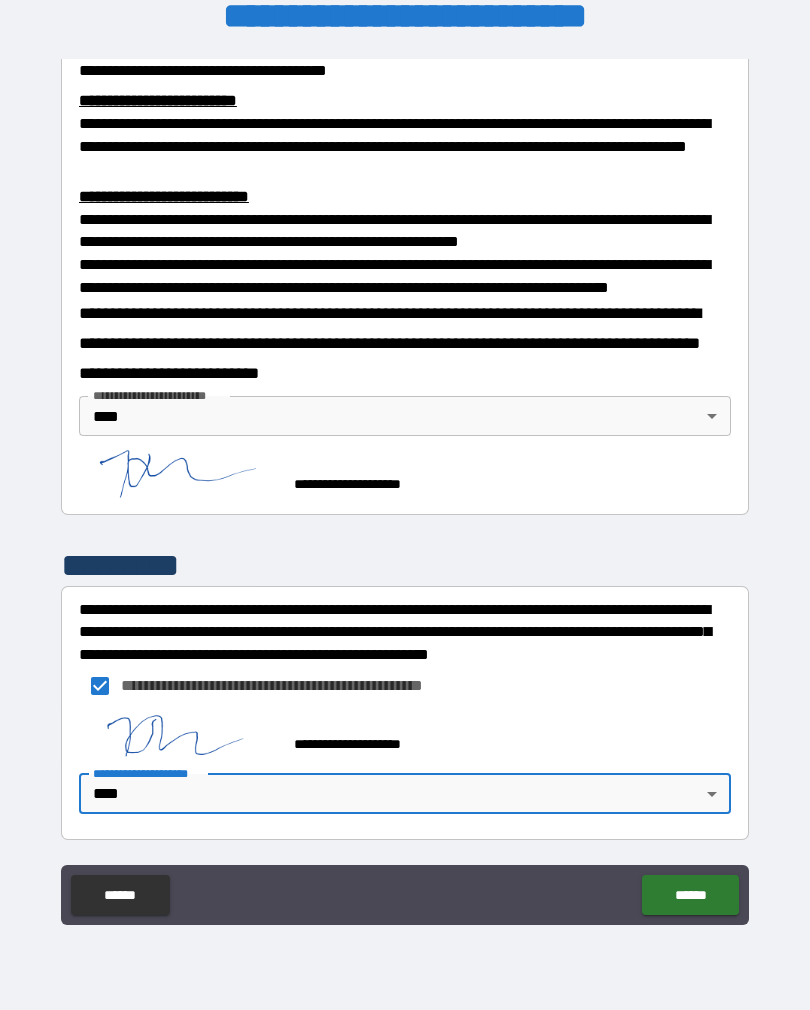 click on "******" at bounding box center [690, 895] 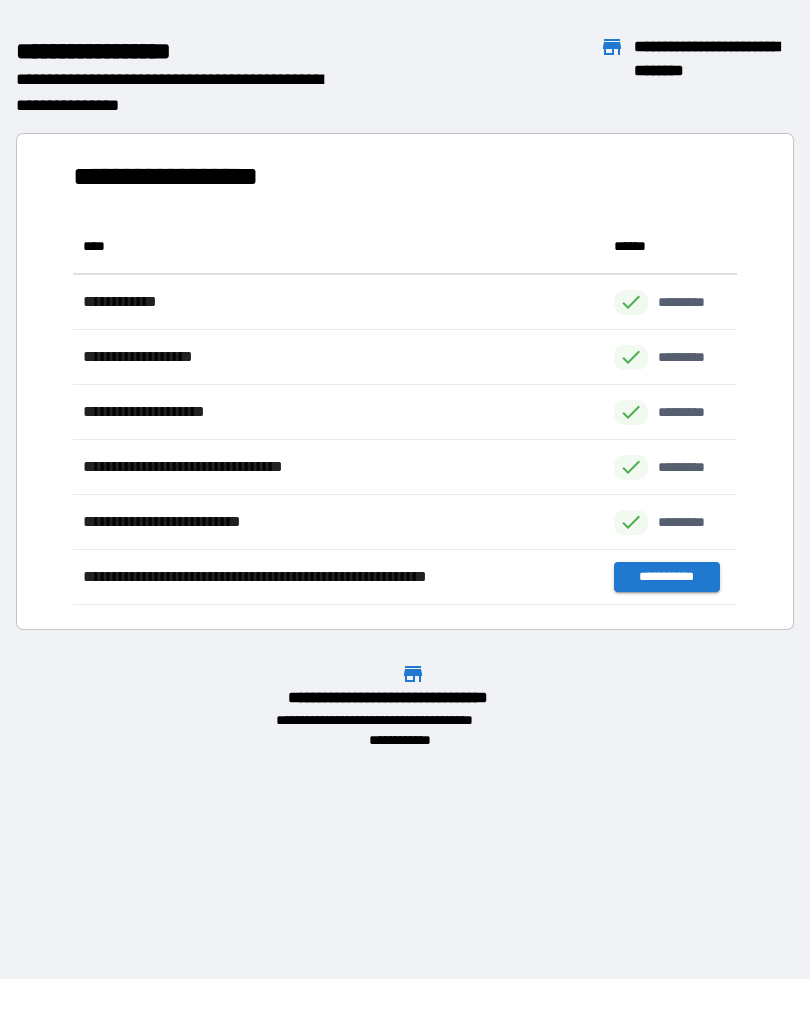 scroll, scrollTop: 1, scrollLeft: 1, axis: both 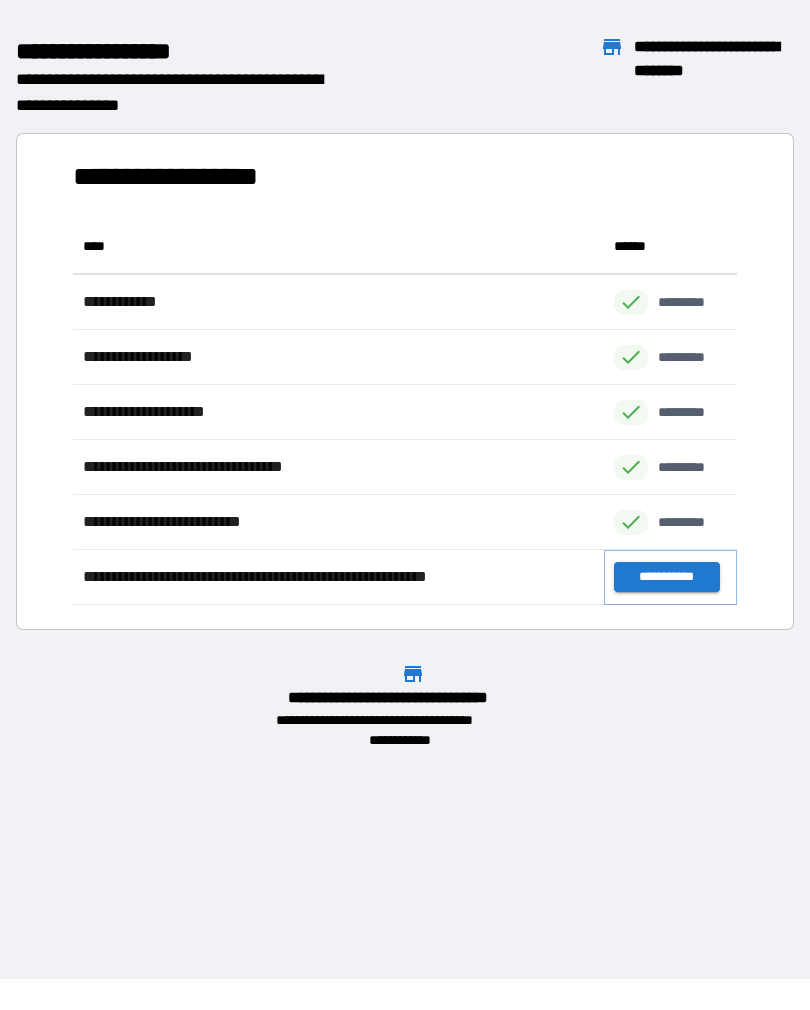 click on "**********" at bounding box center [666, 577] 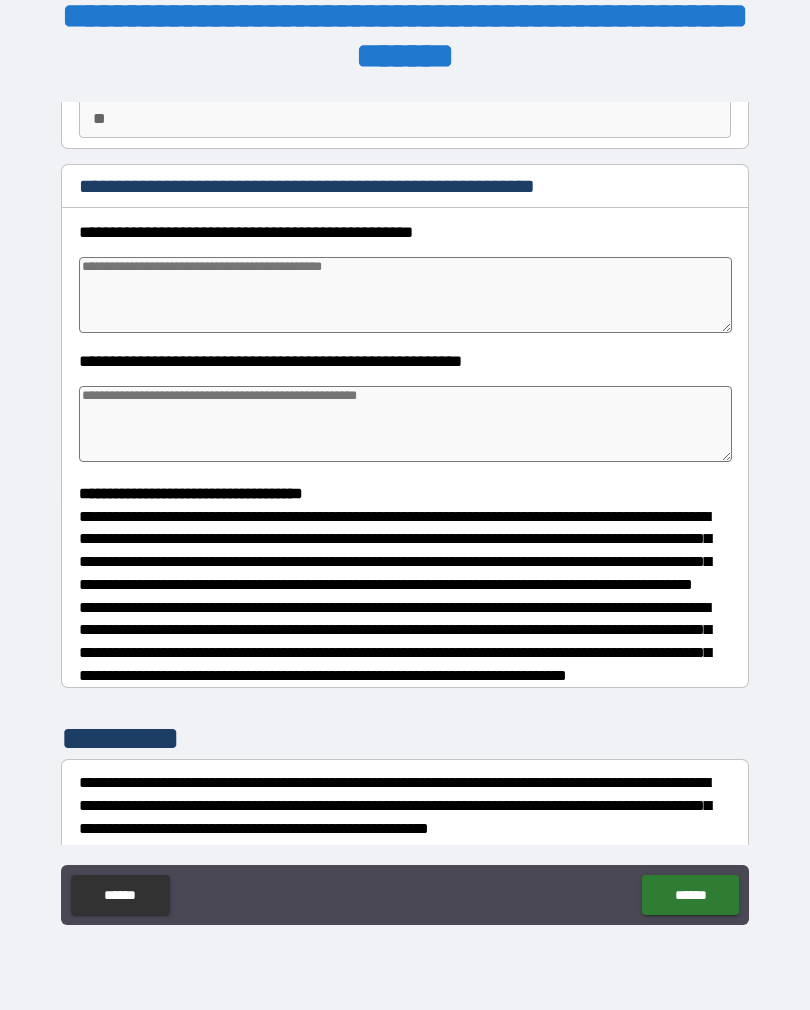 scroll, scrollTop: 201, scrollLeft: 0, axis: vertical 